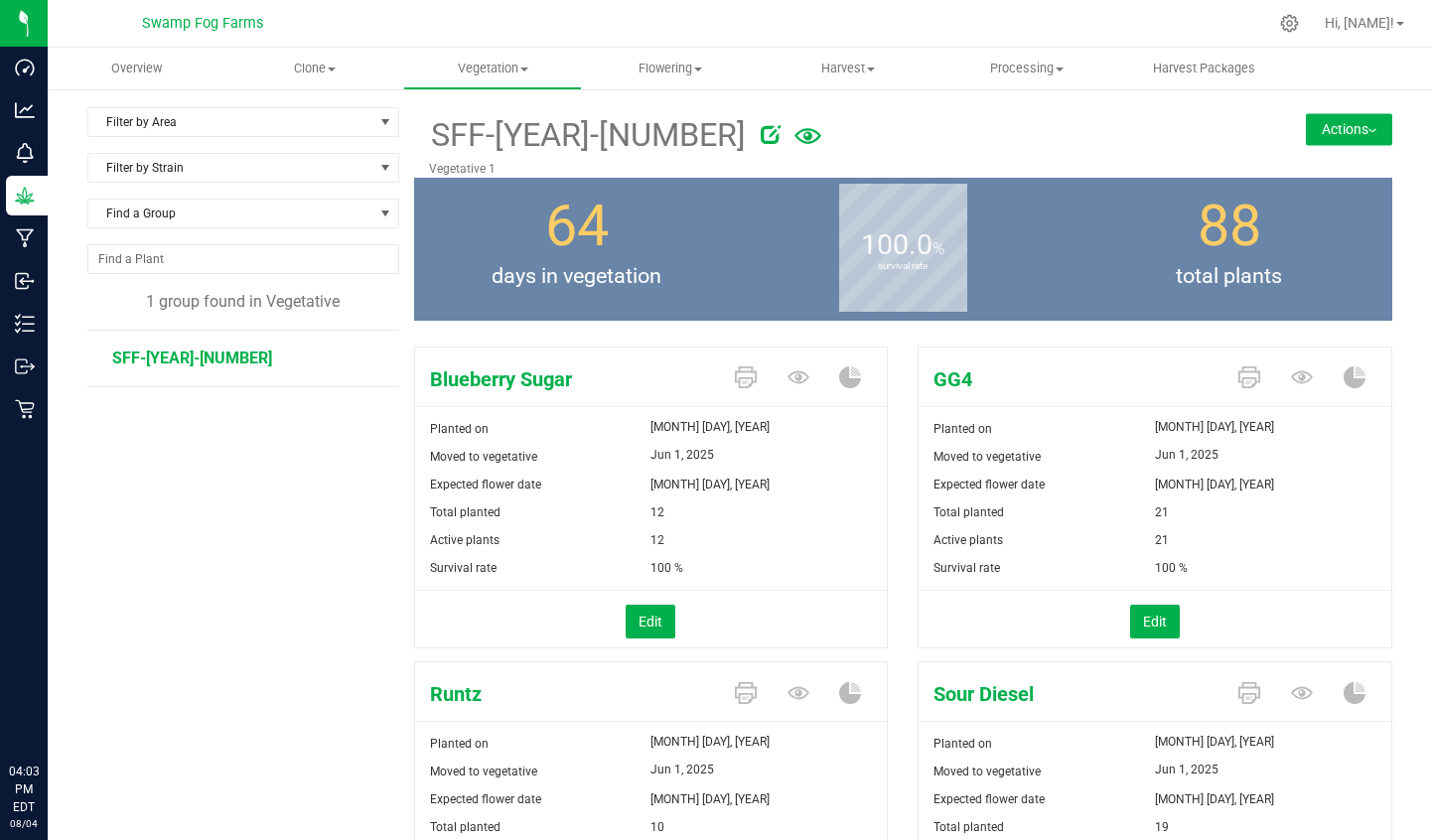 scroll, scrollTop: 0, scrollLeft: 0, axis: both 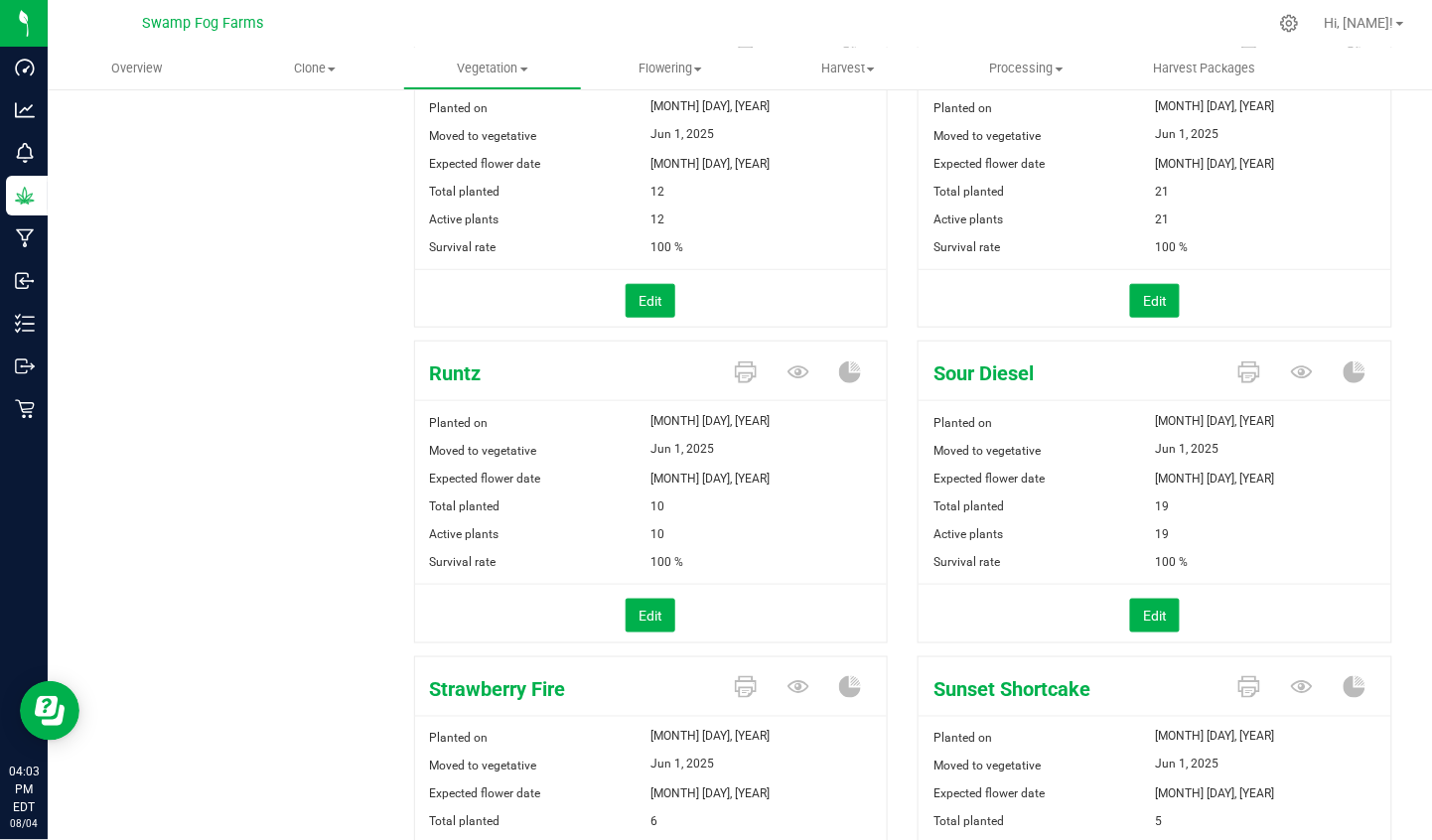 click on "Runtz" at bounding box center [567, 373] 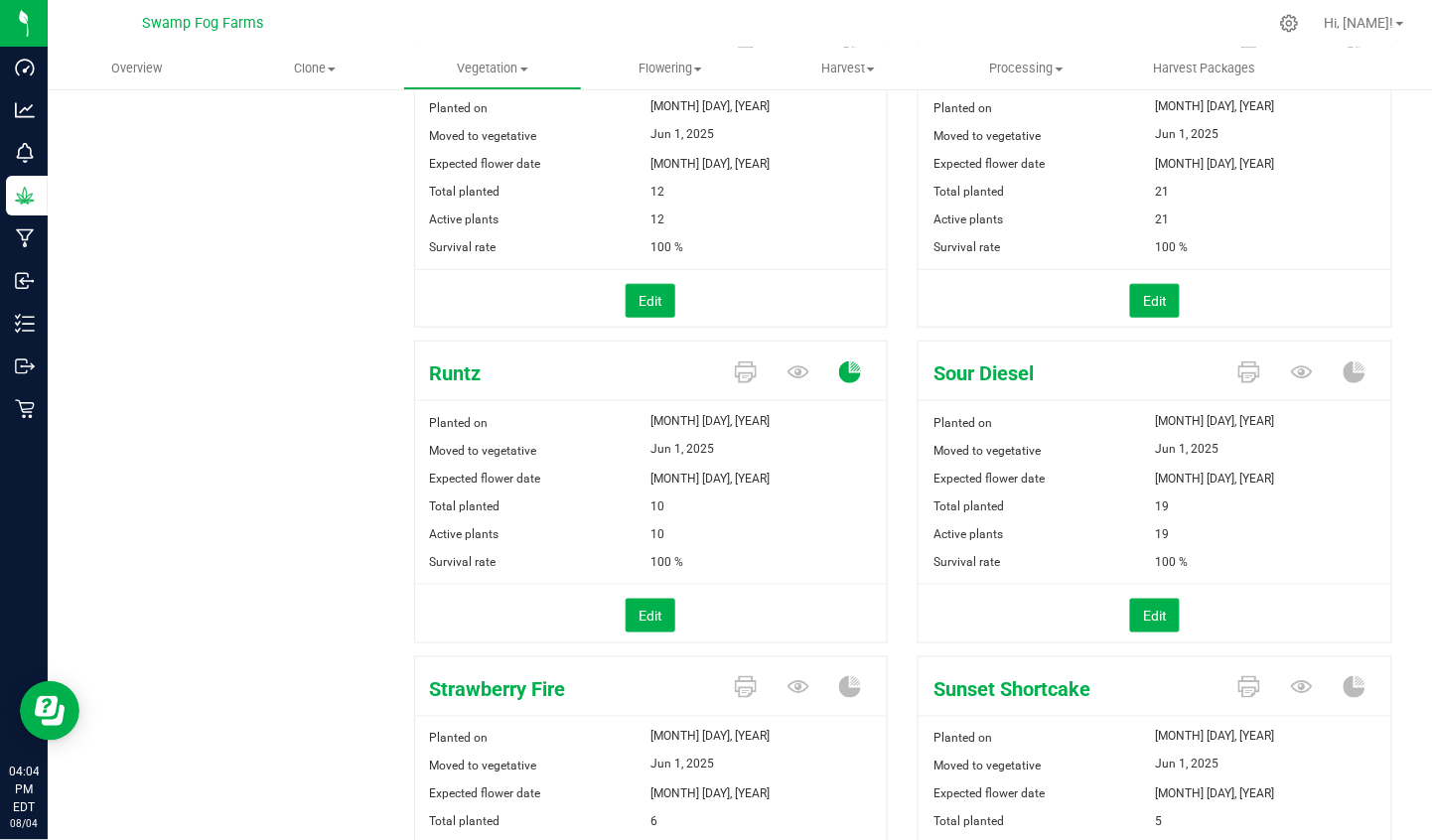 click 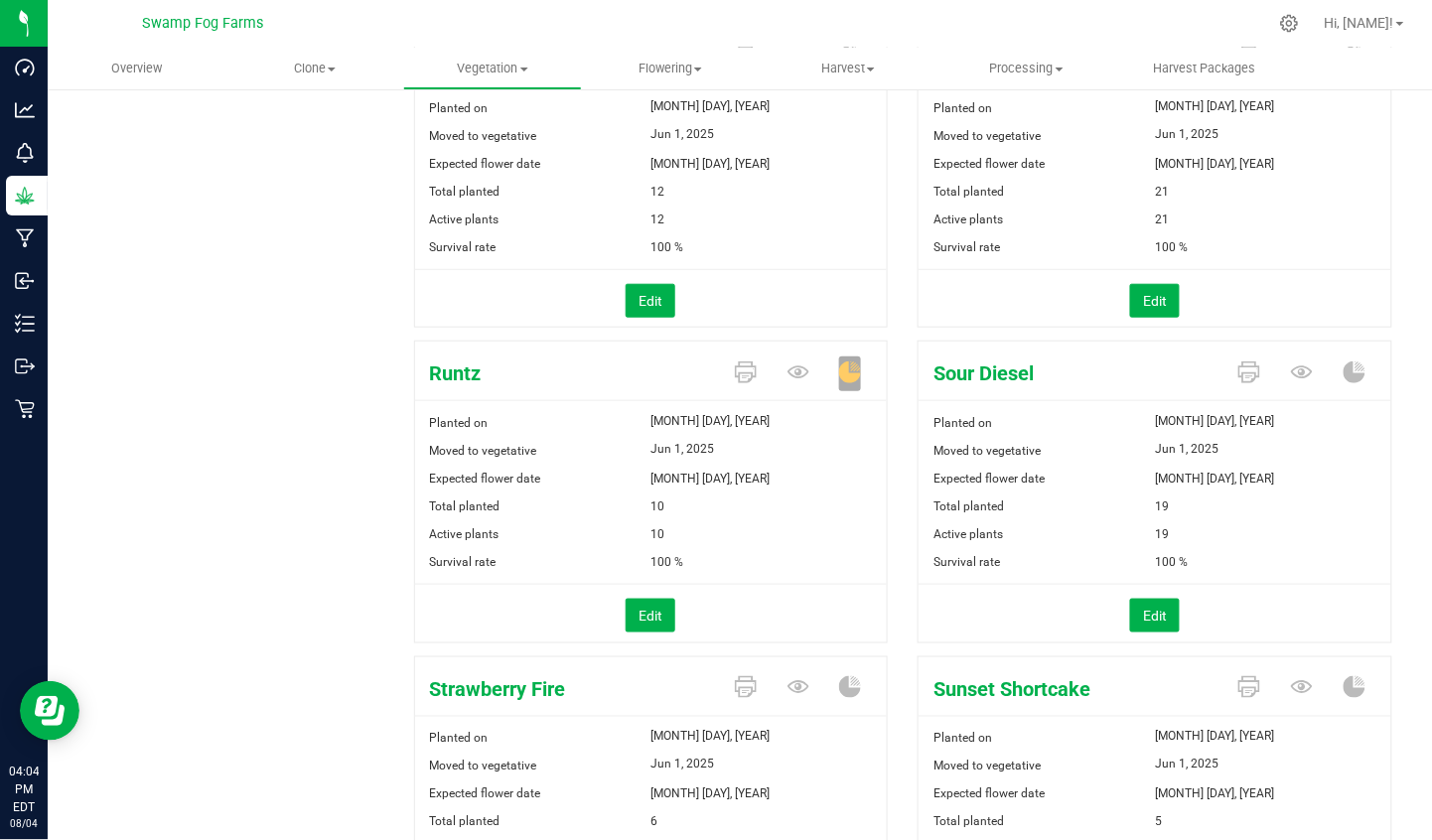 click 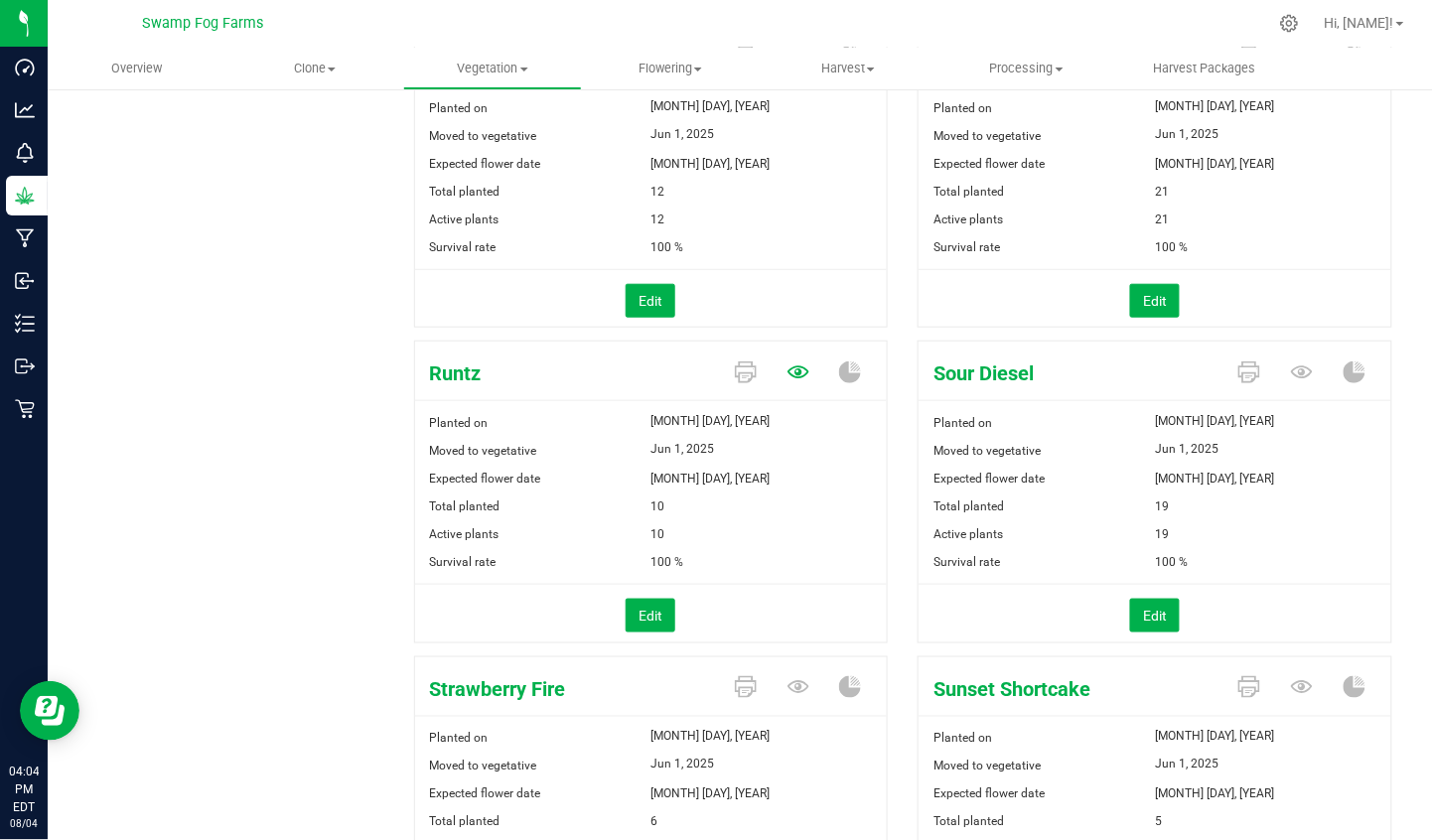 click 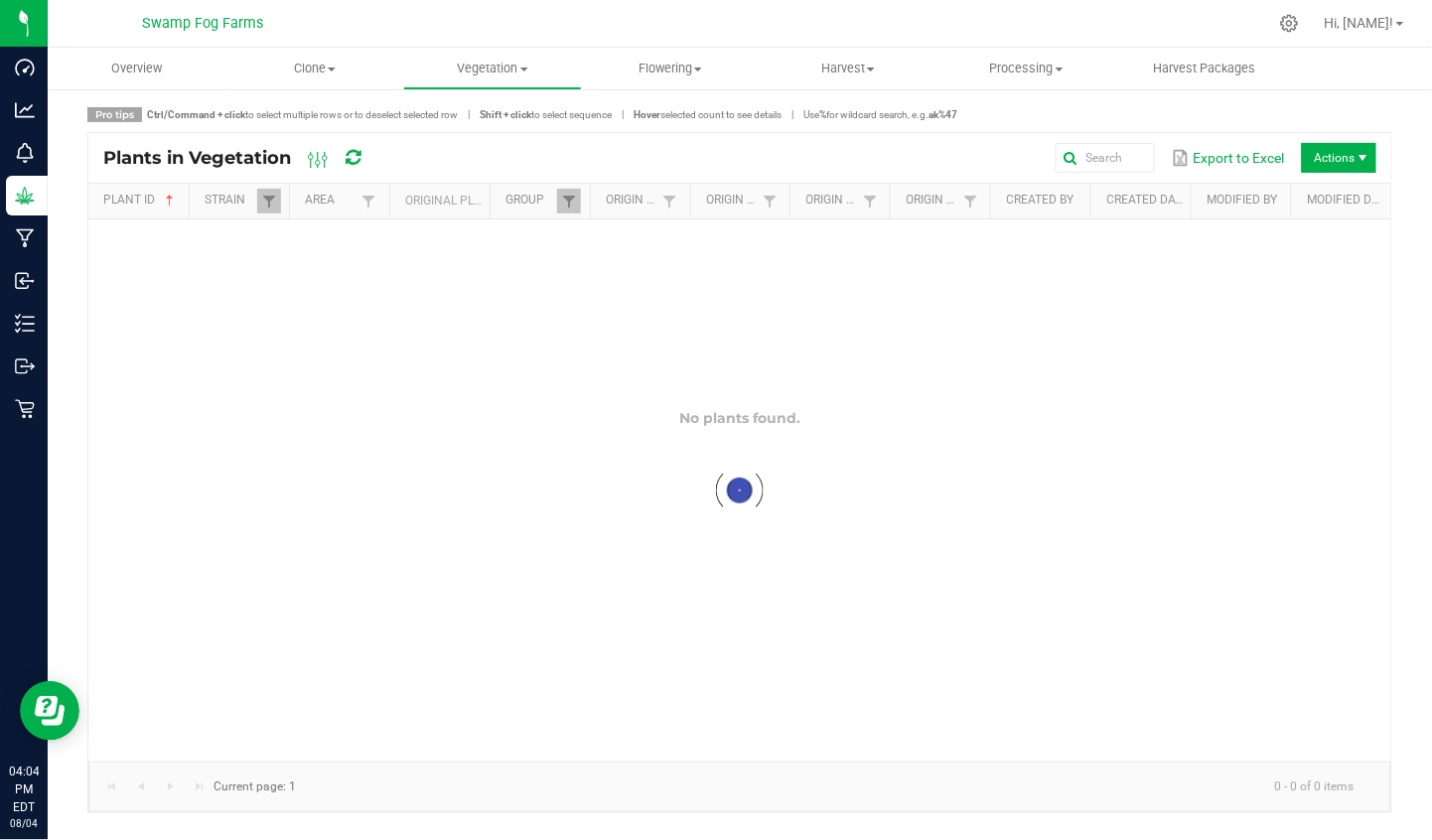scroll, scrollTop: 0, scrollLeft: 0, axis: both 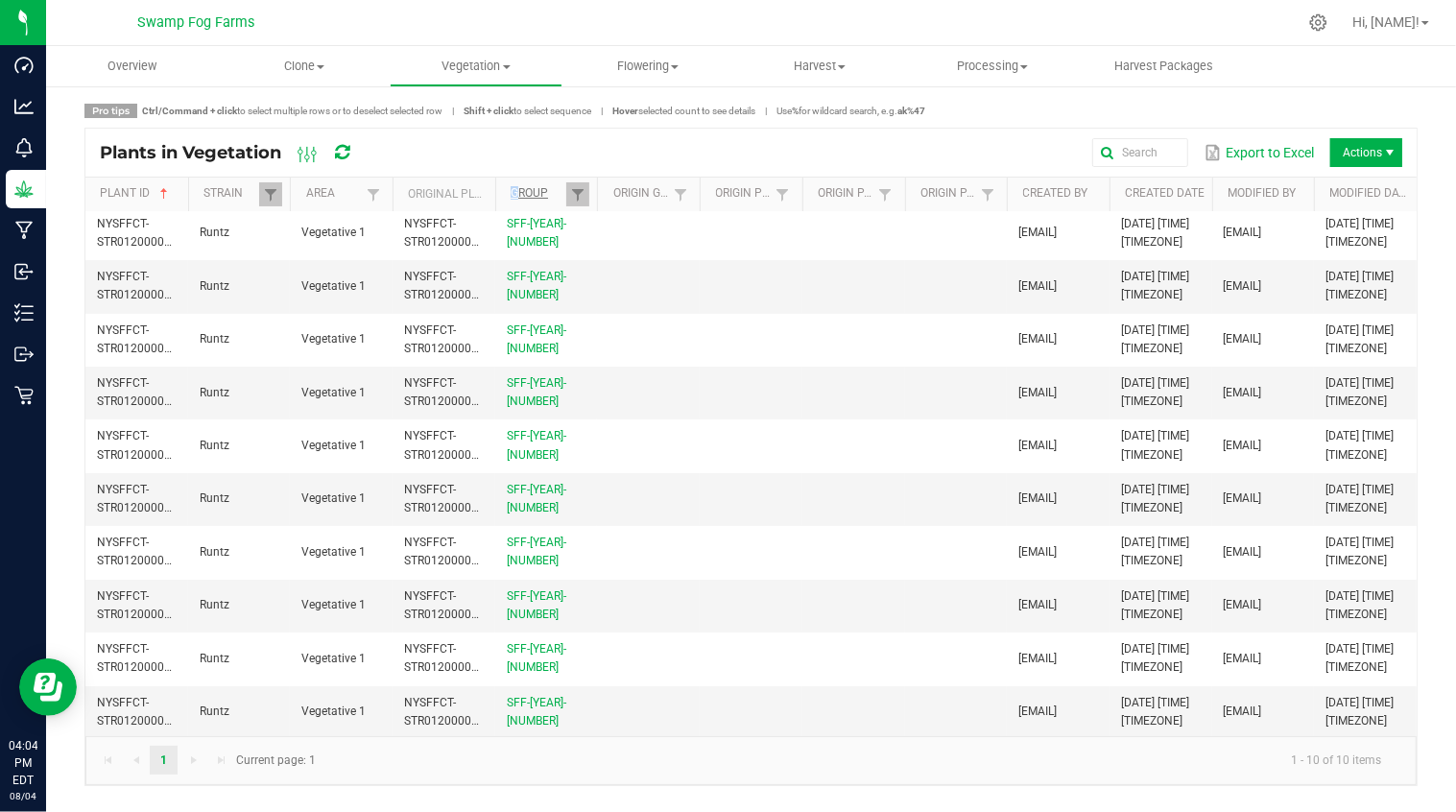 drag, startPoint x: 495, startPoint y: 194, endPoint x: 521, endPoint y: 194, distance: 26 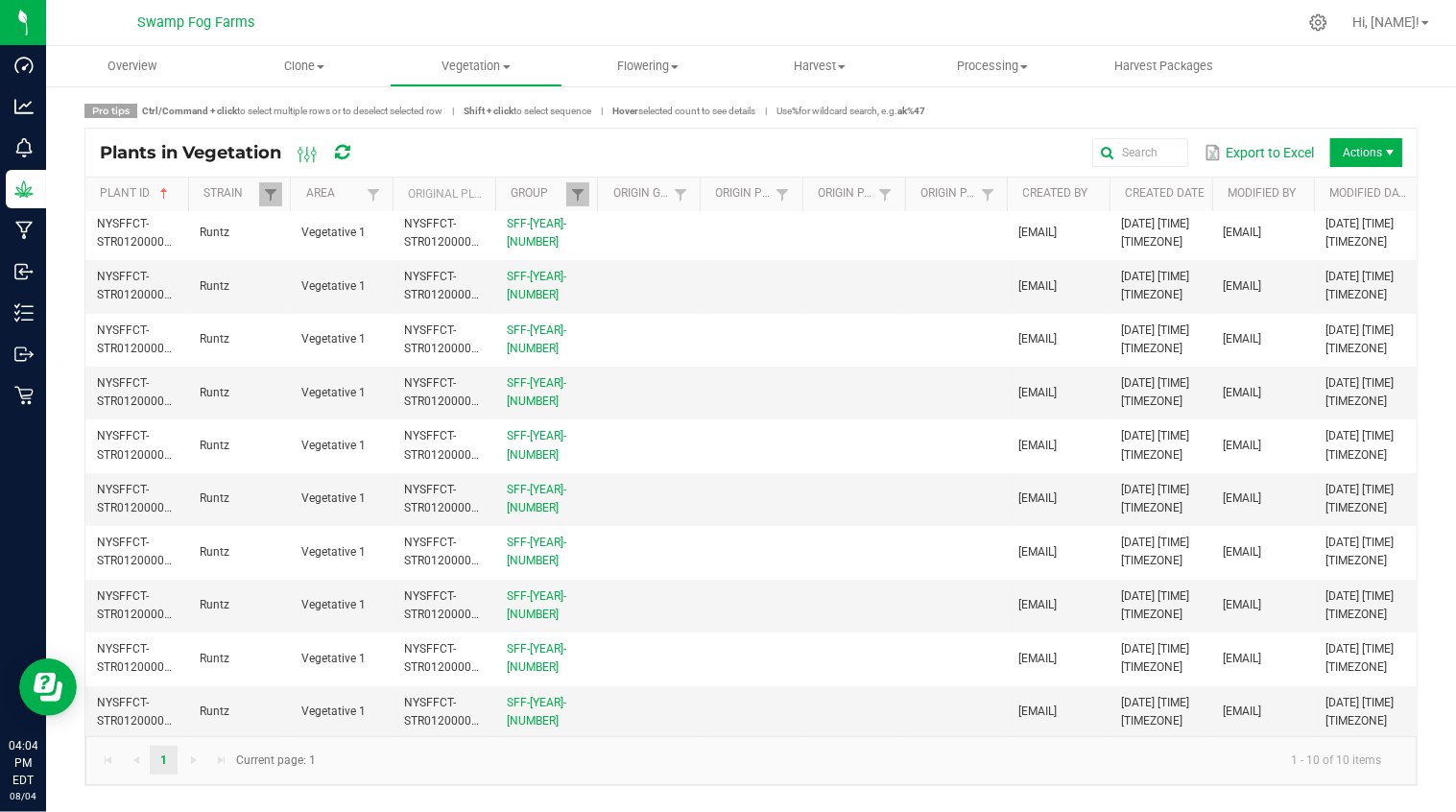 click on "Export to Excel   Actions" at bounding box center (893, 153) 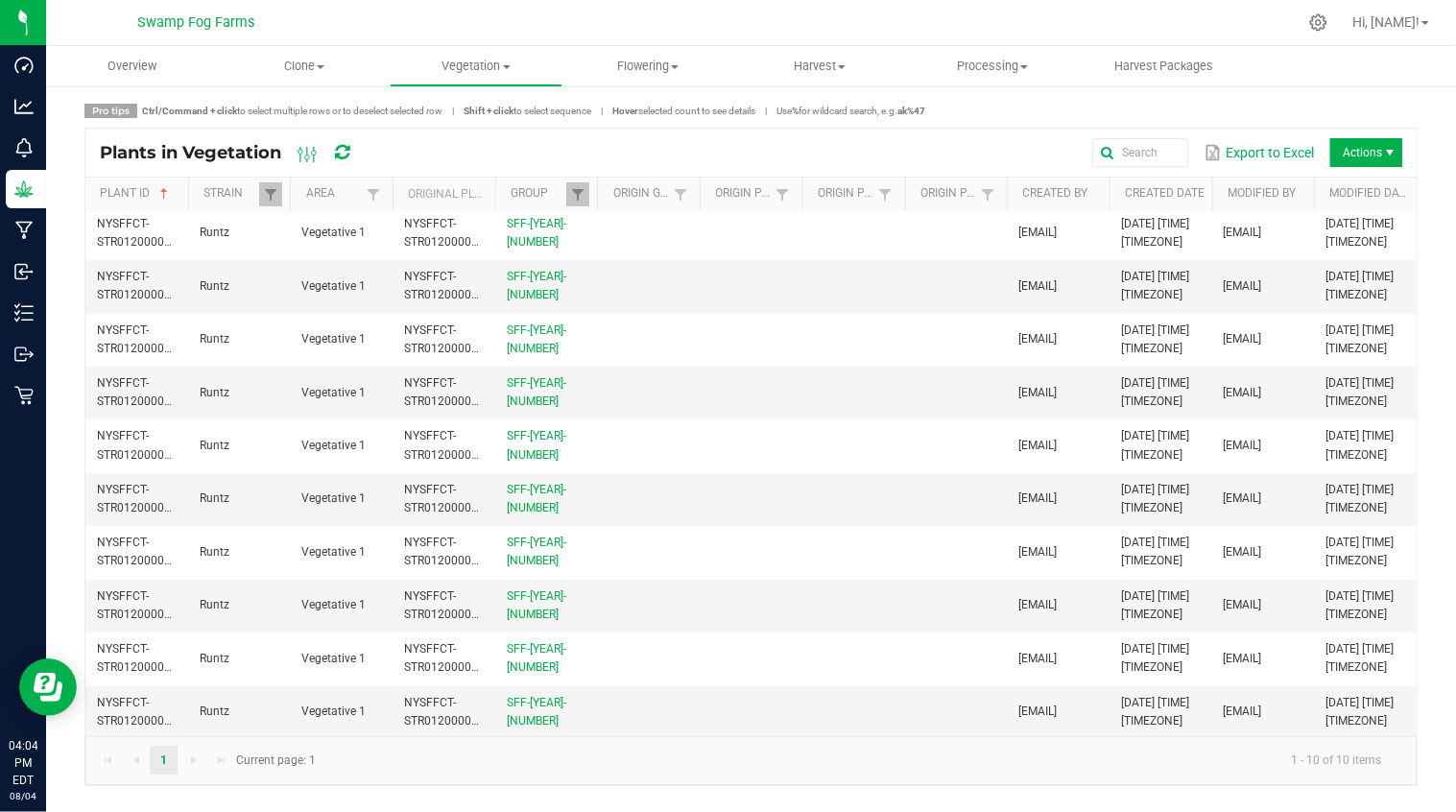 click on "Original Plant ID" at bounding box center [443, 195] 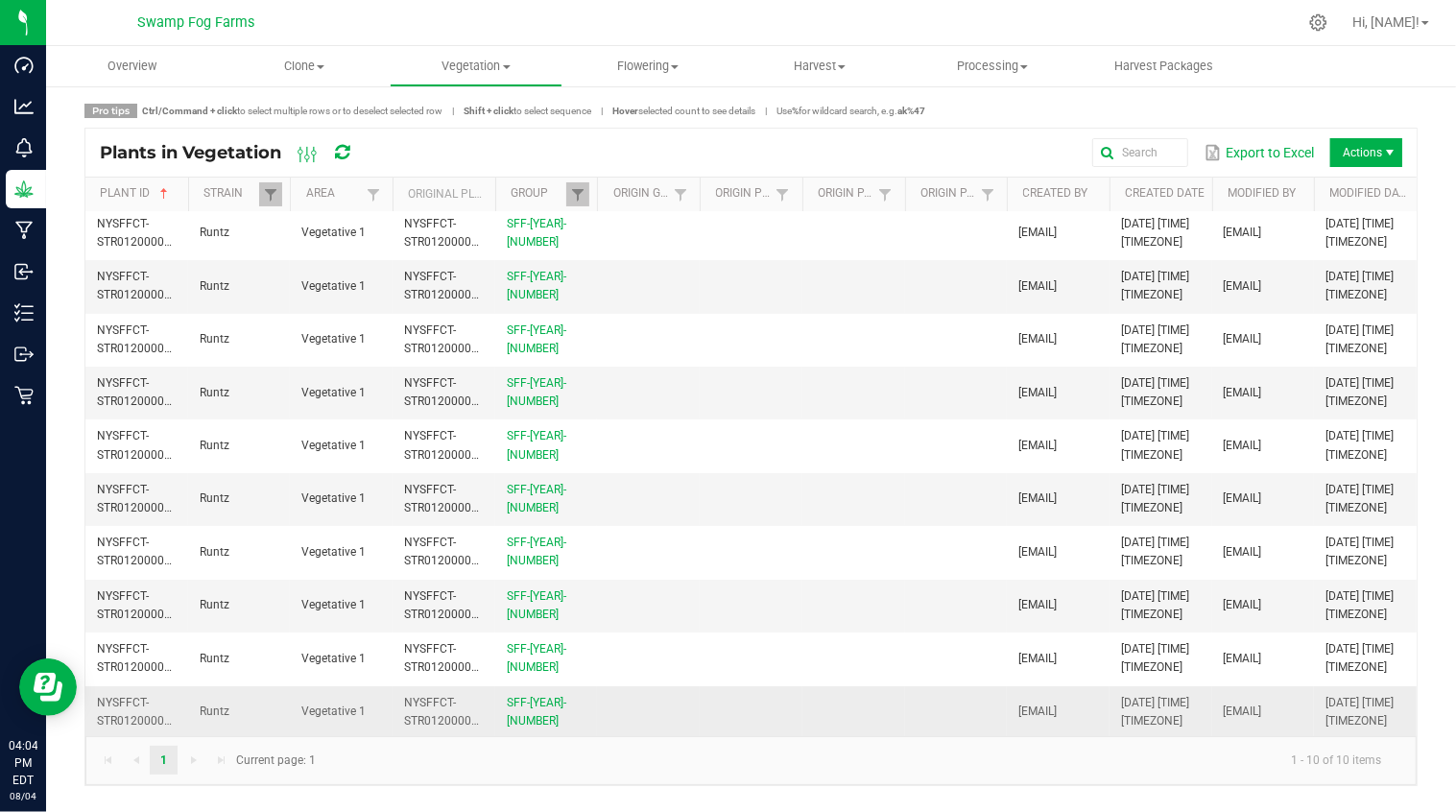 click on "NYSFFCT-STR01200000040" at bounding box center [451, 711] 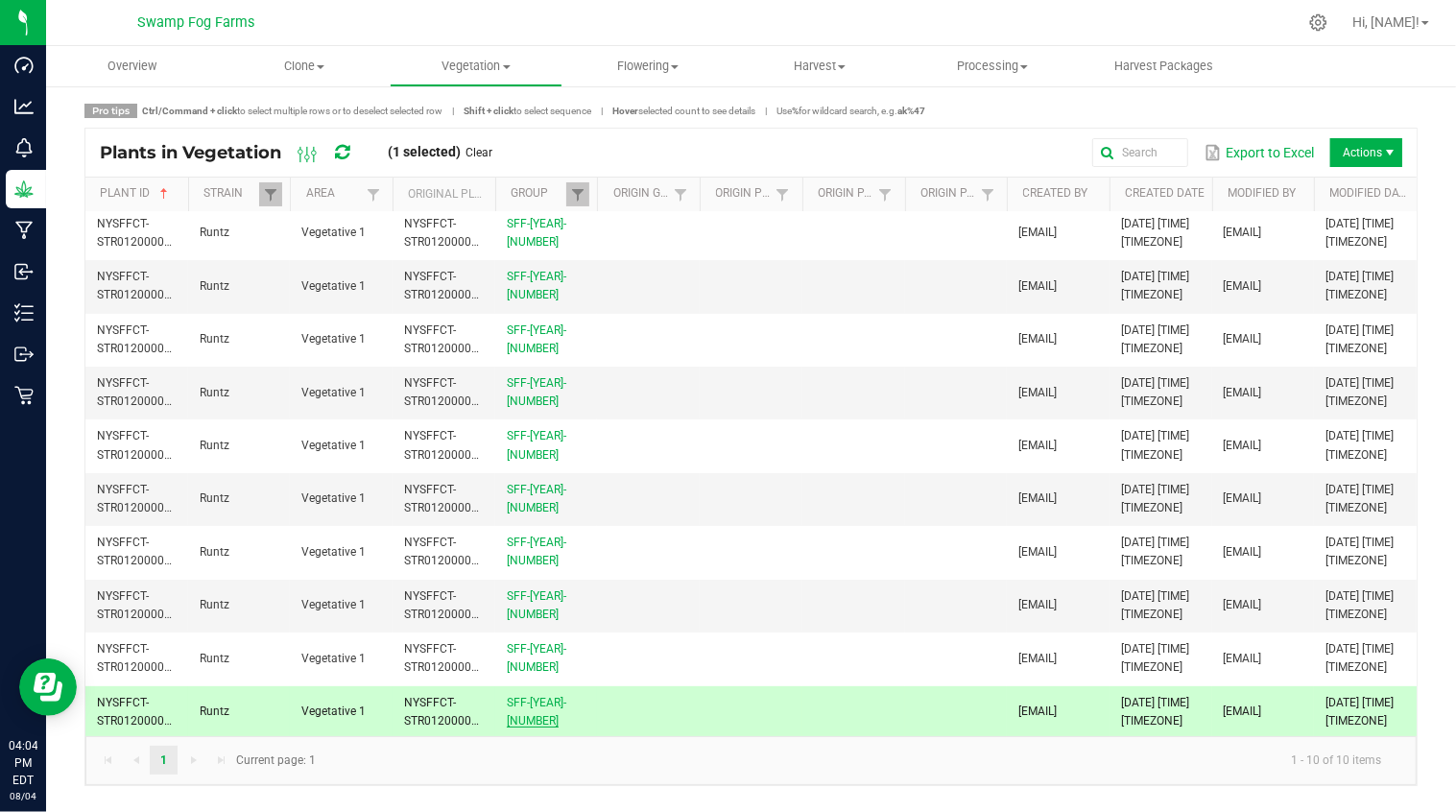 click on "SFF-[YEAR]-[NUMBER]" at bounding box center (537, 711) 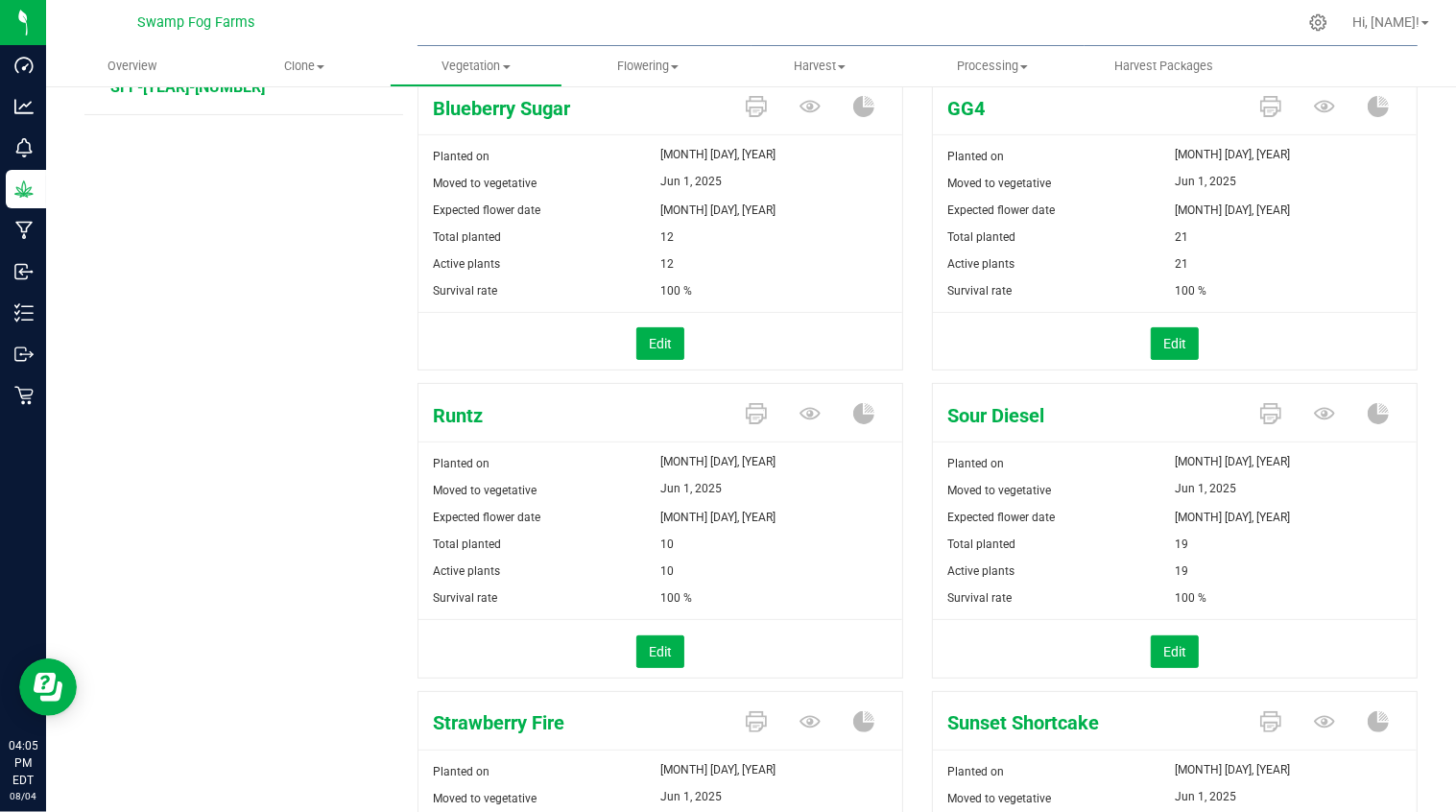 scroll, scrollTop: 254, scrollLeft: 0, axis: vertical 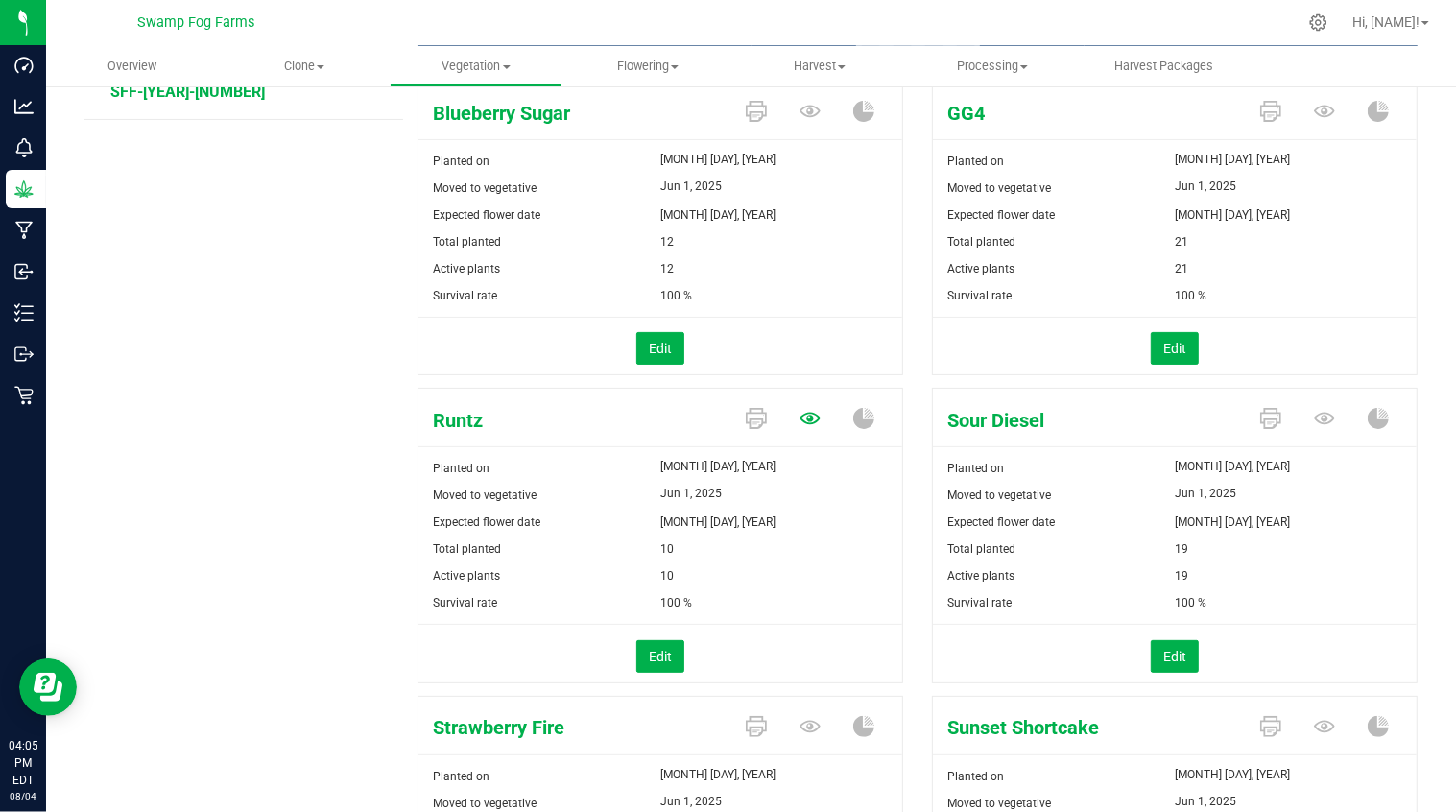 click 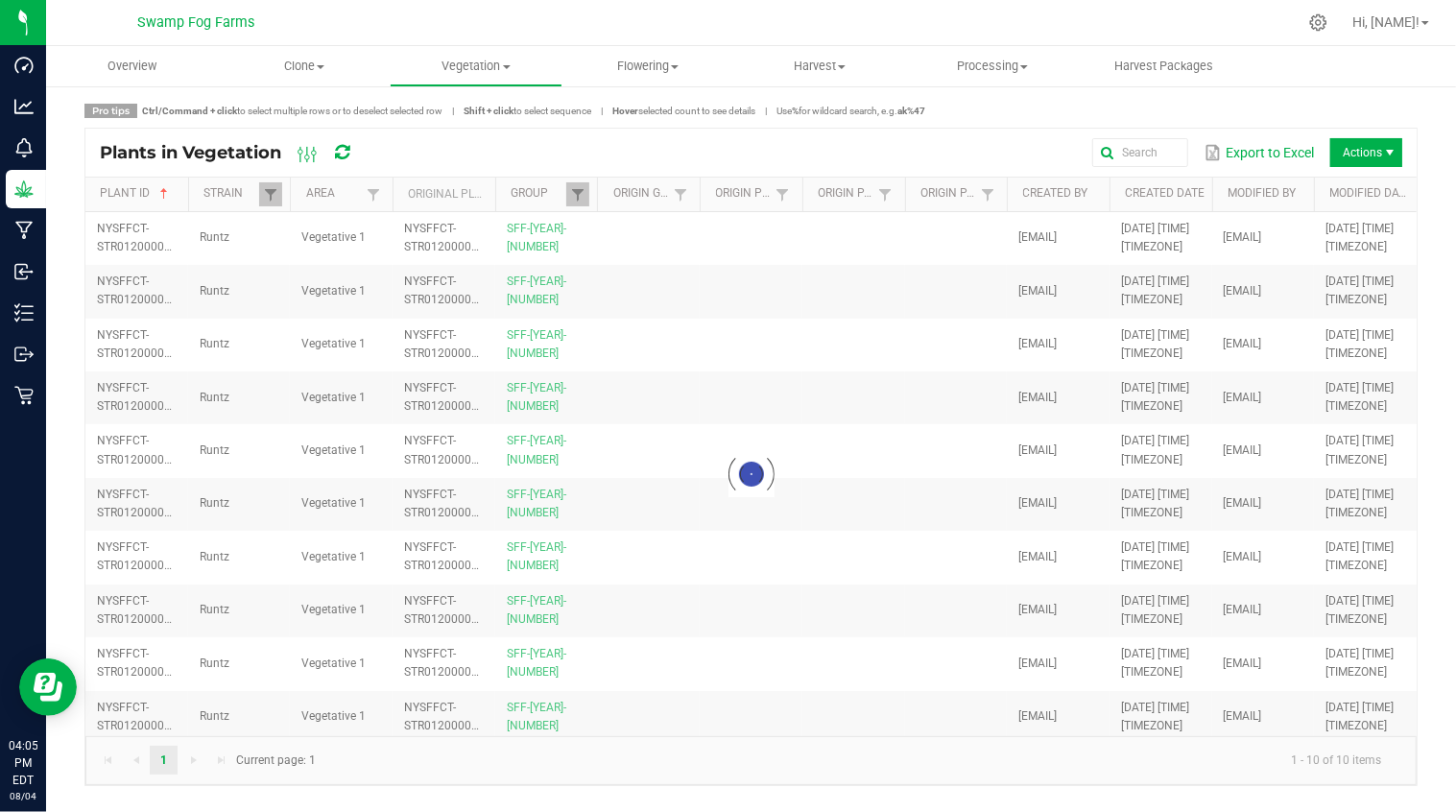scroll, scrollTop: 0, scrollLeft: 0, axis: both 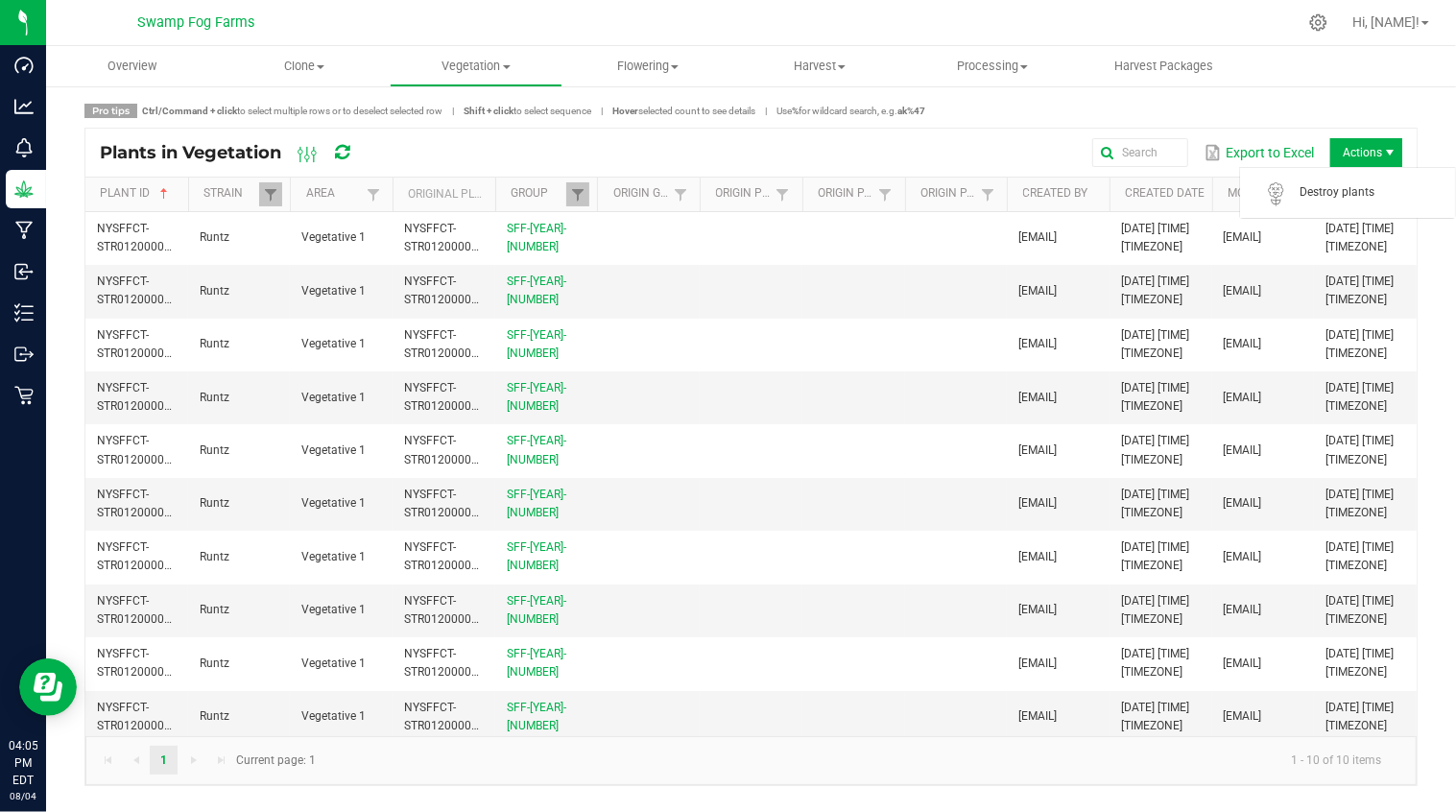 click on "Actions" at bounding box center [1366, 153] 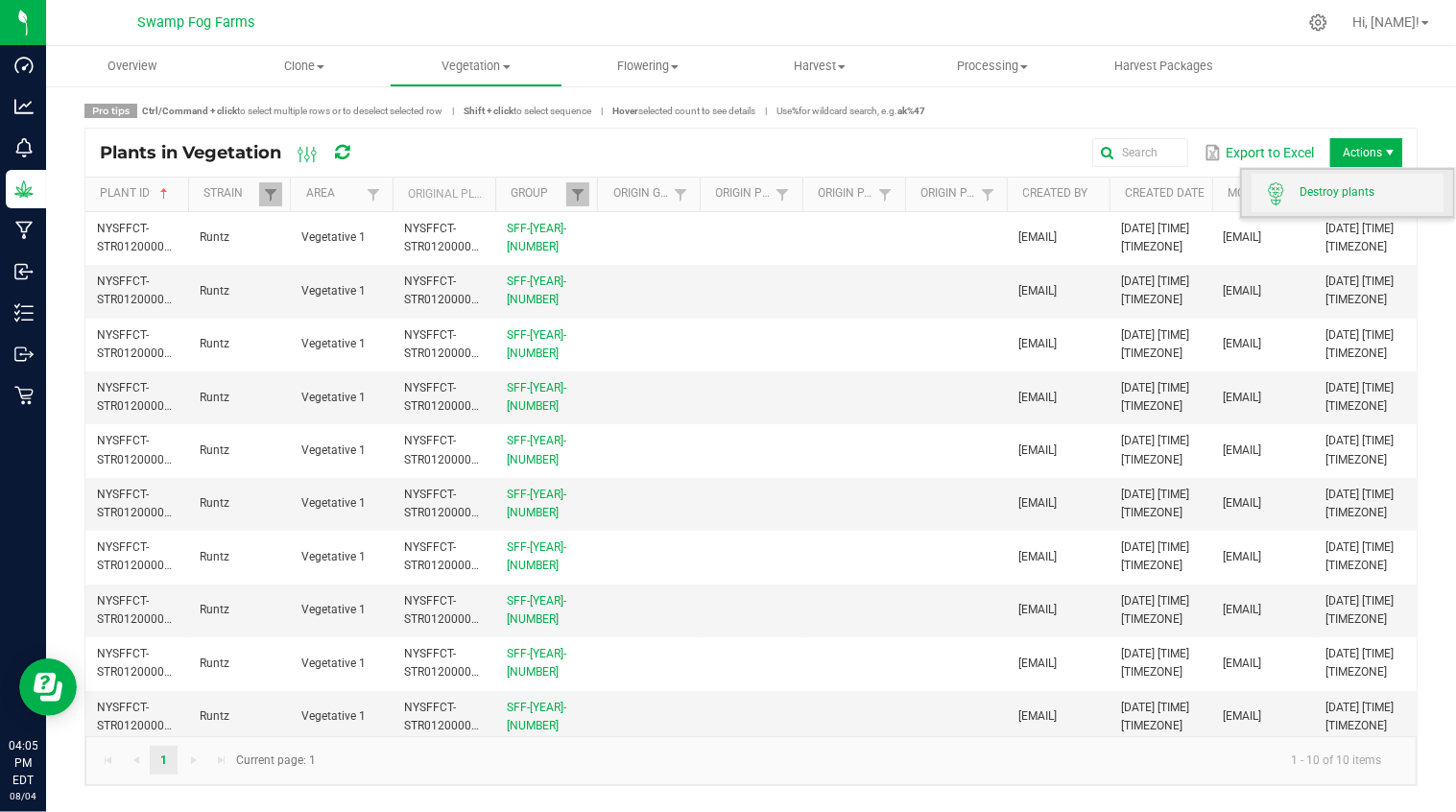 click on "Destroy plants" at bounding box center [1372, 192] 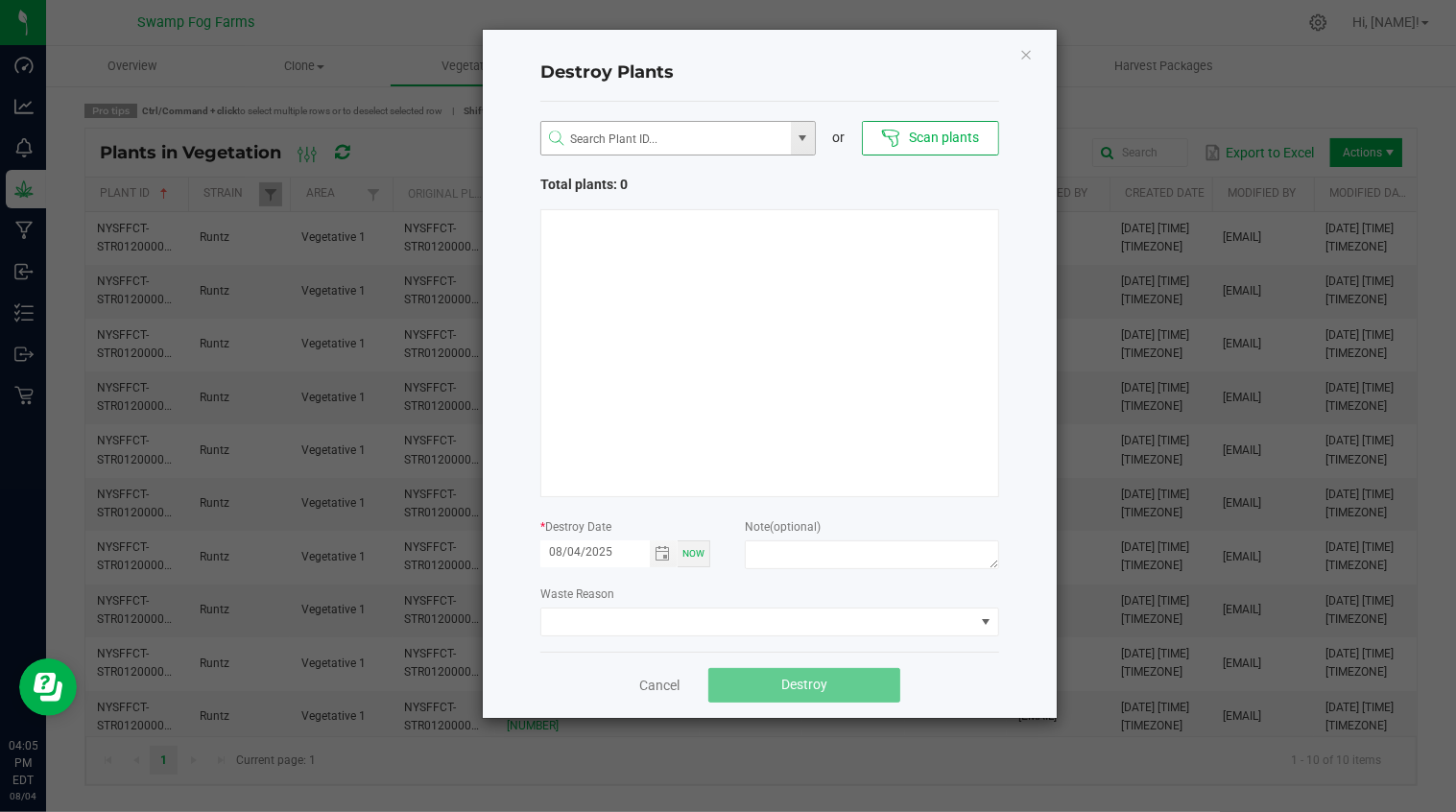 click at bounding box center [802, 138] 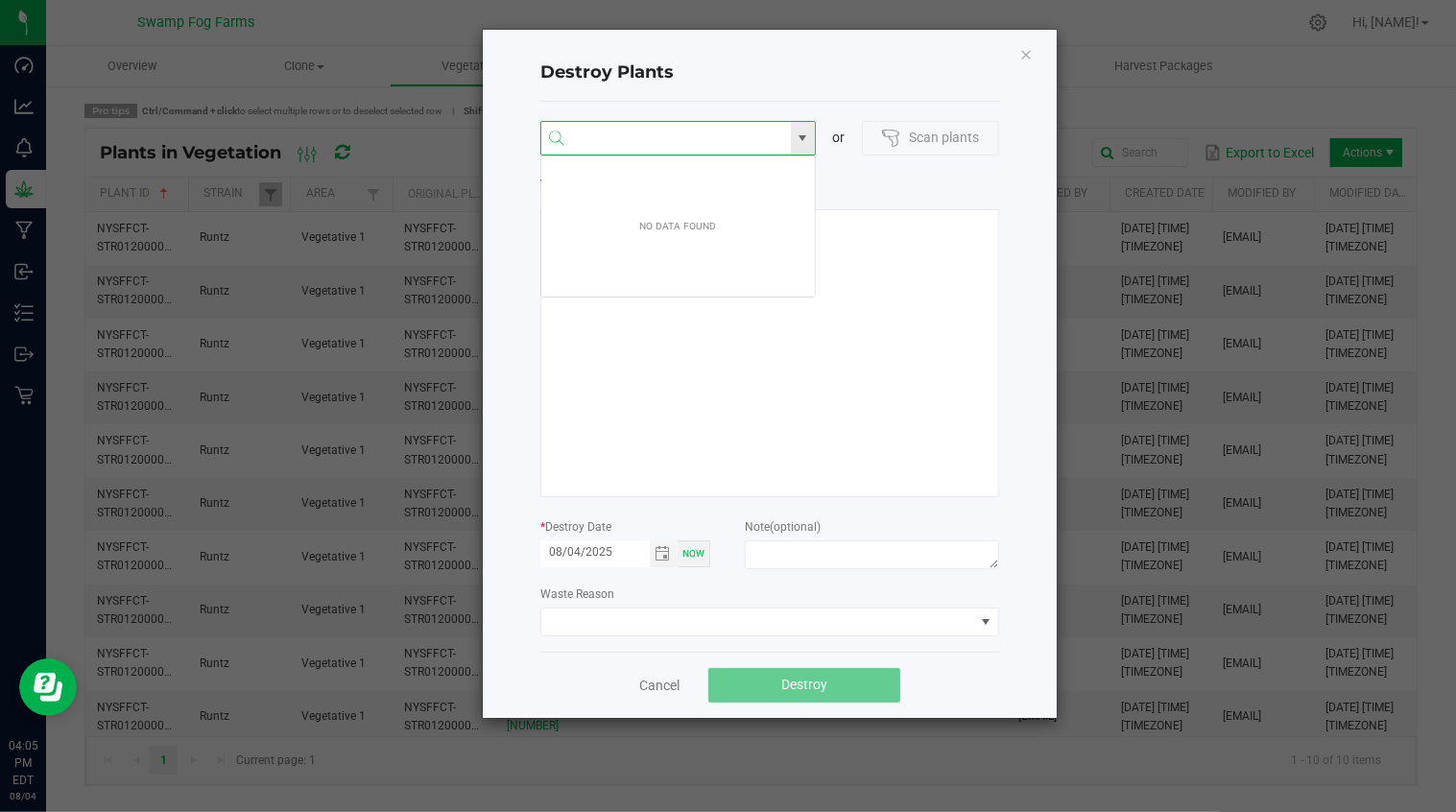 scroll, scrollTop: 95947, scrollLeft: 95703, axis: both 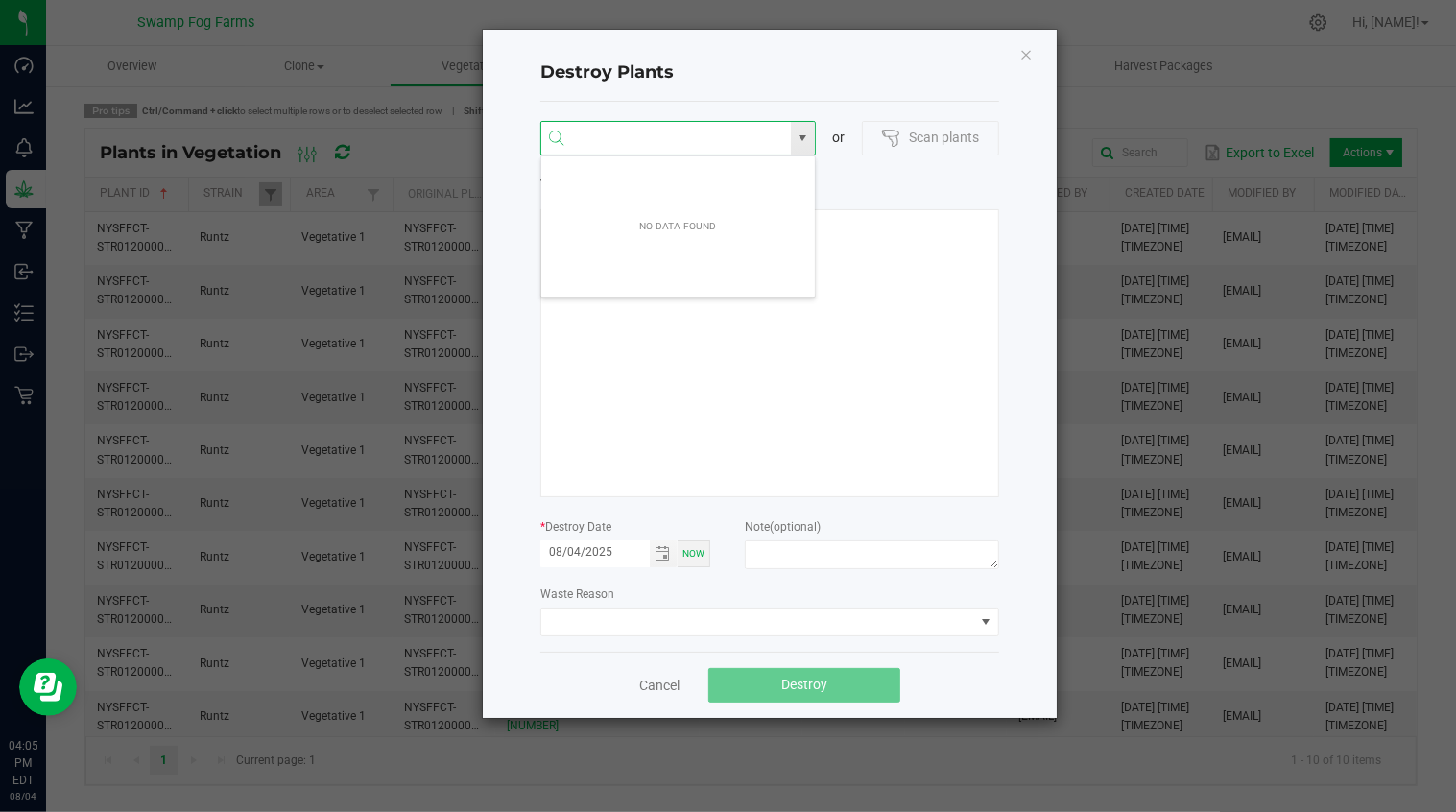 click at bounding box center (802, 138) 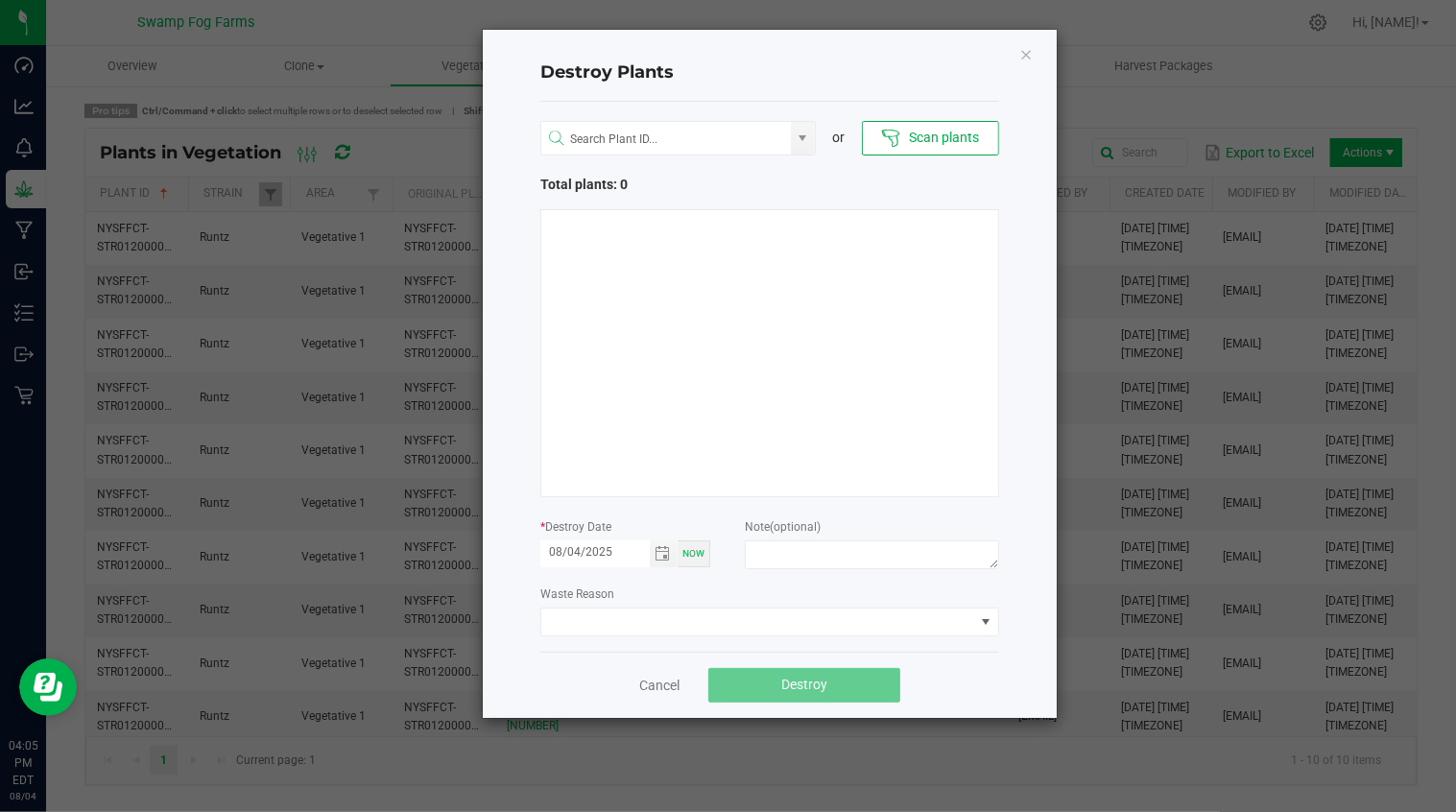 click 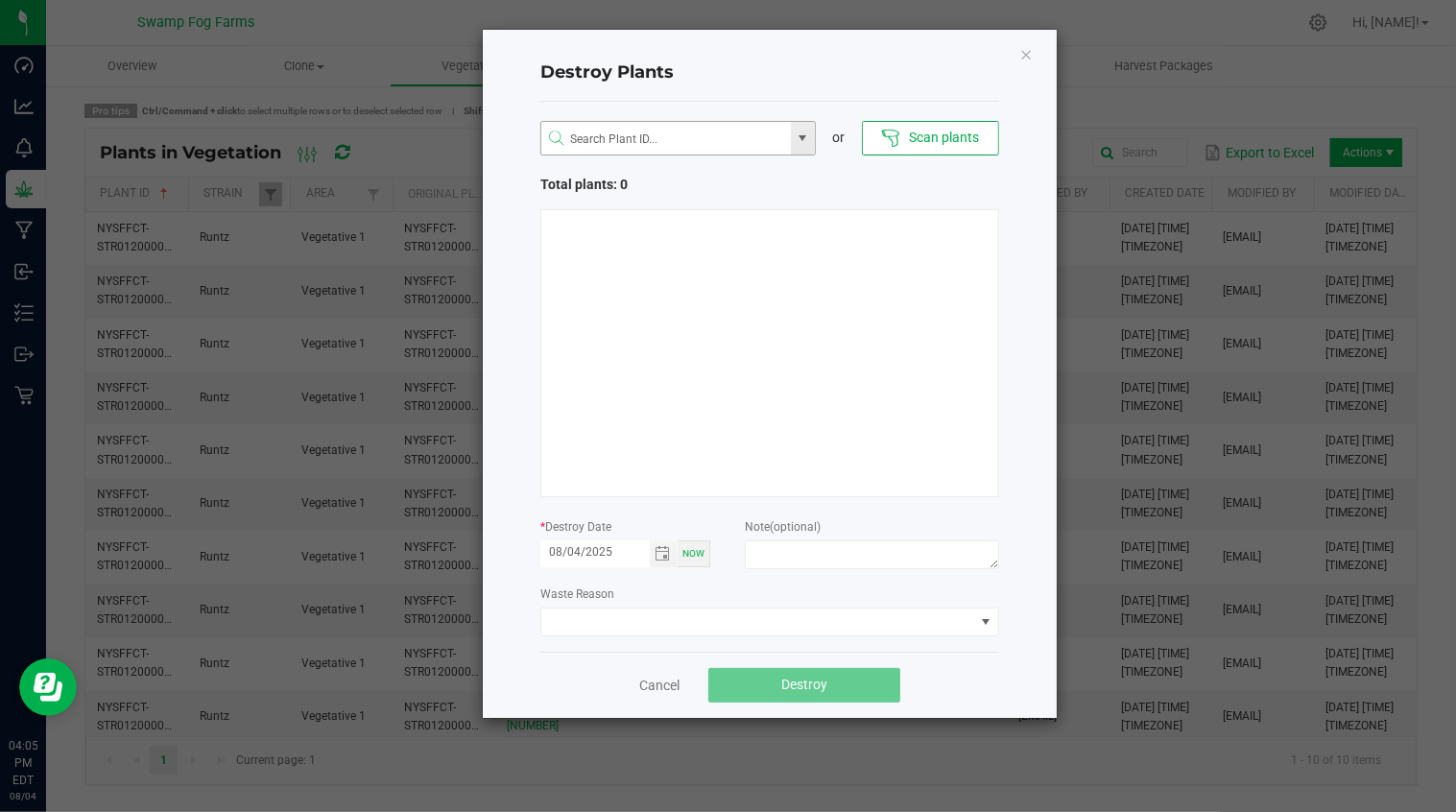 click at bounding box center [802, 138] 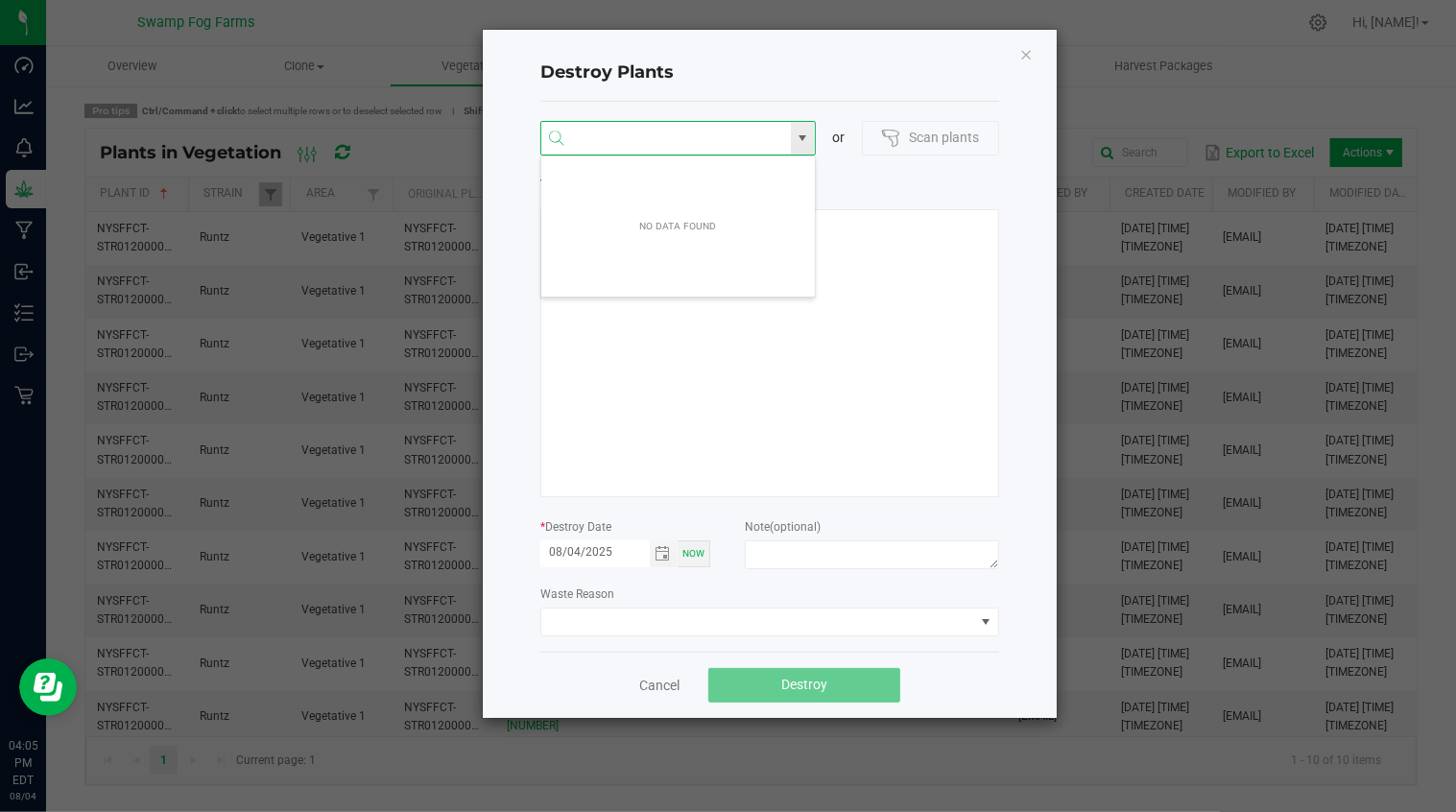 scroll, scrollTop: 95947, scrollLeft: 95703, axis: both 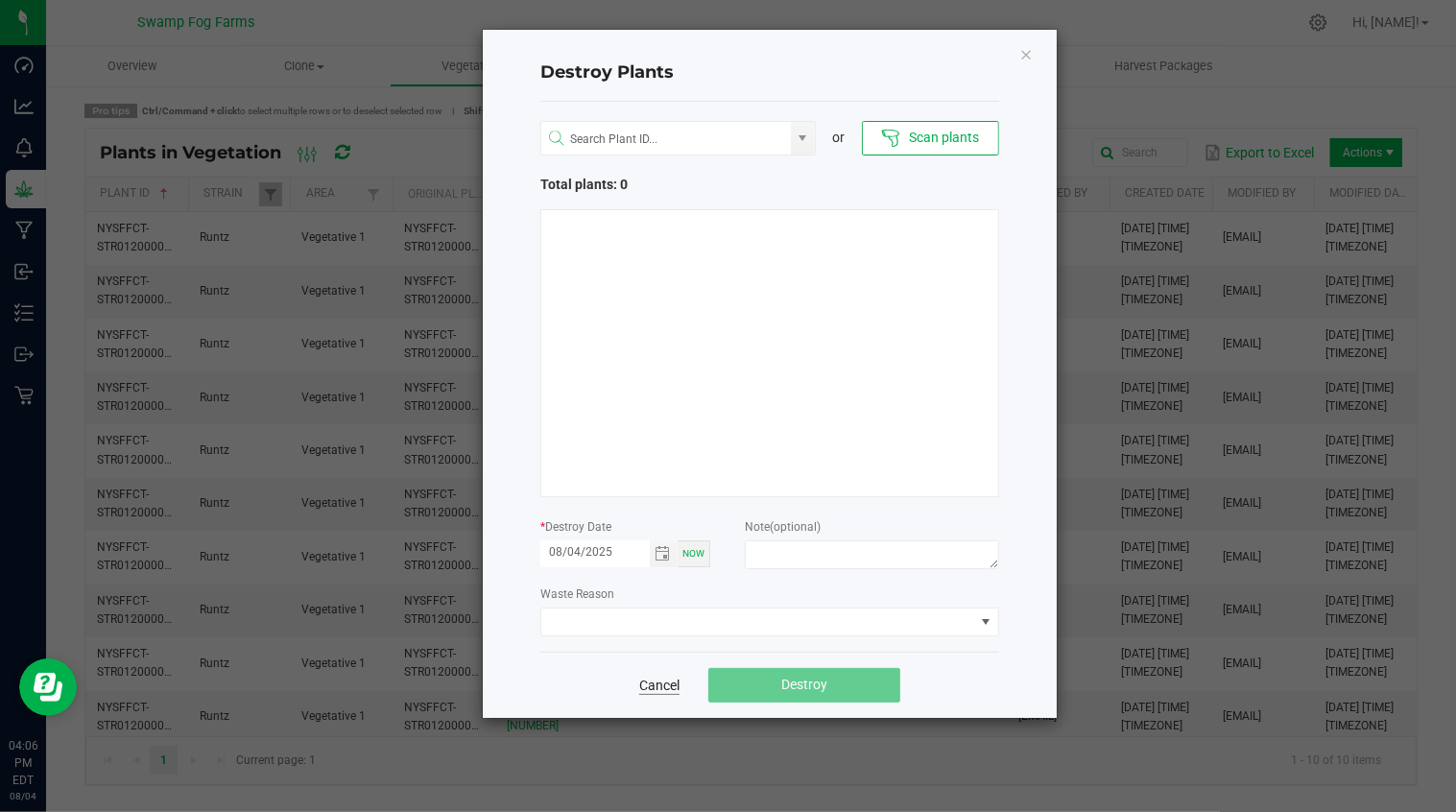 click on "Cancel" 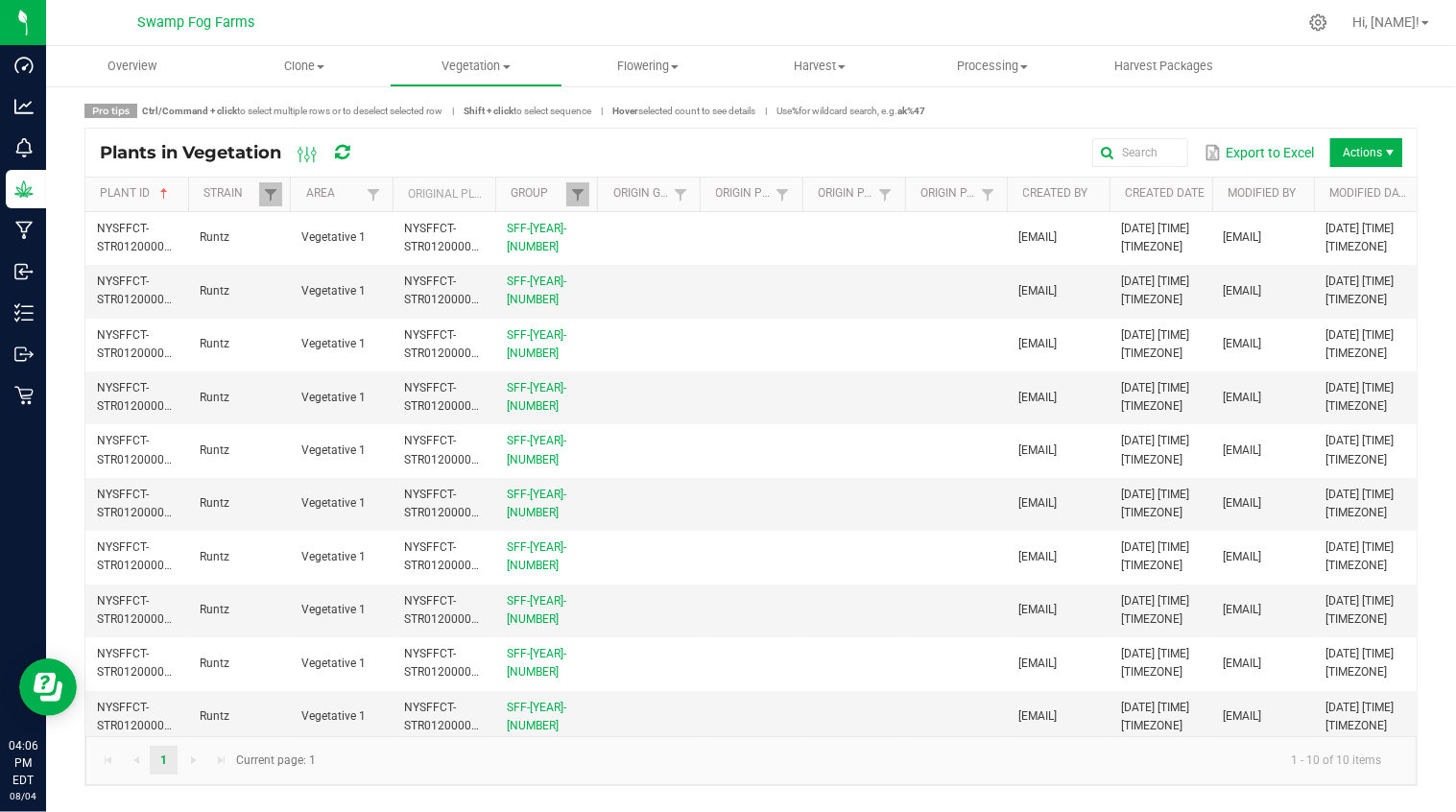click on "Original Plant ID" at bounding box center (443, 195) 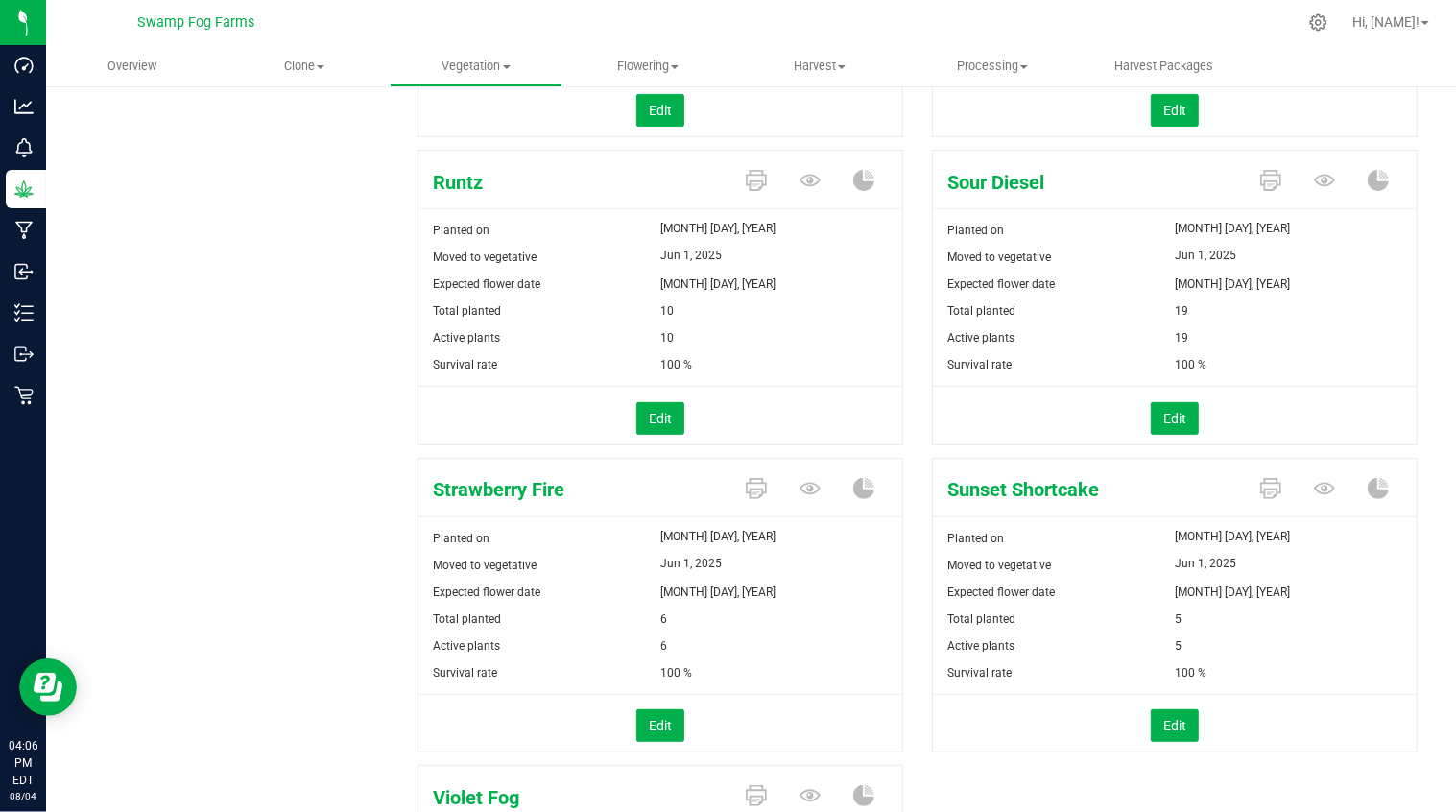 scroll, scrollTop: 497, scrollLeft: 0, axis: vertical 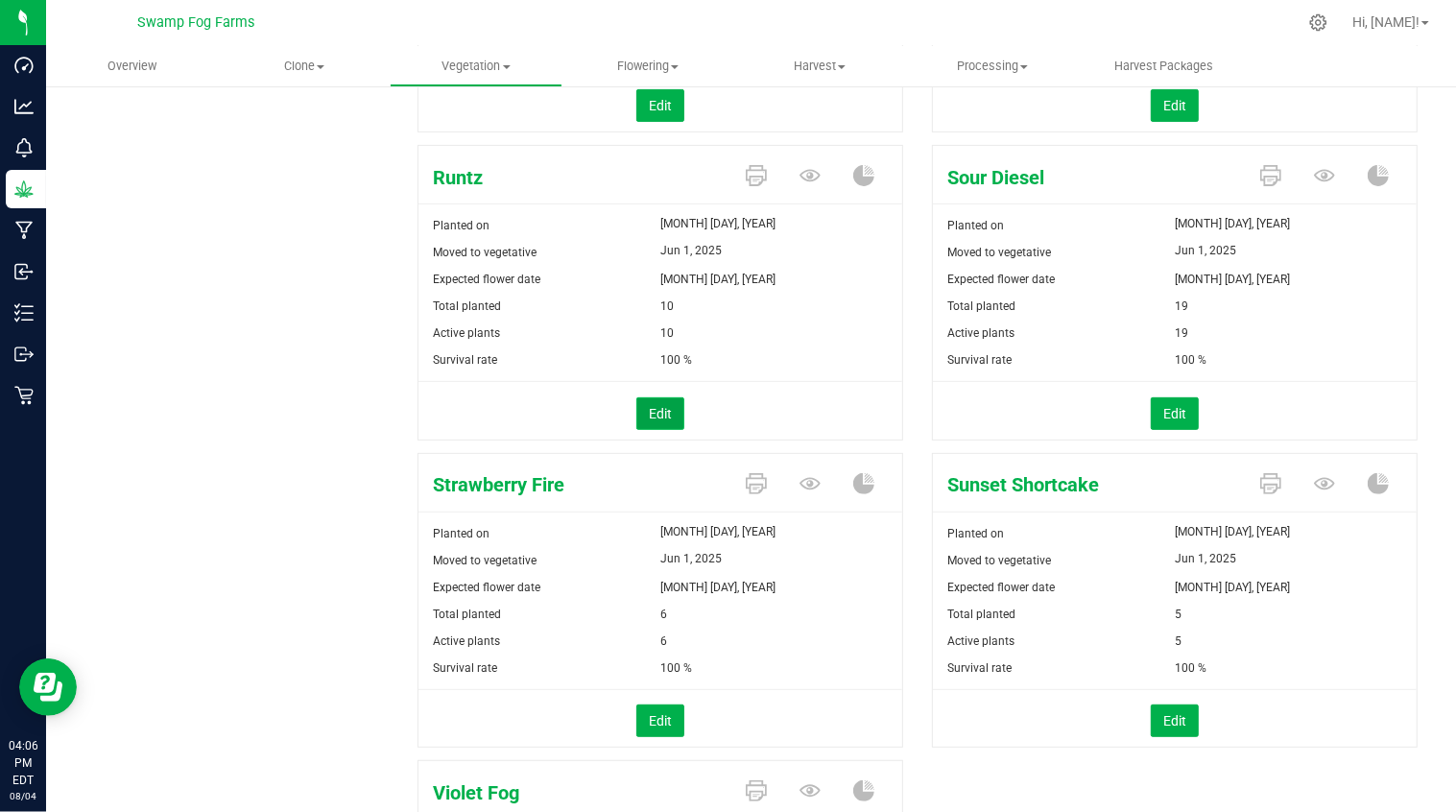 click on "Edit" at bounding box center [660, 414] 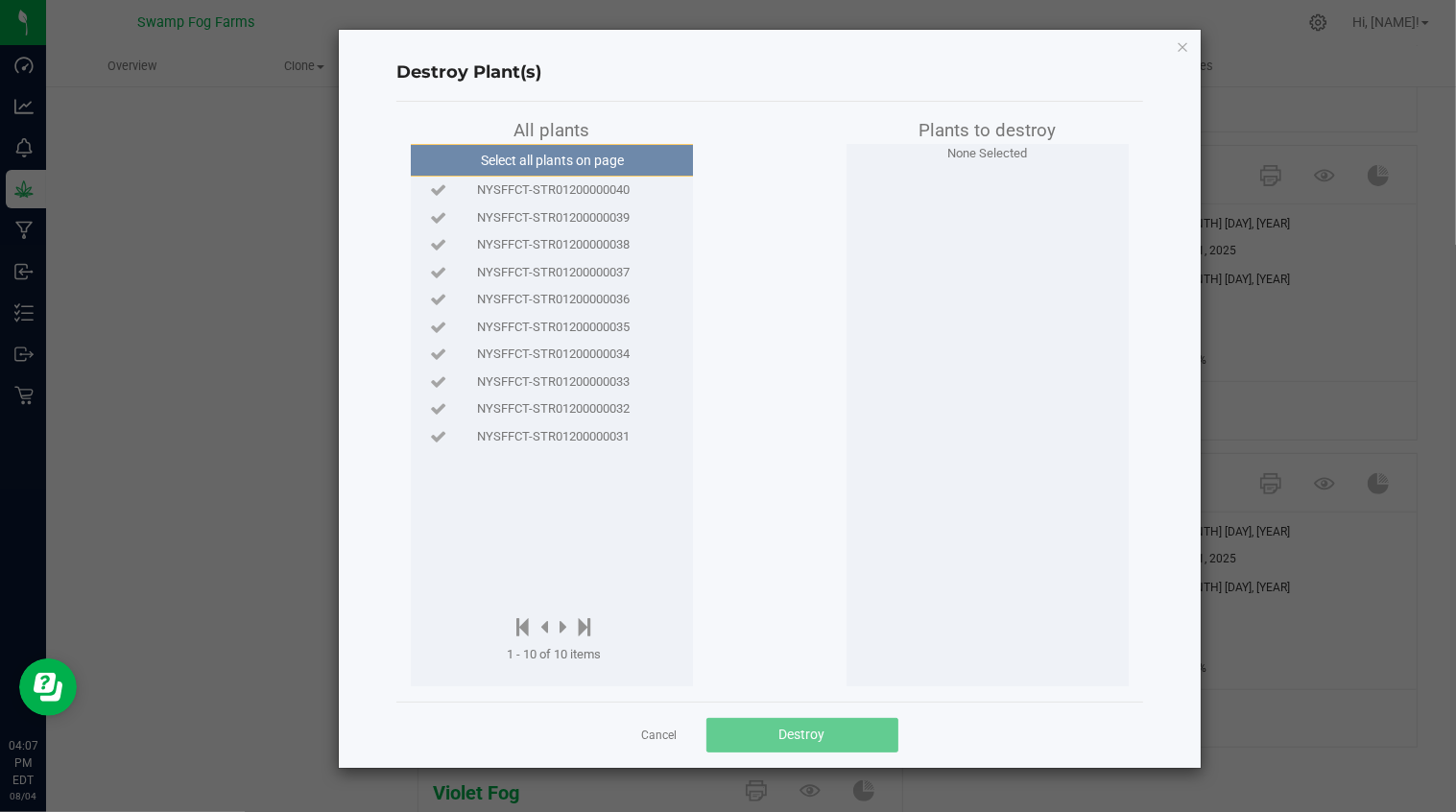 click on "NYSFFCT-STR01200000040" 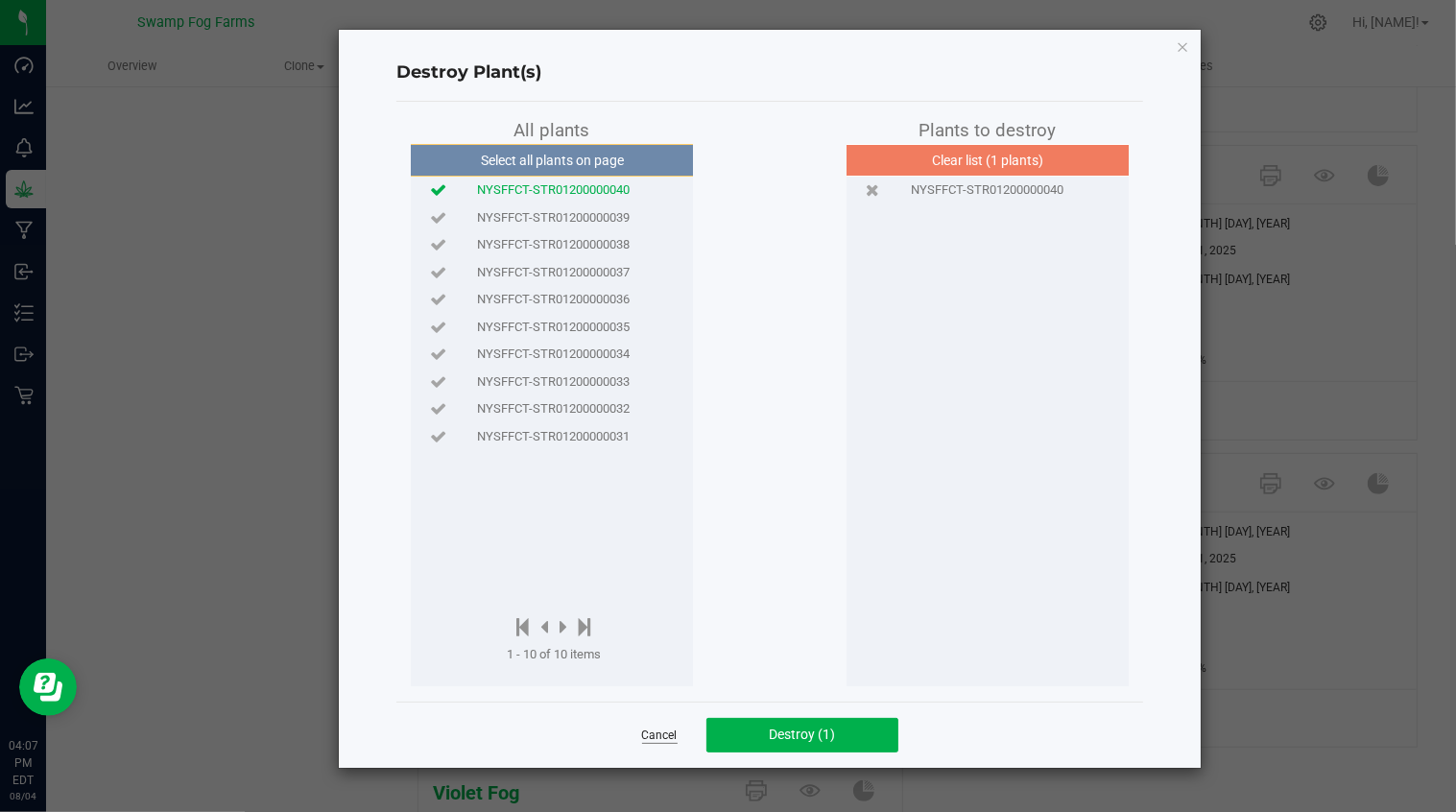 click on "Cancel" 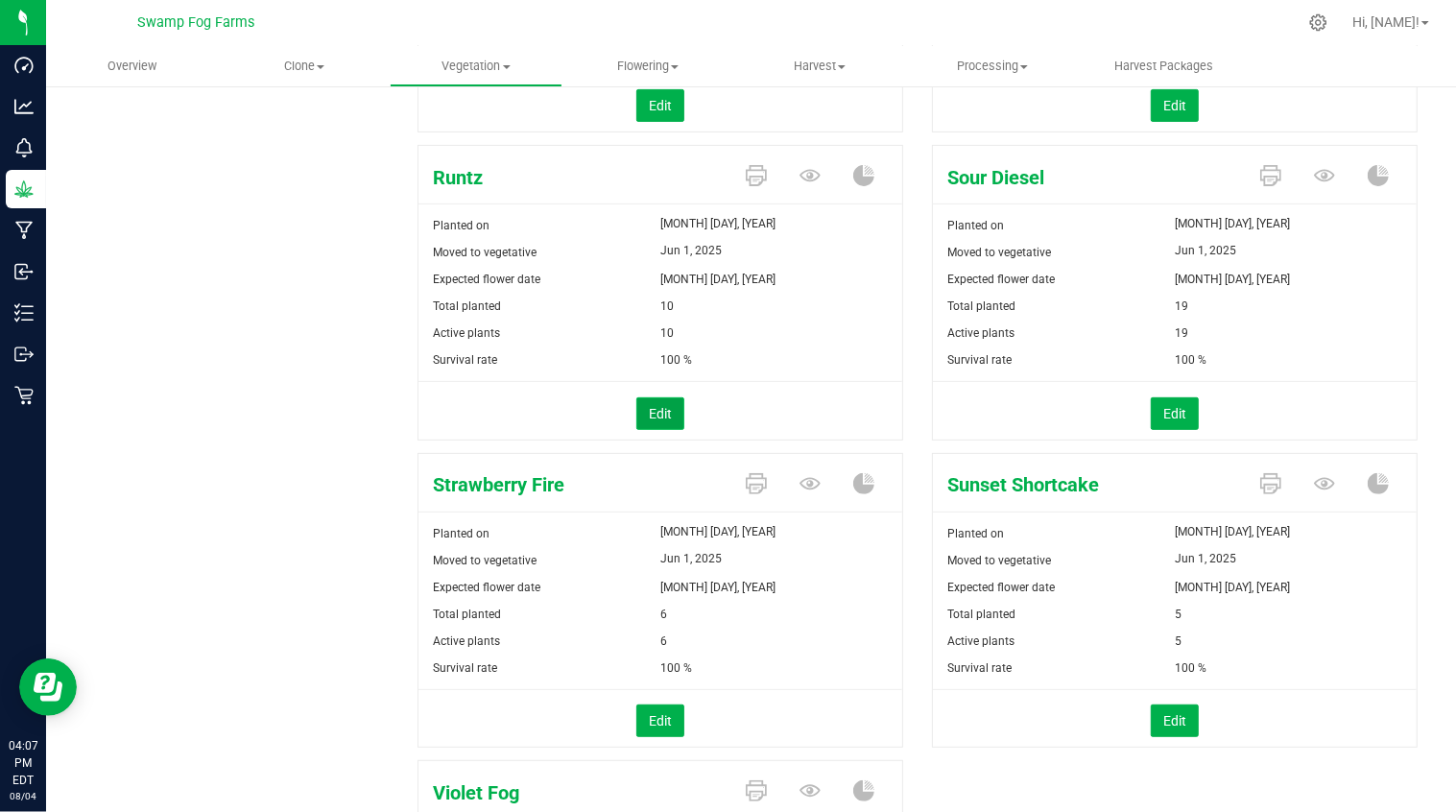 click on "Edit" at bounding box center (660, 414) 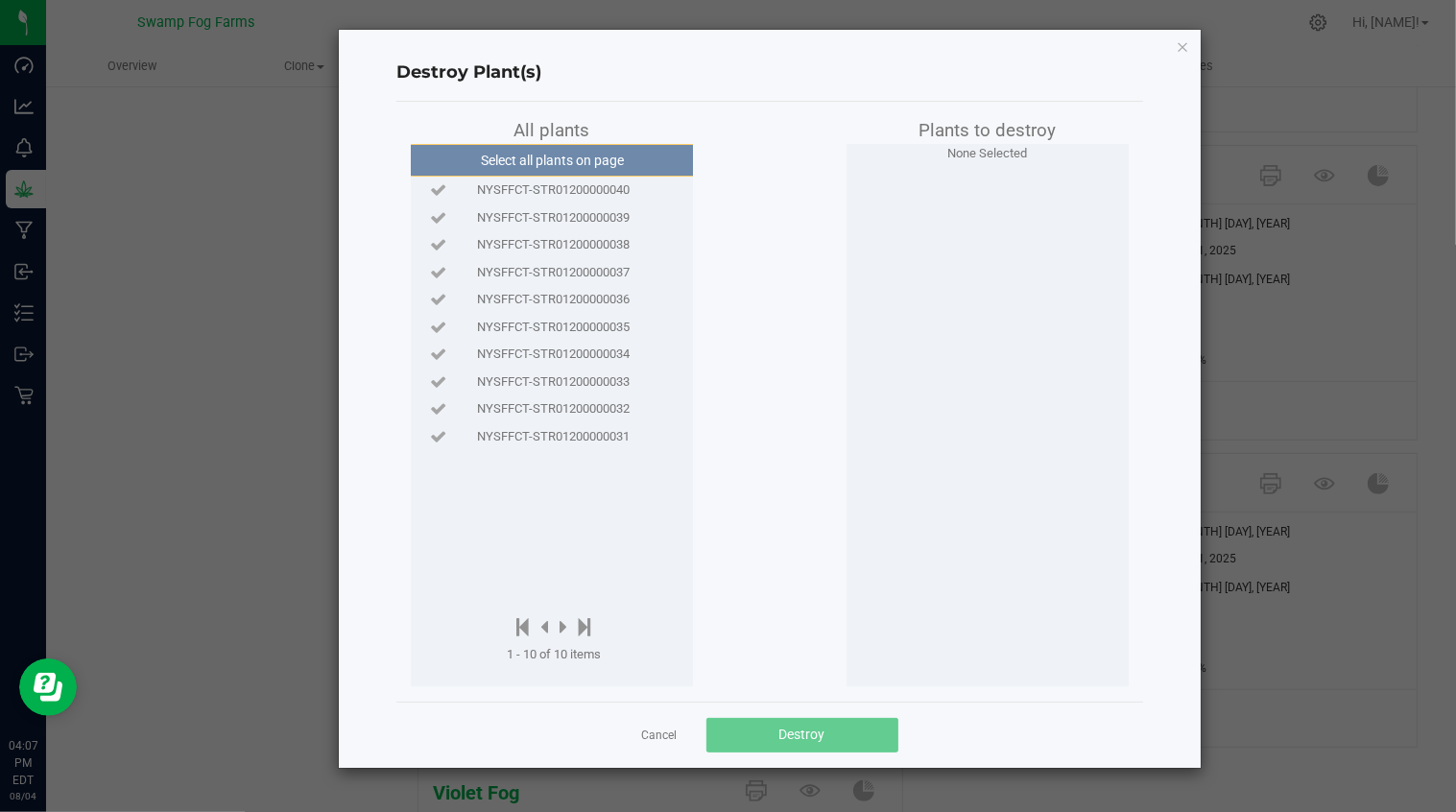 click on "NYSFFCT-STR01200000040" 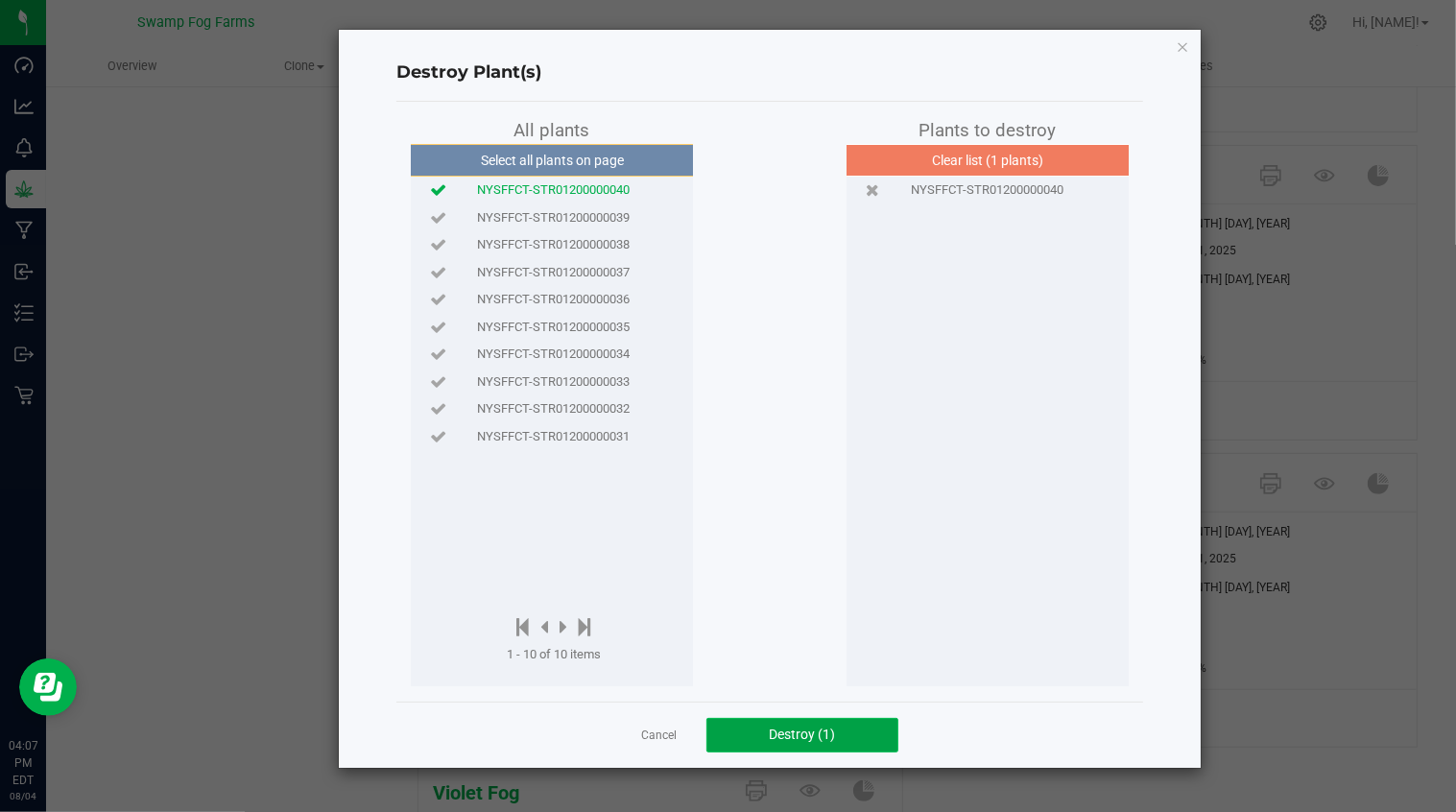 click on "Destroy (1)" 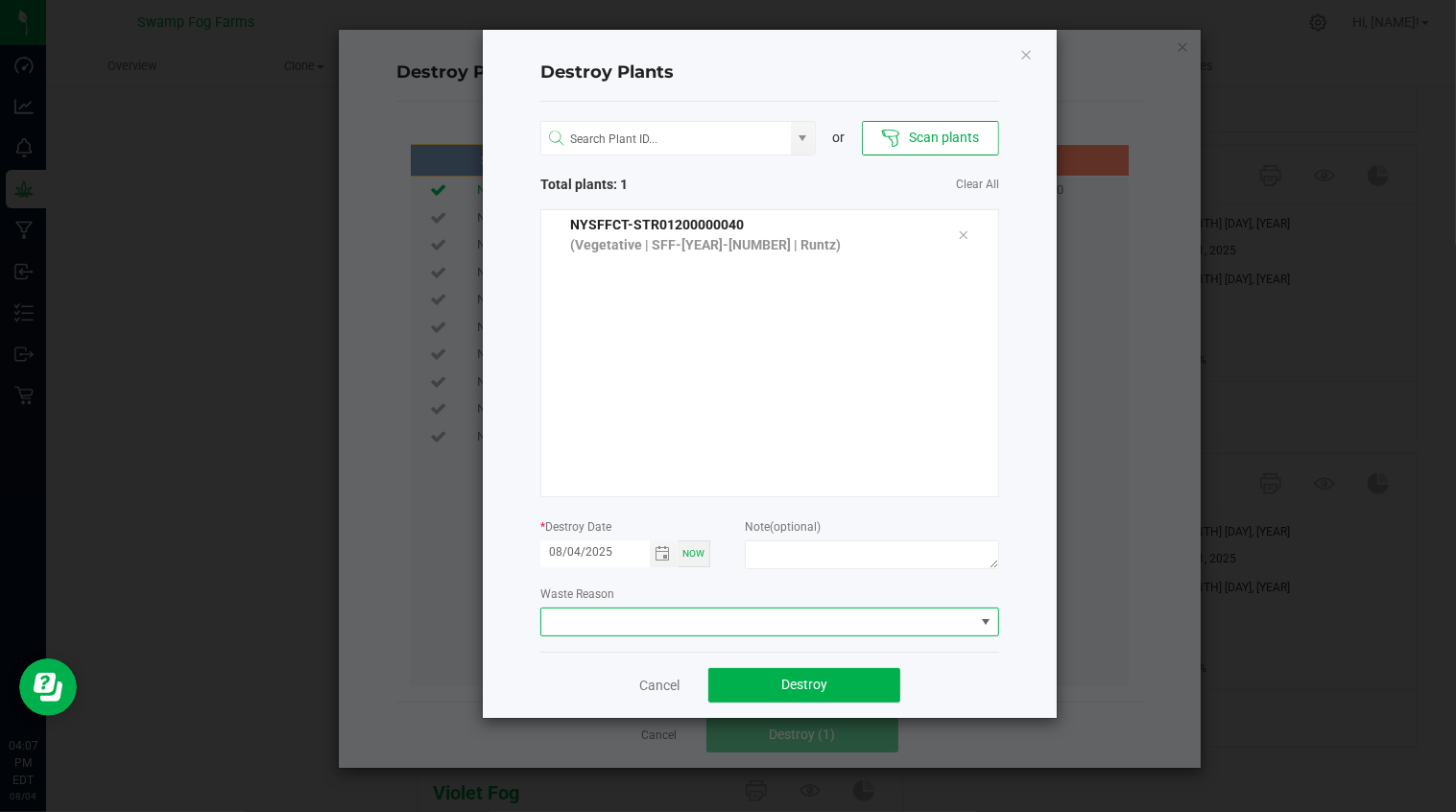 click at bounding box center (757, 622) 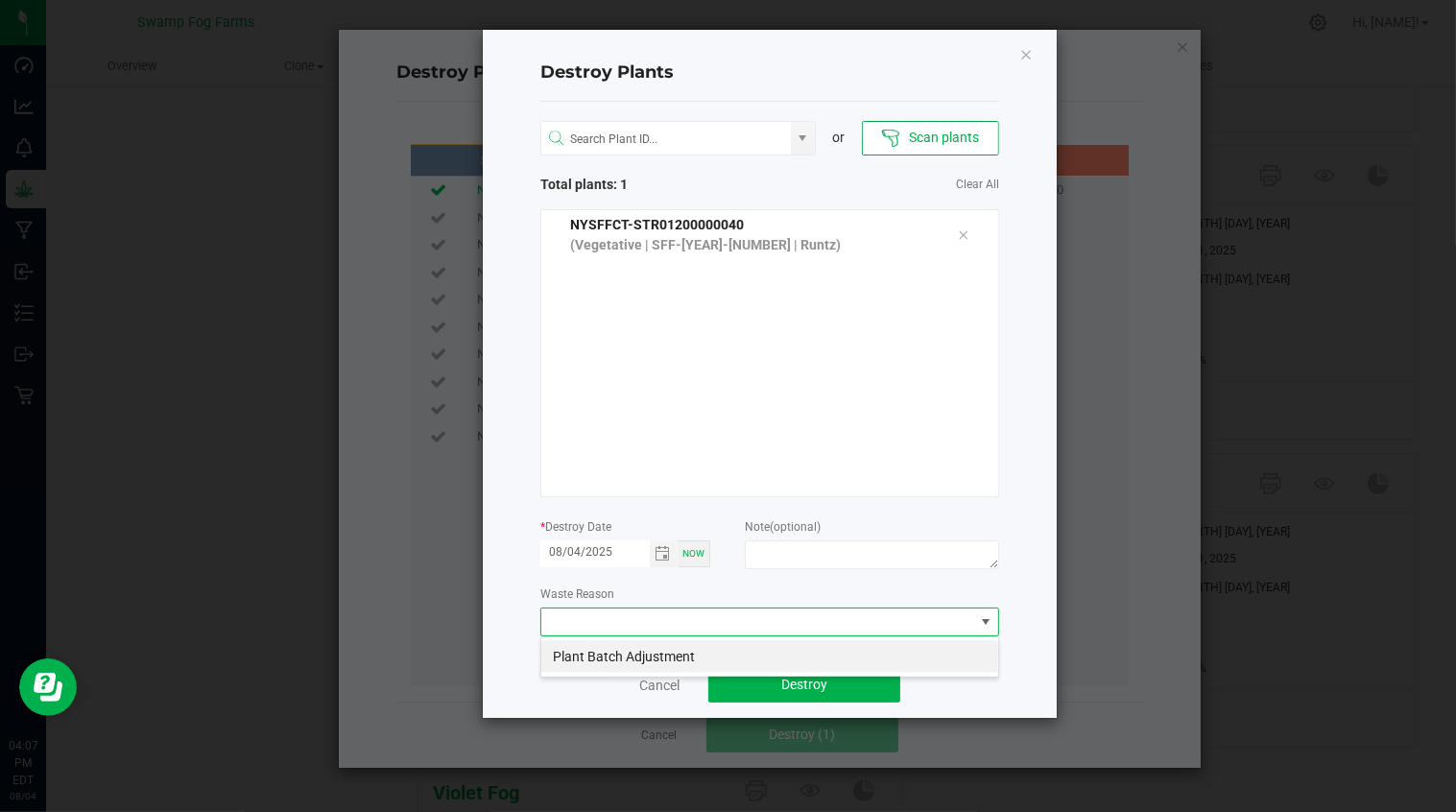 scroll, scrollTop: 95952, scrollLeft: 95519, axis: both 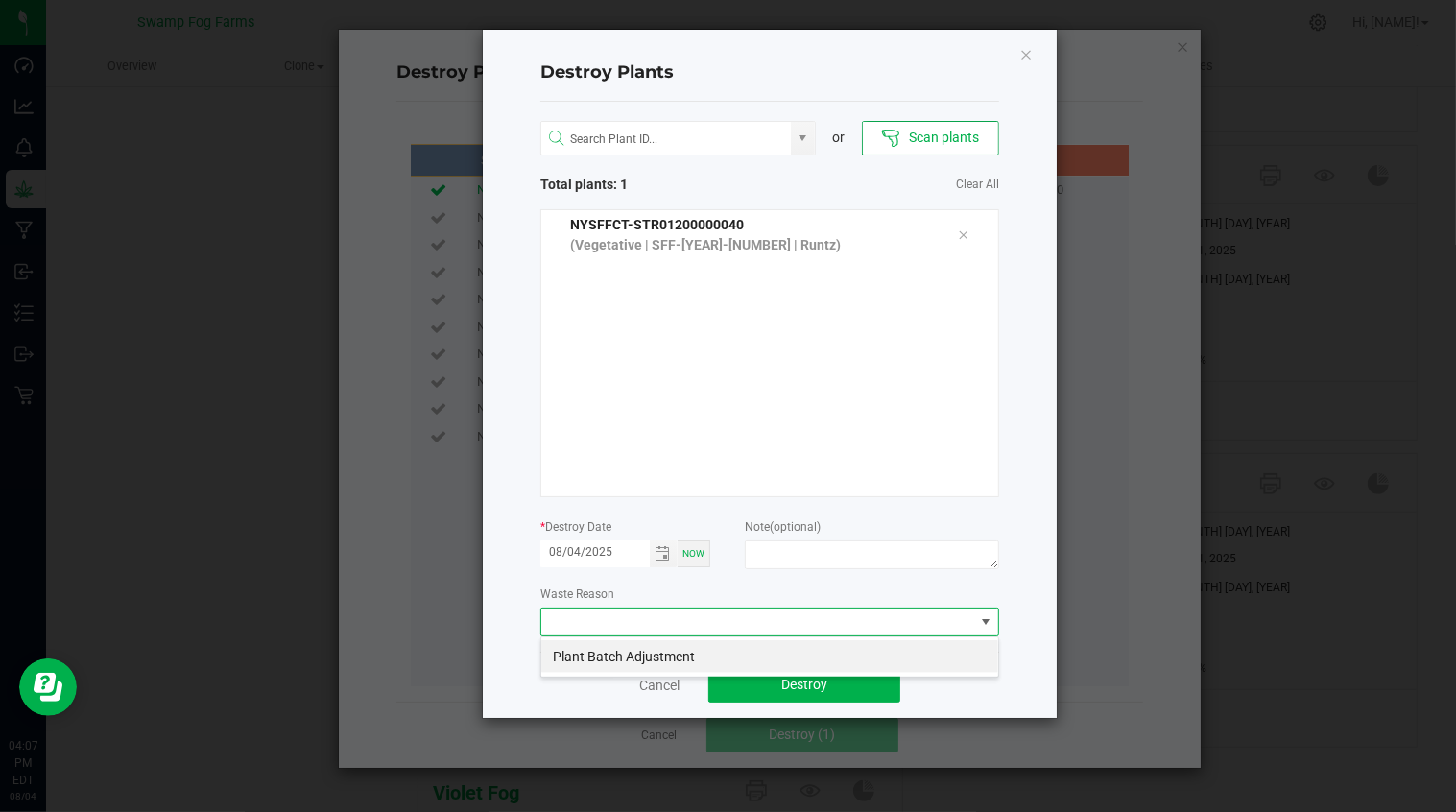 click at bounding box center [757, 622] 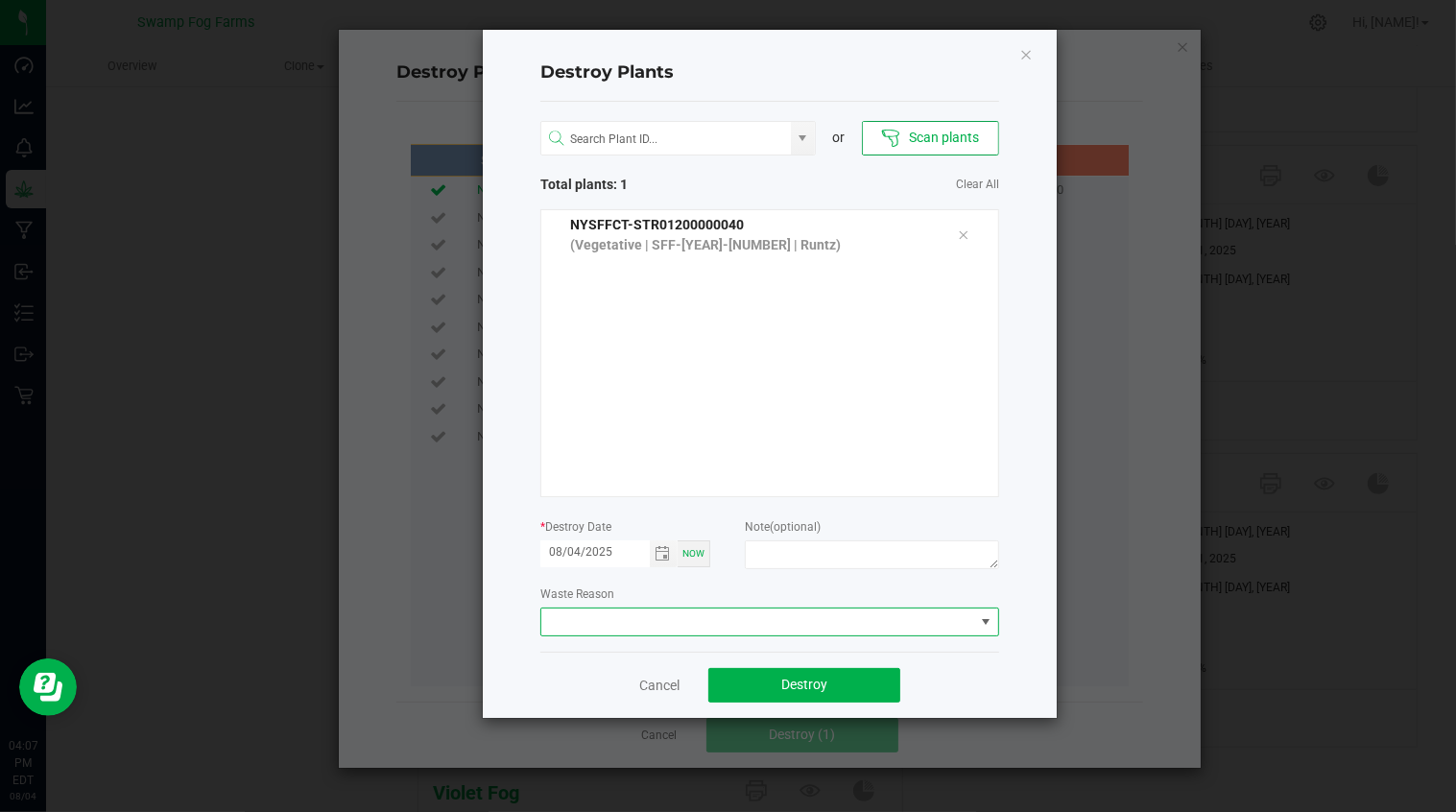 click at bounding box center (757, 622) 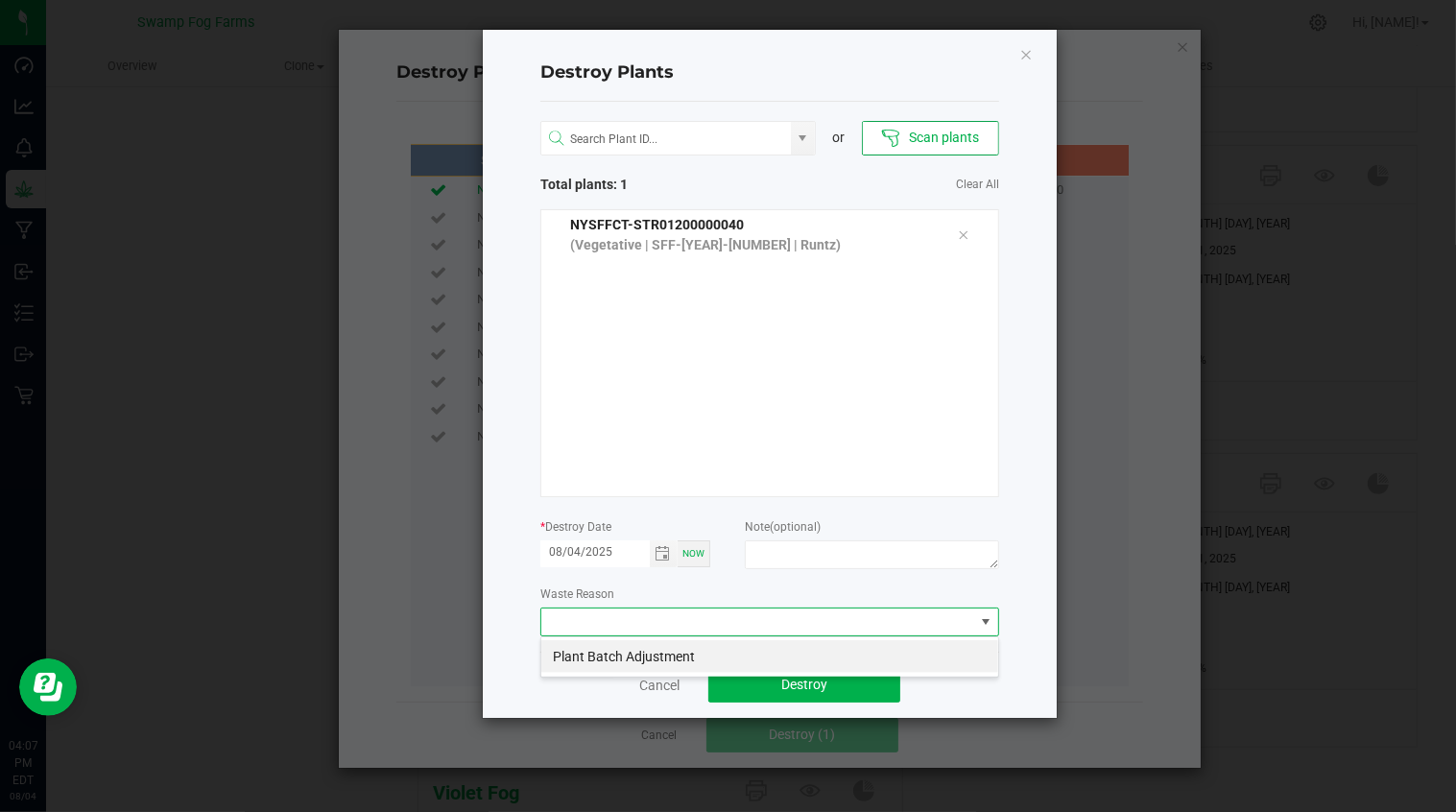 scroll, scrollTop: 95952, scrollLeft: 95519, axis: both 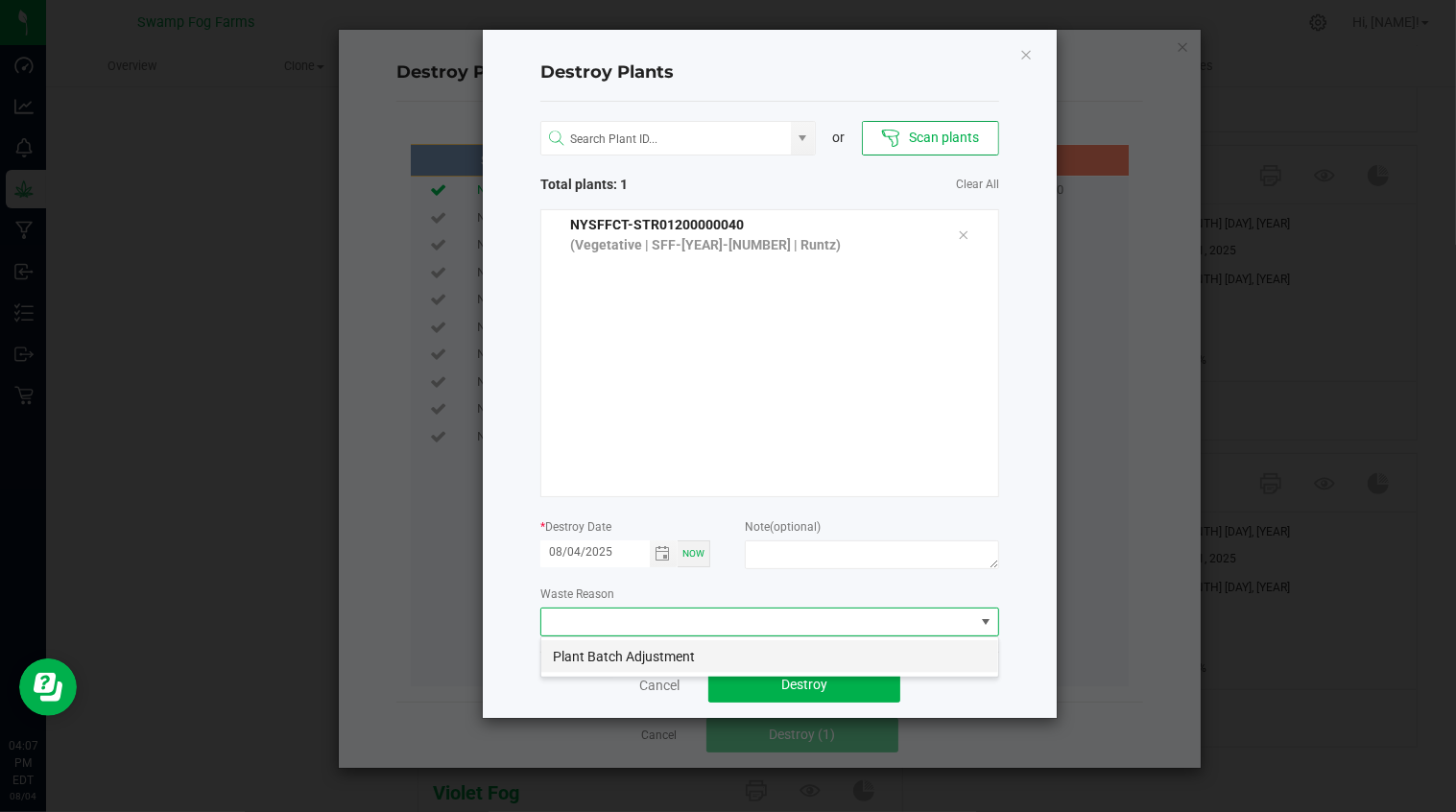 click on "Plant Batch Adjustment" at bounding box center [770, 657] 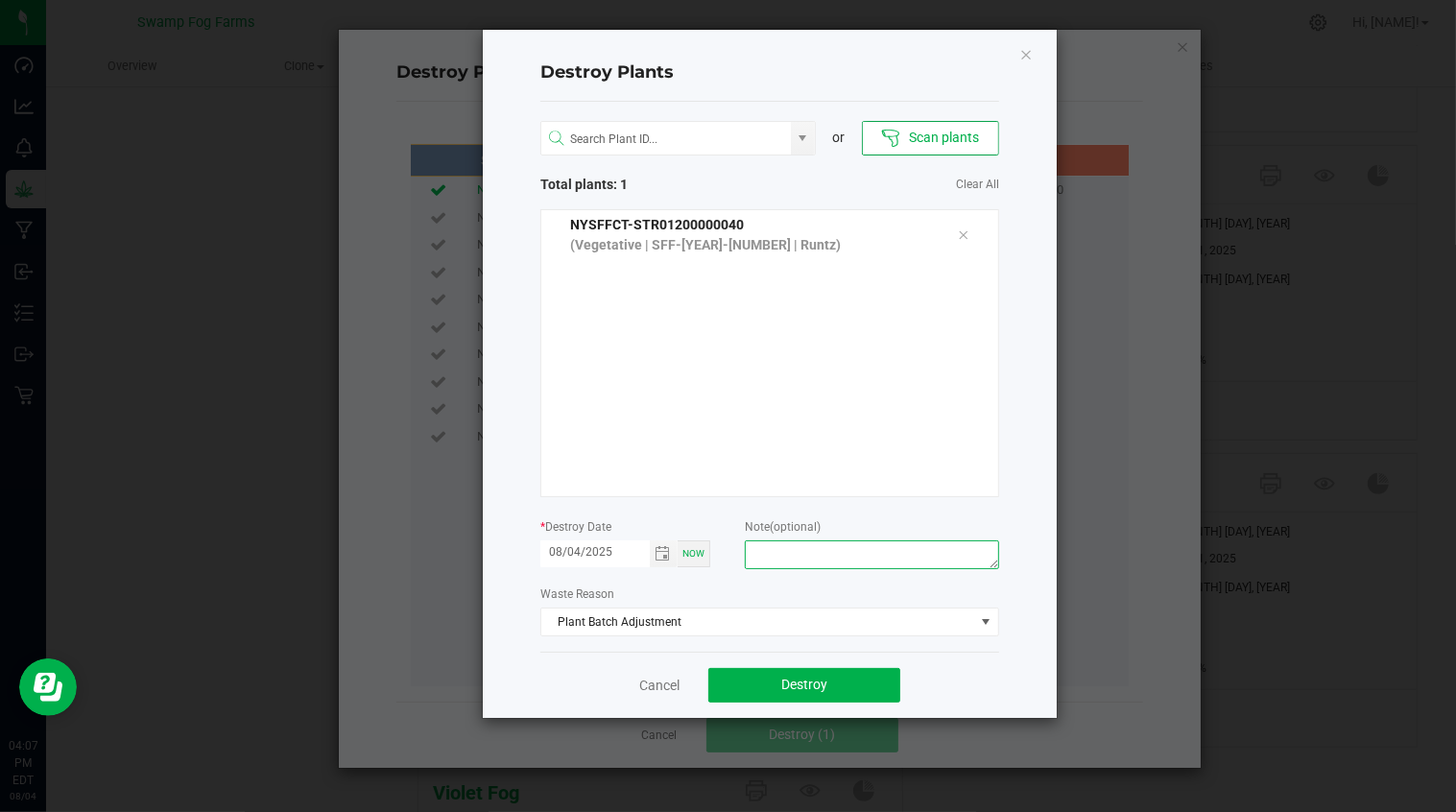 click at bounding box center (871, 555) 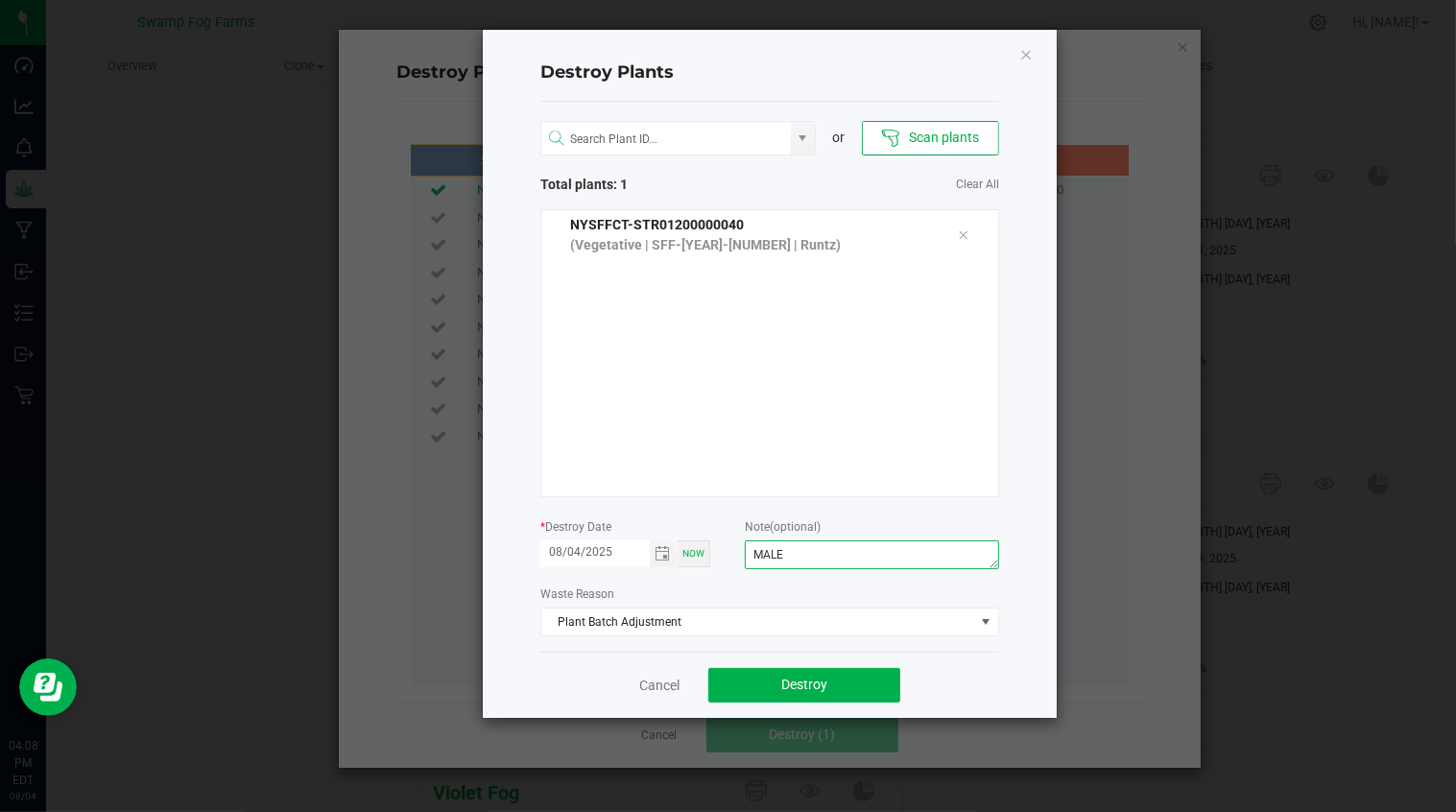 type on "MALE" 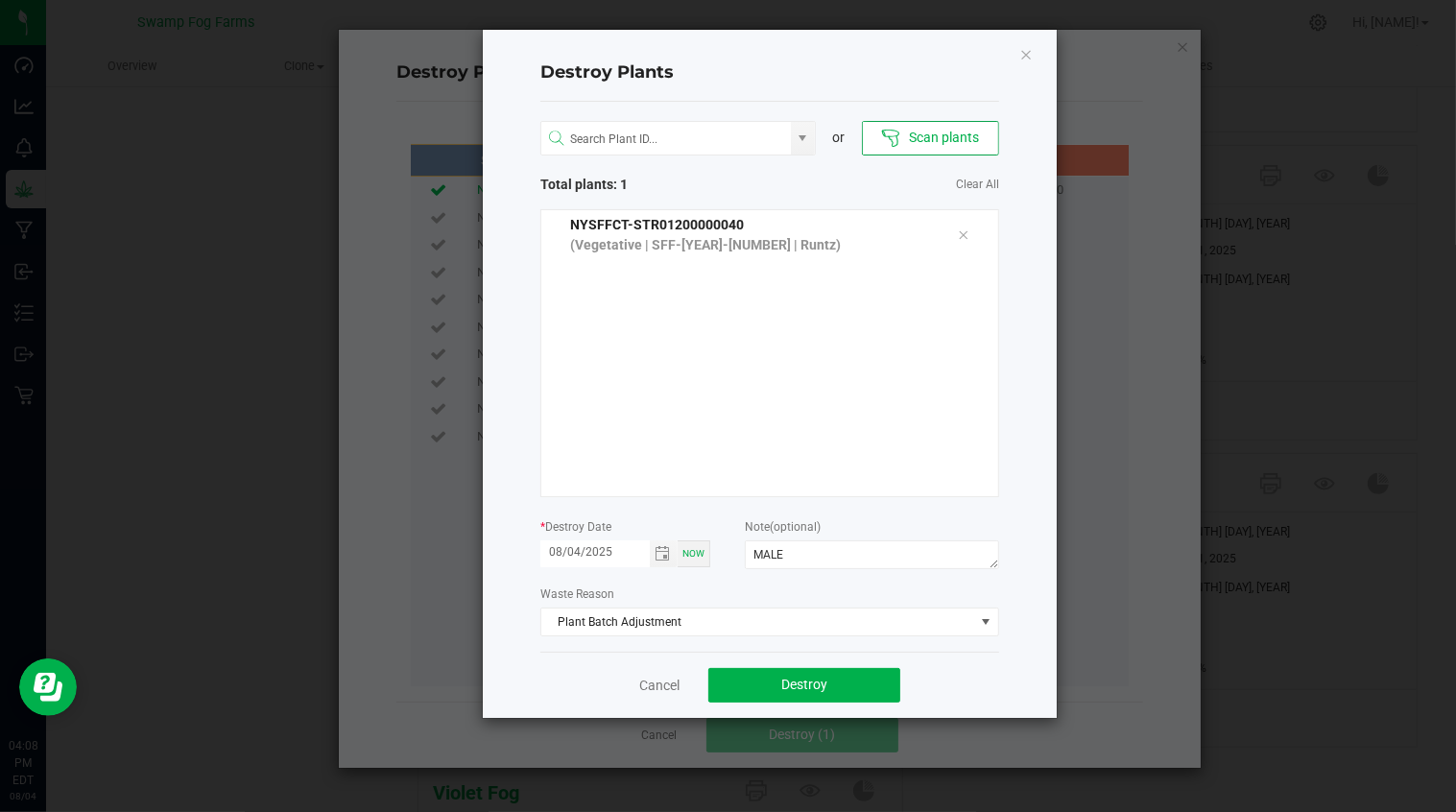 click on "Waste Reason  Plant Batch Adjustment" 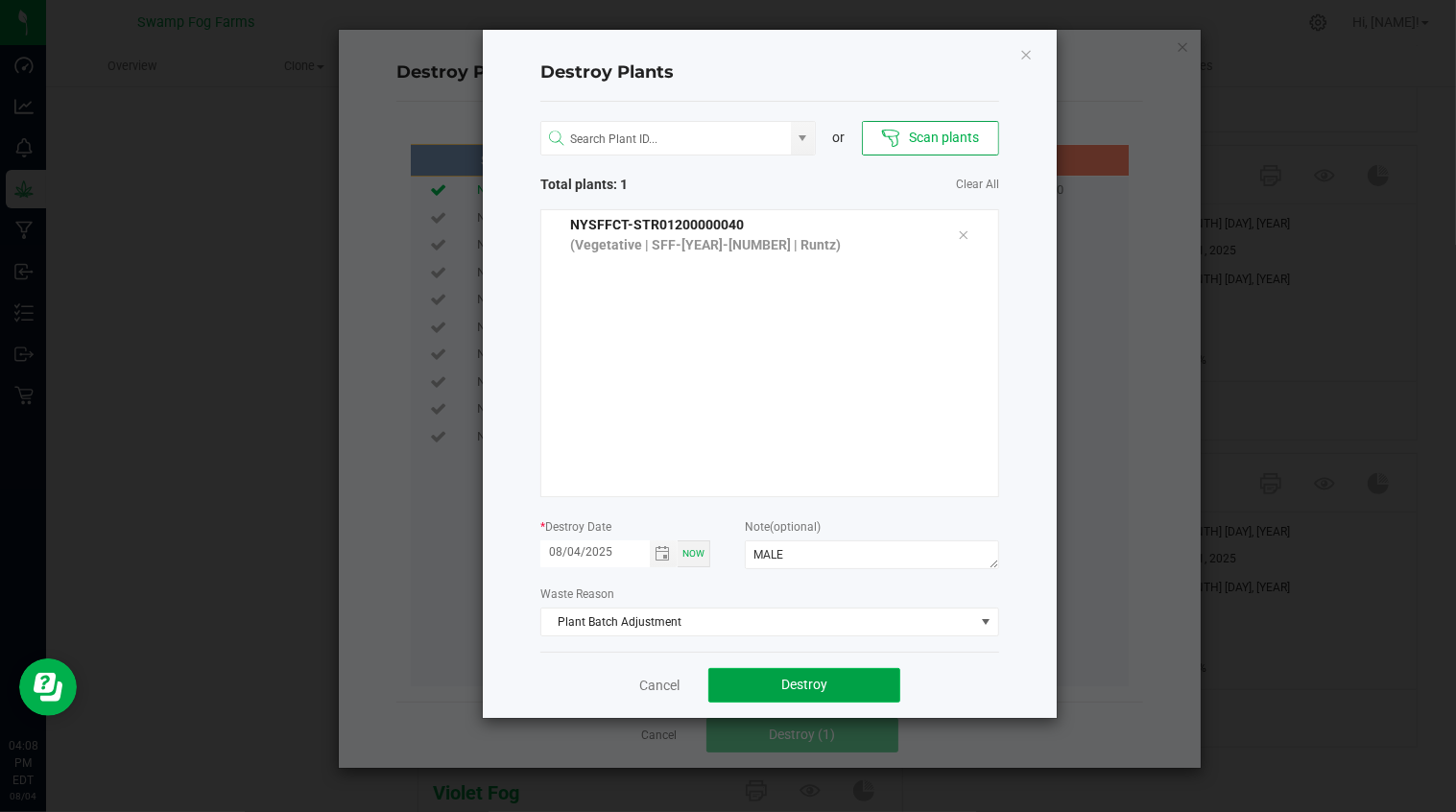 click on "Destroy" 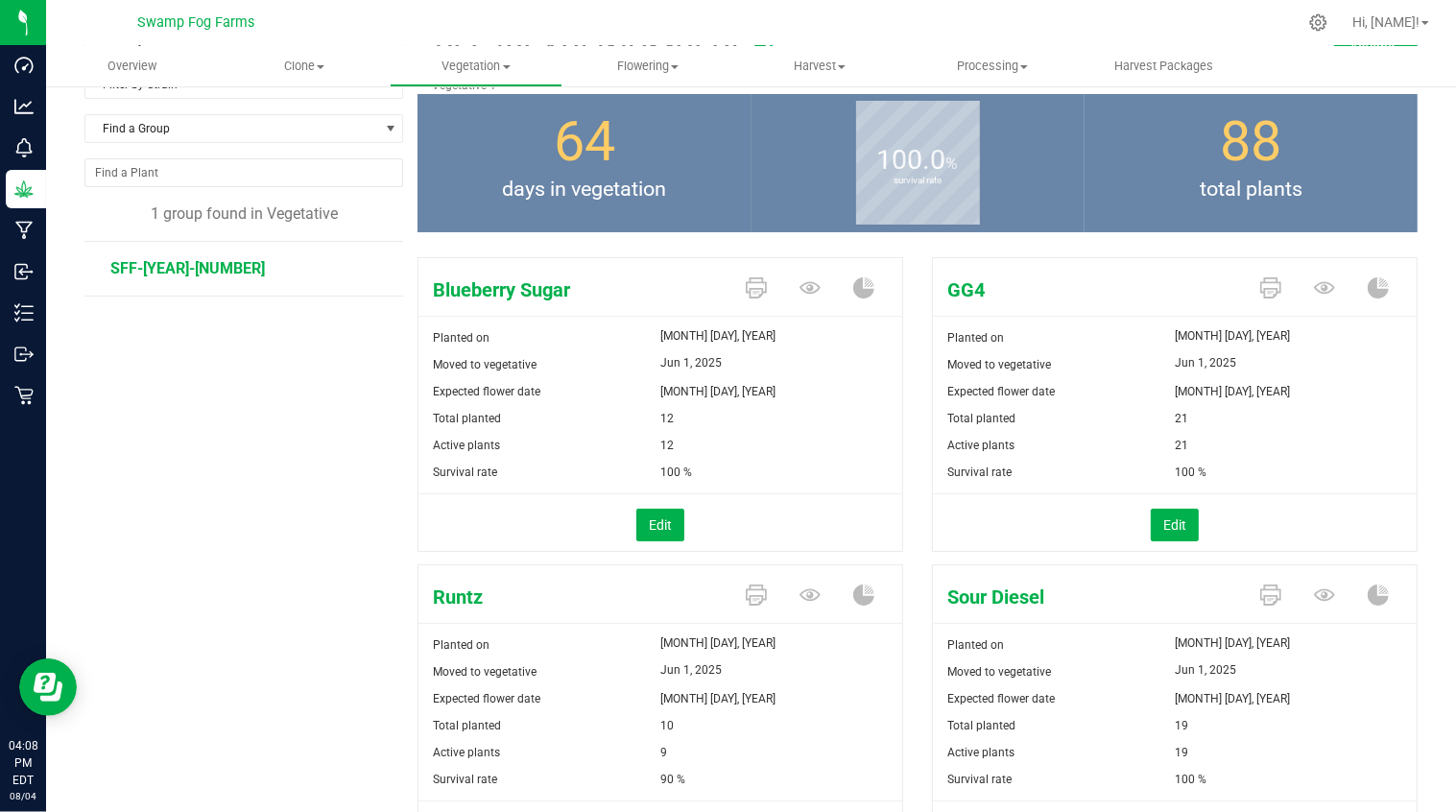 scroll, scrollTop: 0, scrollLeft: 0, axis: both 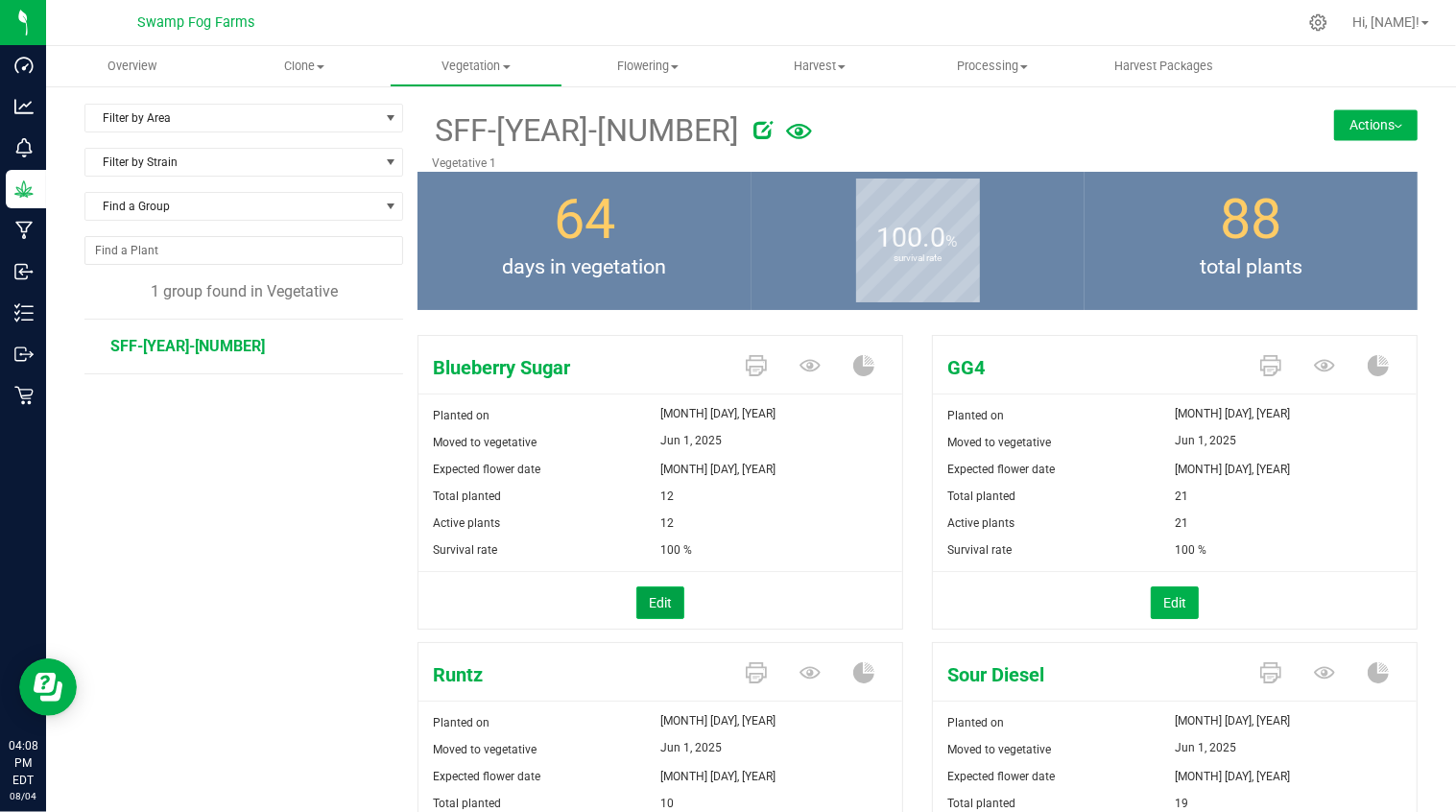 click on "Edit" at bounding box center (660, 603) 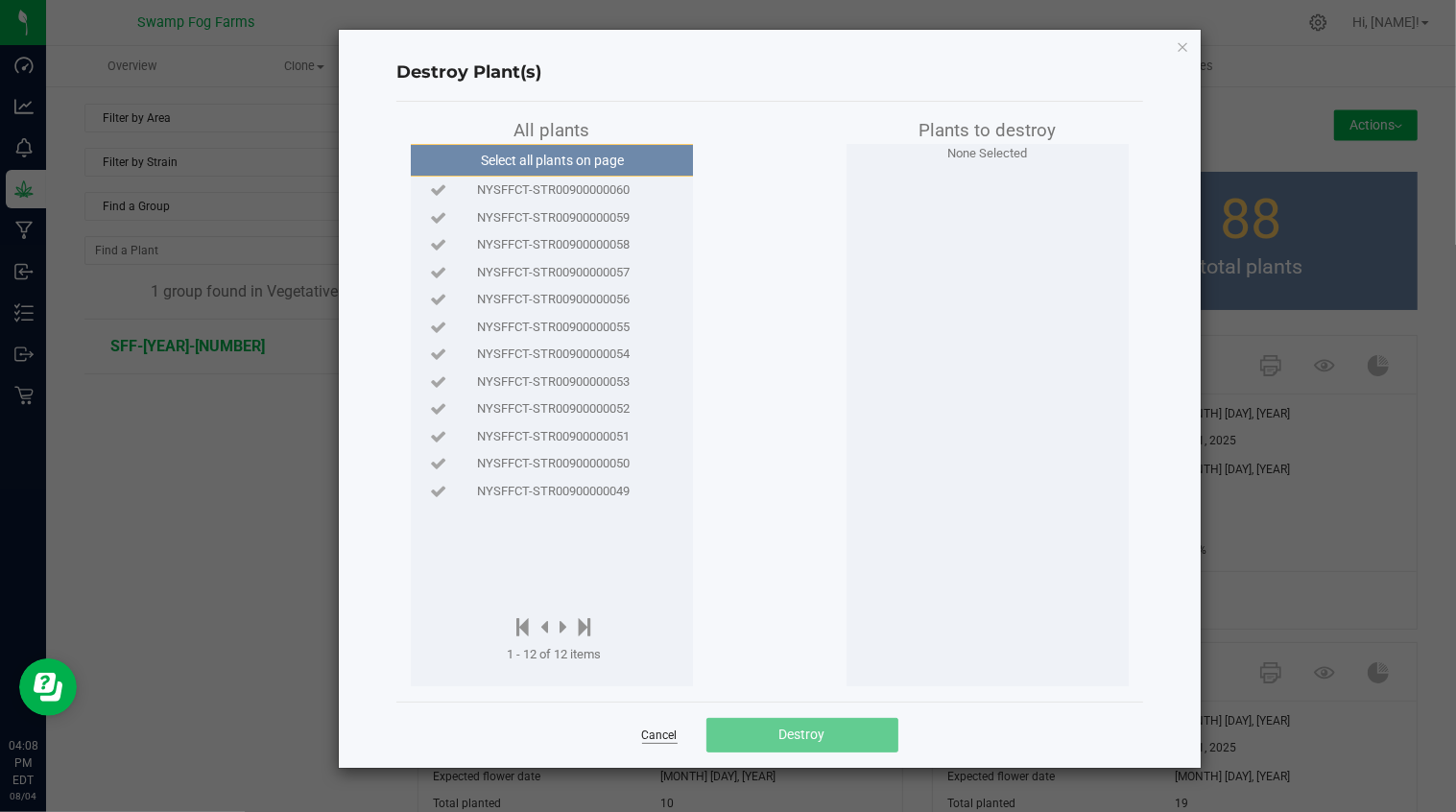 click on "Cancel" 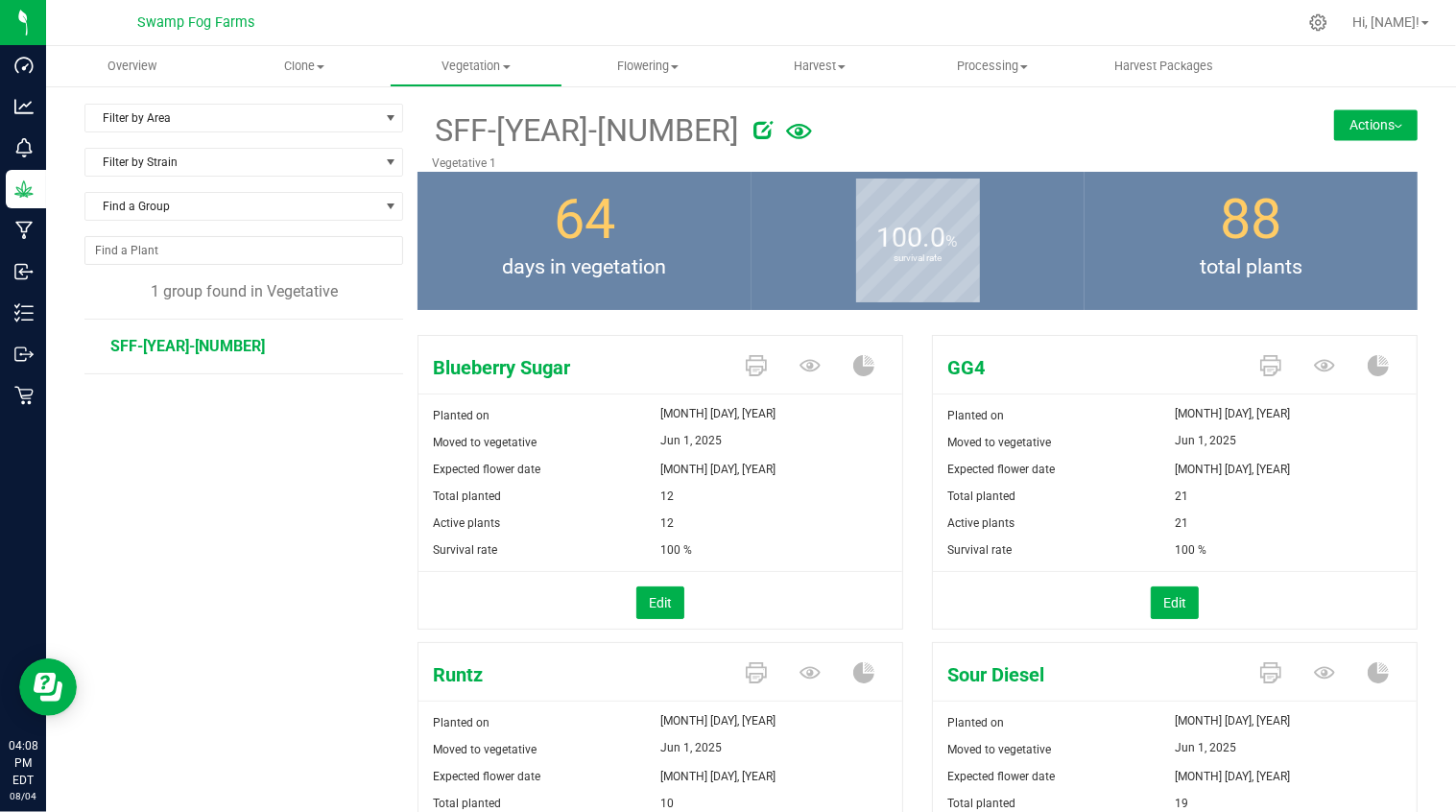 click on "SFF-[YEAR]-[NUMBER]" at bounding box center [187, 346] 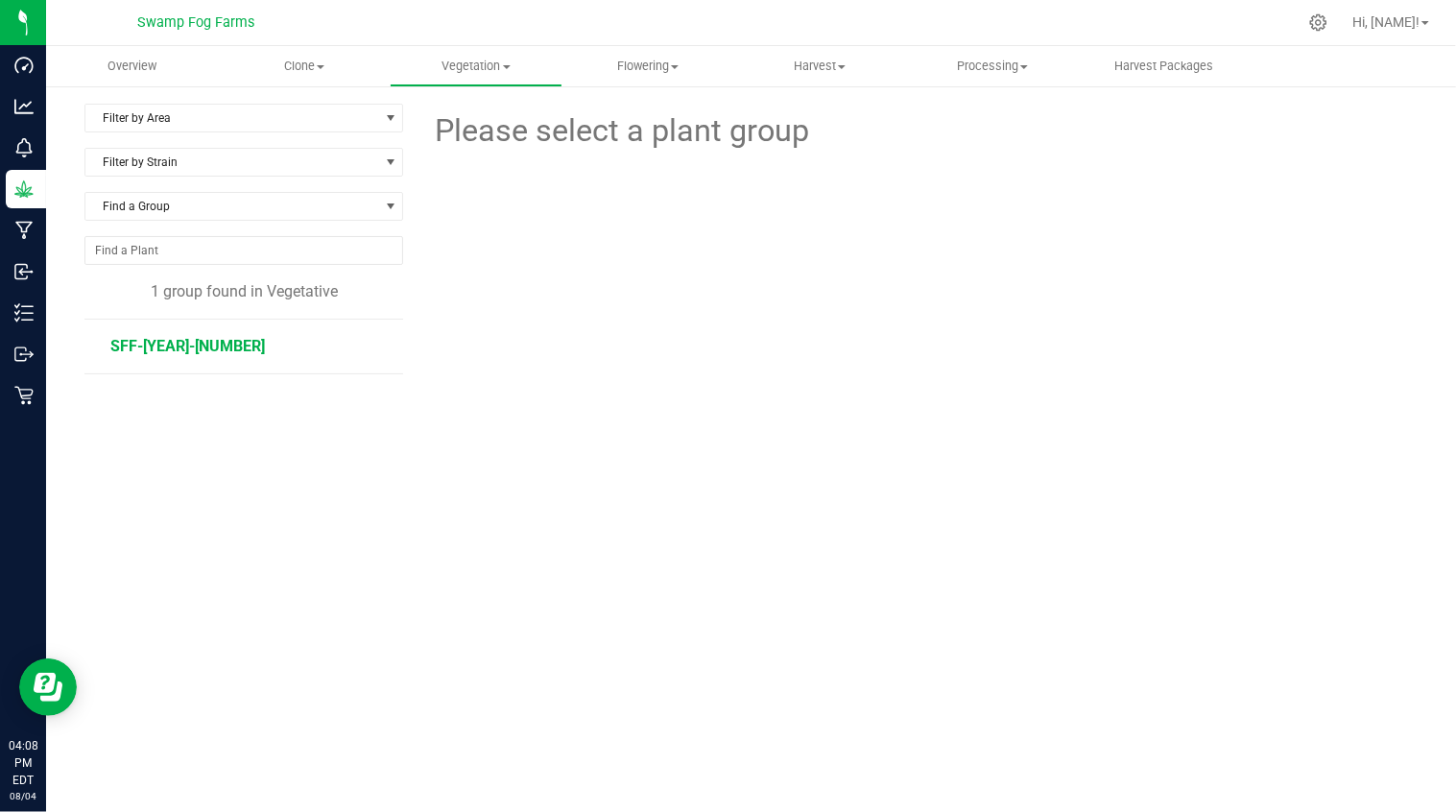 click on "SFF-[YEAR]-[NUMBER]" at bounding box center (187, 346) 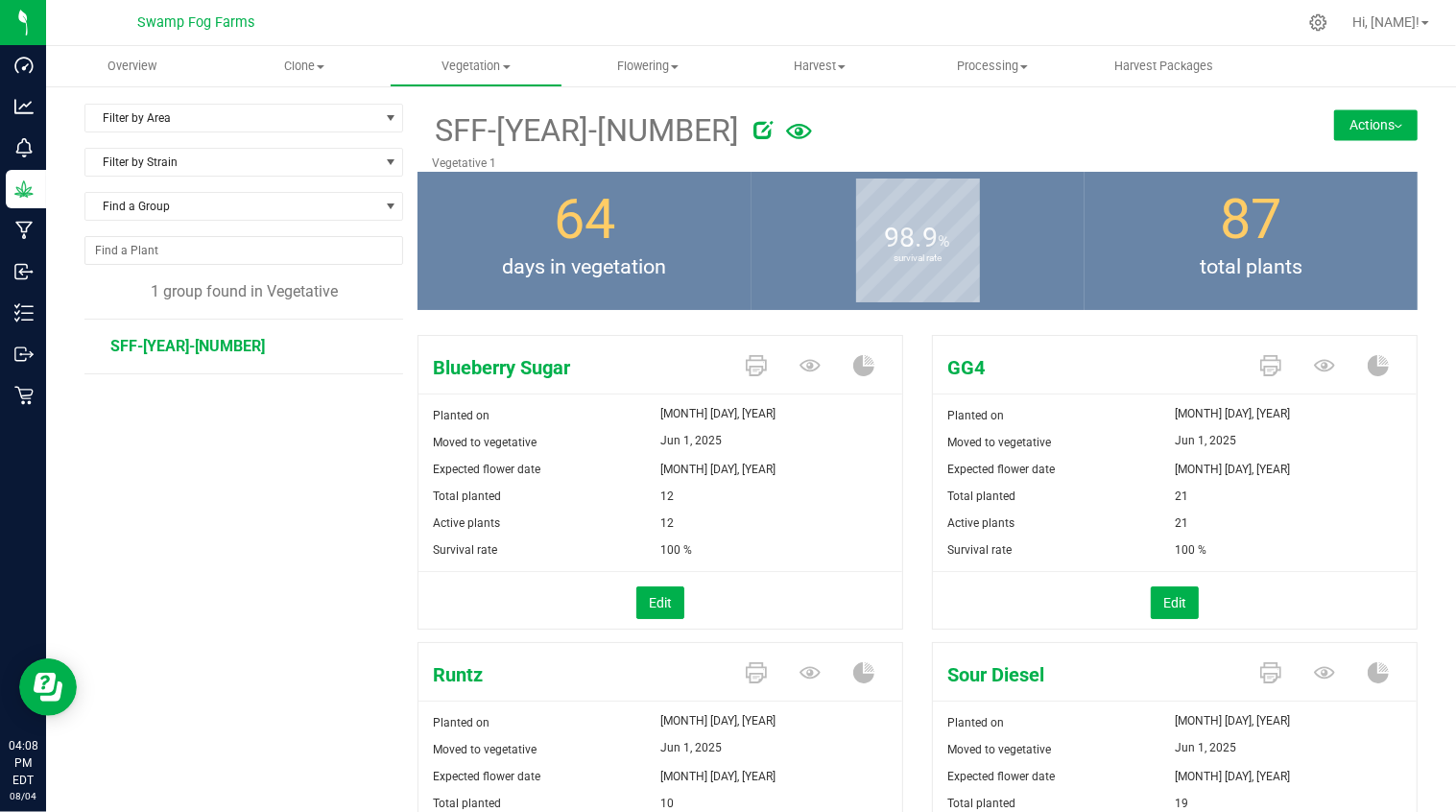 click on "Actions" at bounding box center (1375, 125) 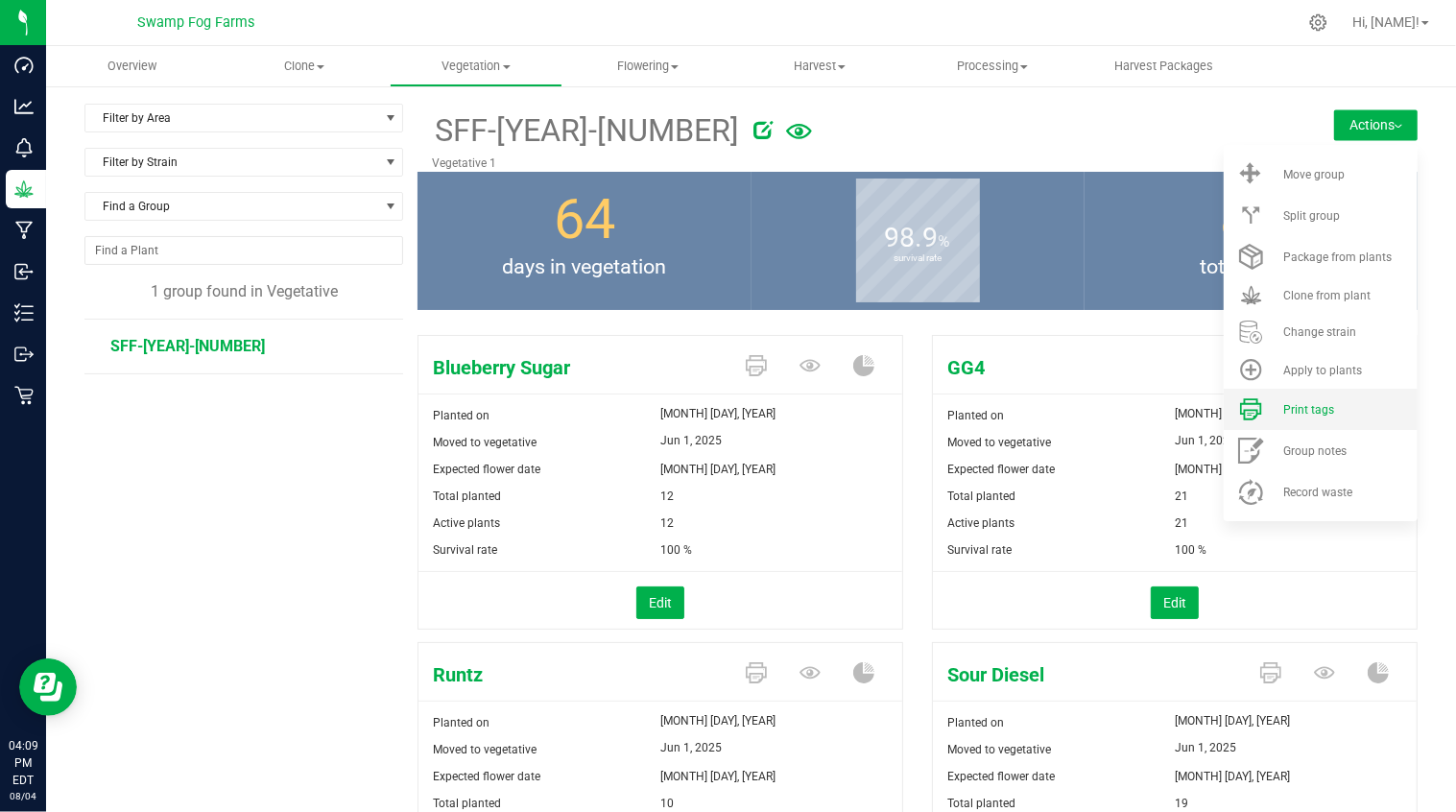 click on "Print tags" at bounding box center (1308, 410) 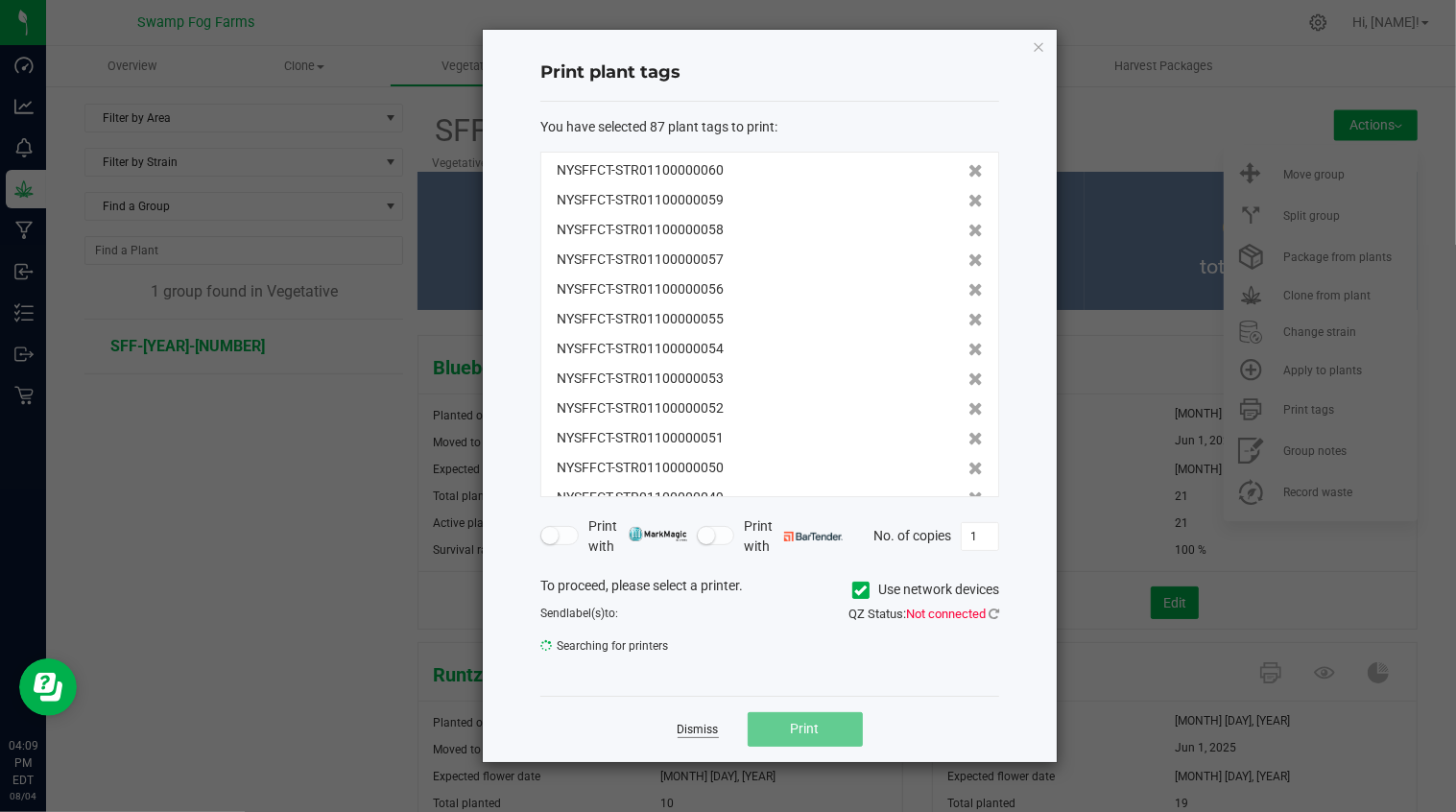 click on "Dismiss" 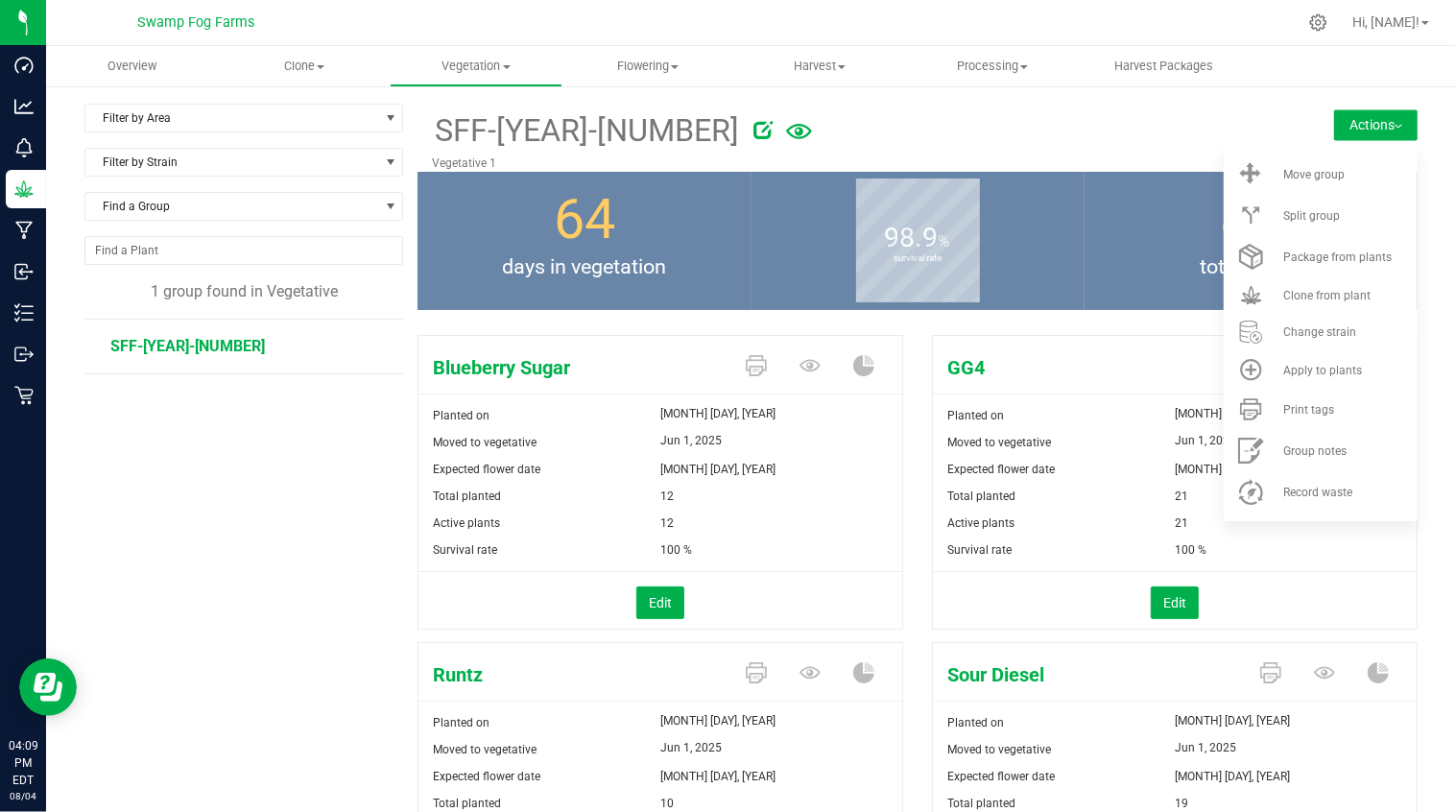 click on "SFF-[YEAR]-[NUMBER]" at bounding box center [251, 851] 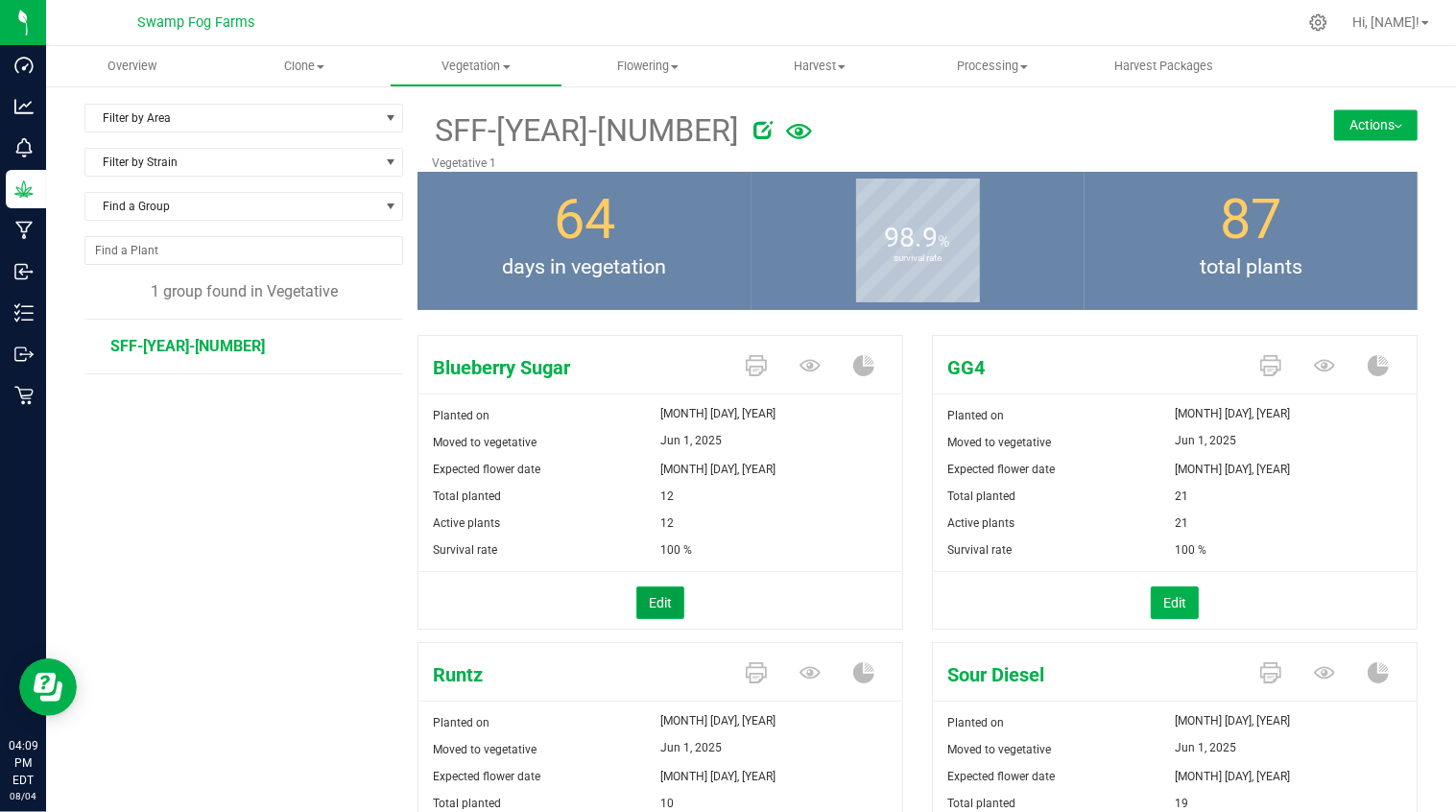 click on "Edit" at bounding box center (660, 603) 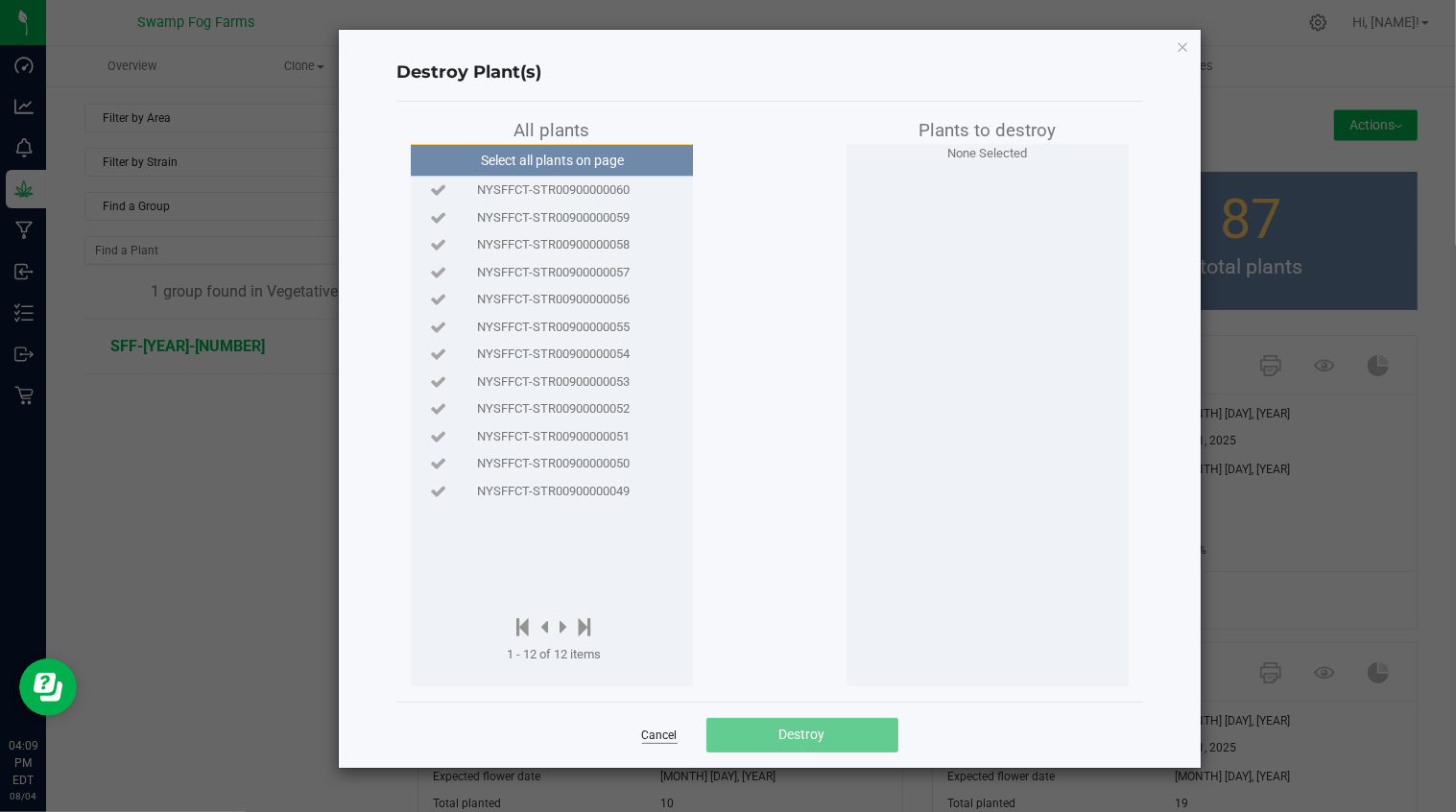 click on "Cancel" 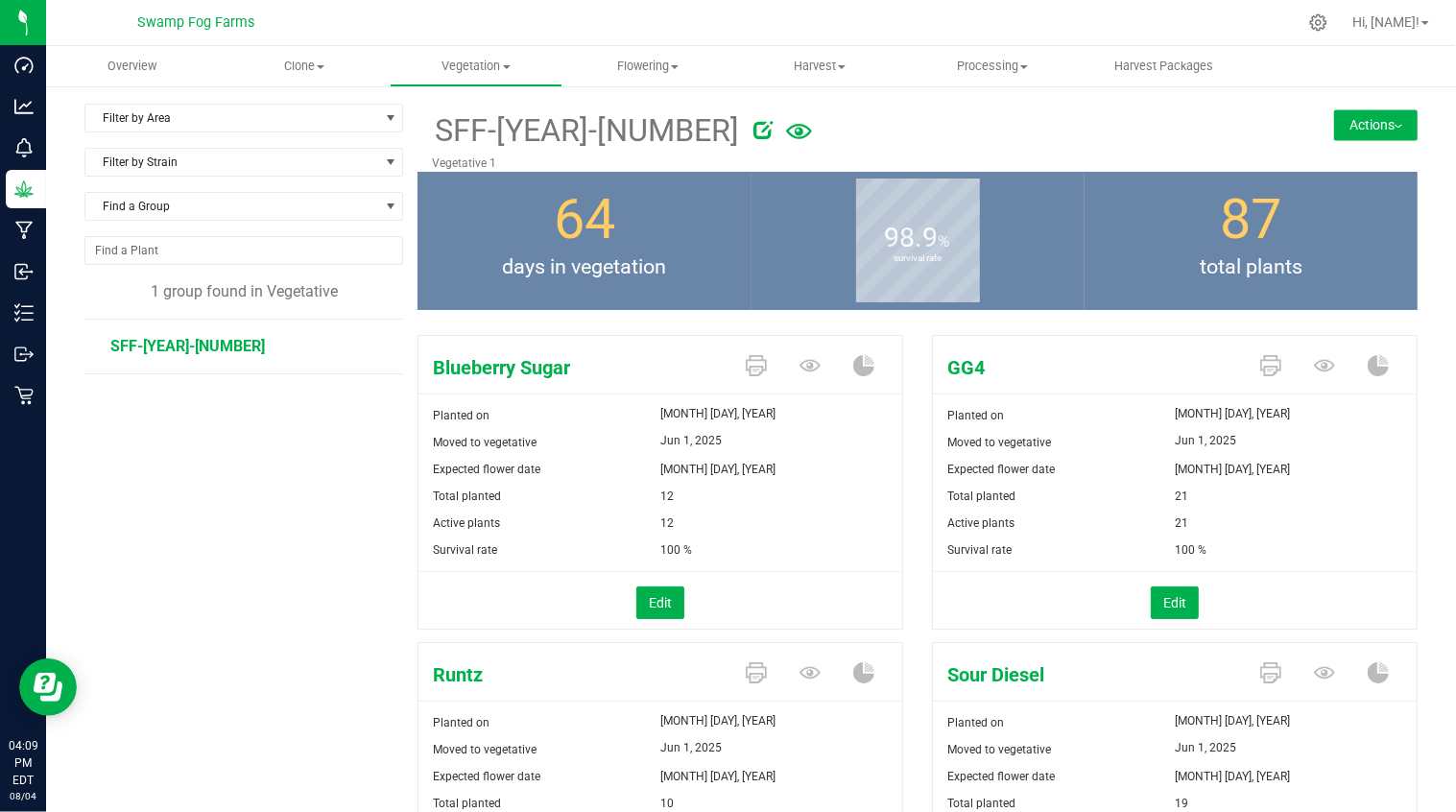 click on "SFF-[YEAR]-[NUMBER]" at bounding box center [251, 851] 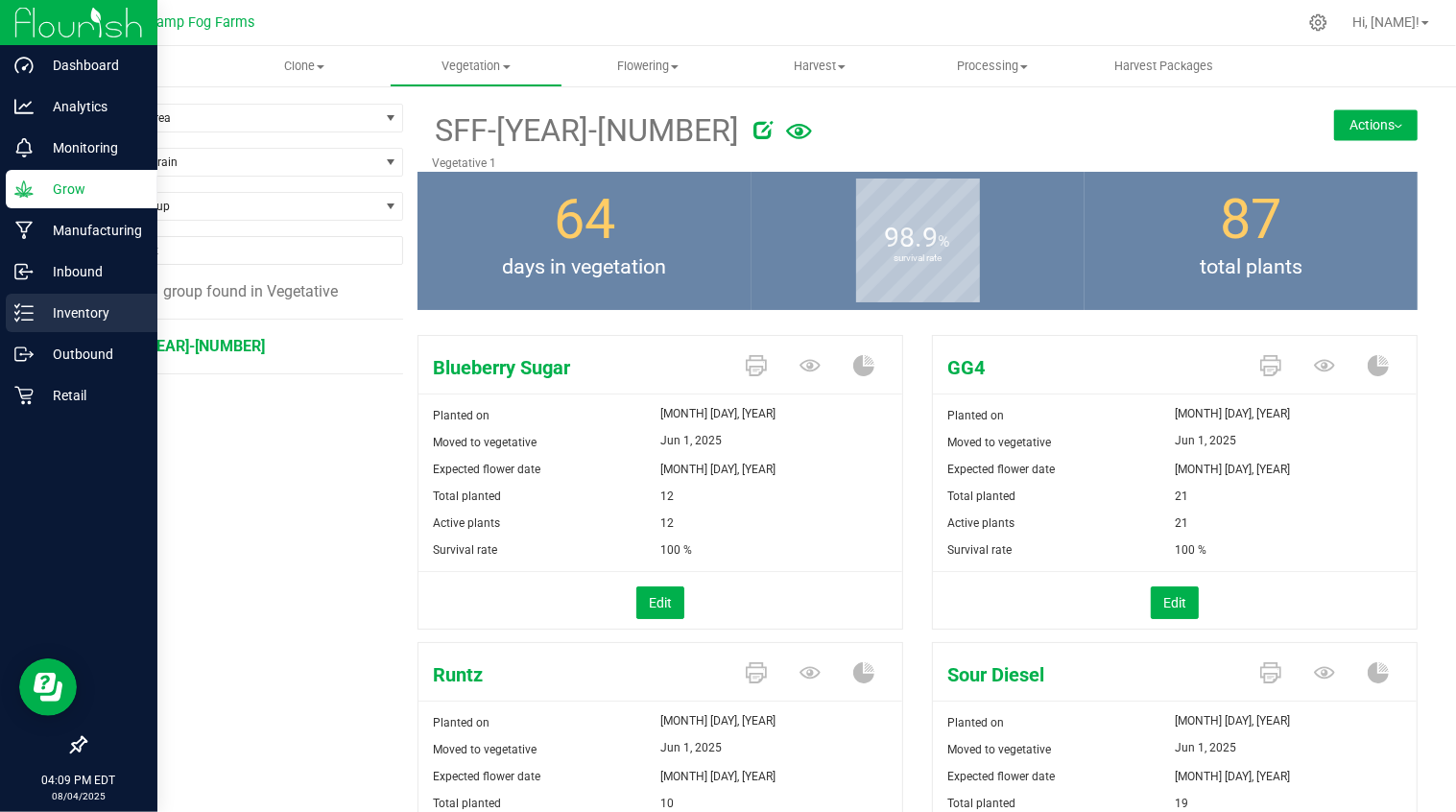 click on "Inventory" at bounding box center [91, 313] 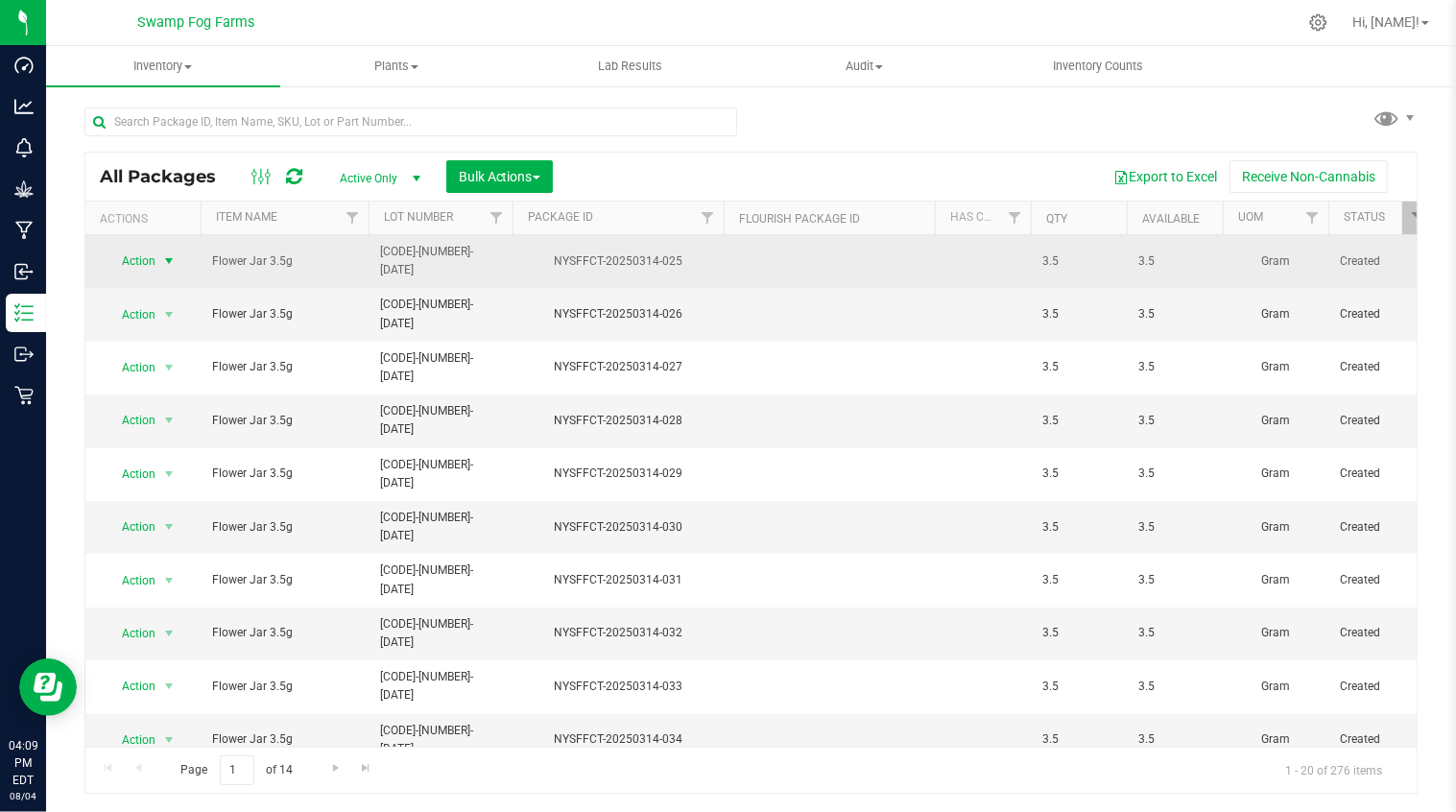 click at bounding box center (169, 261) 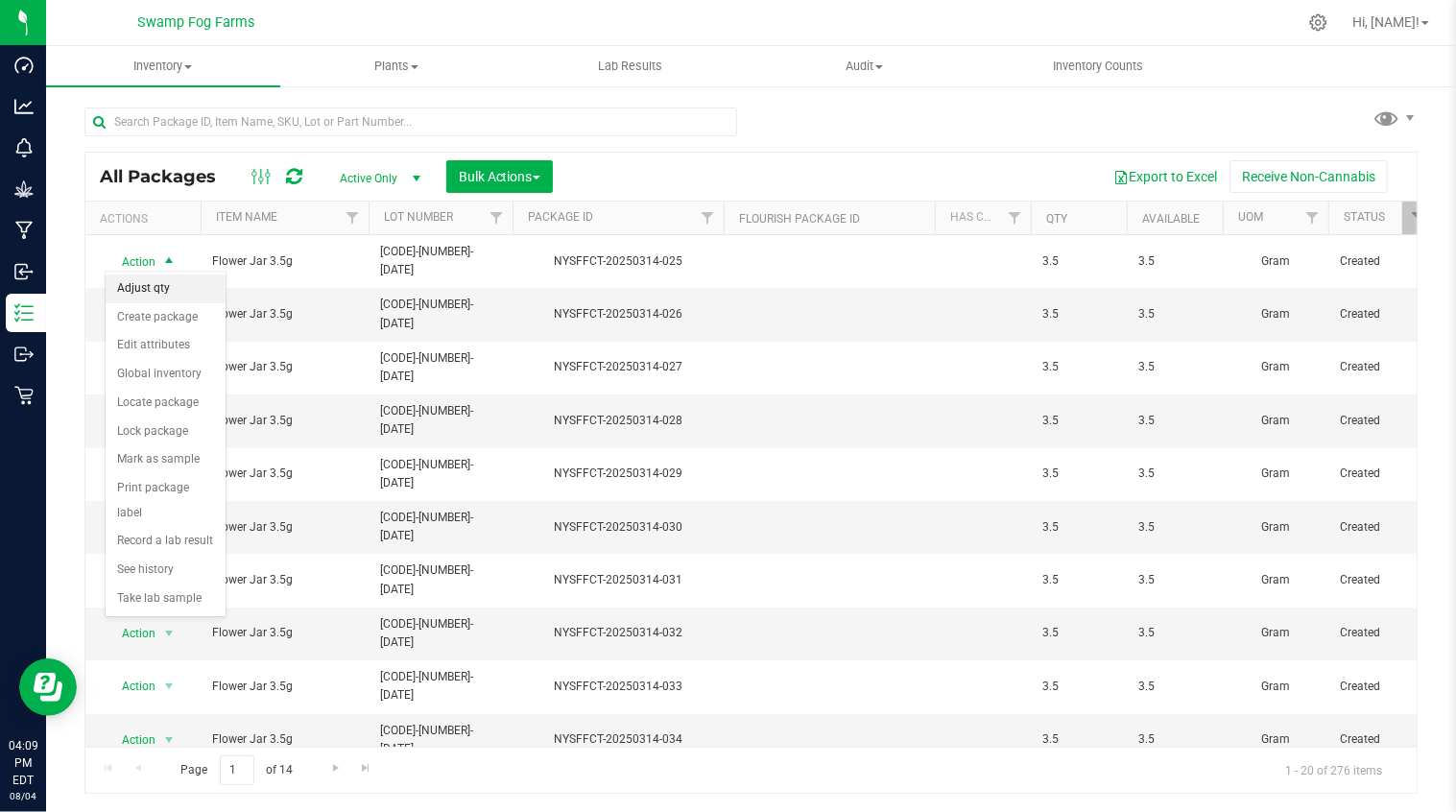 click on "Adjust qty" at bounding box center (165, 289) 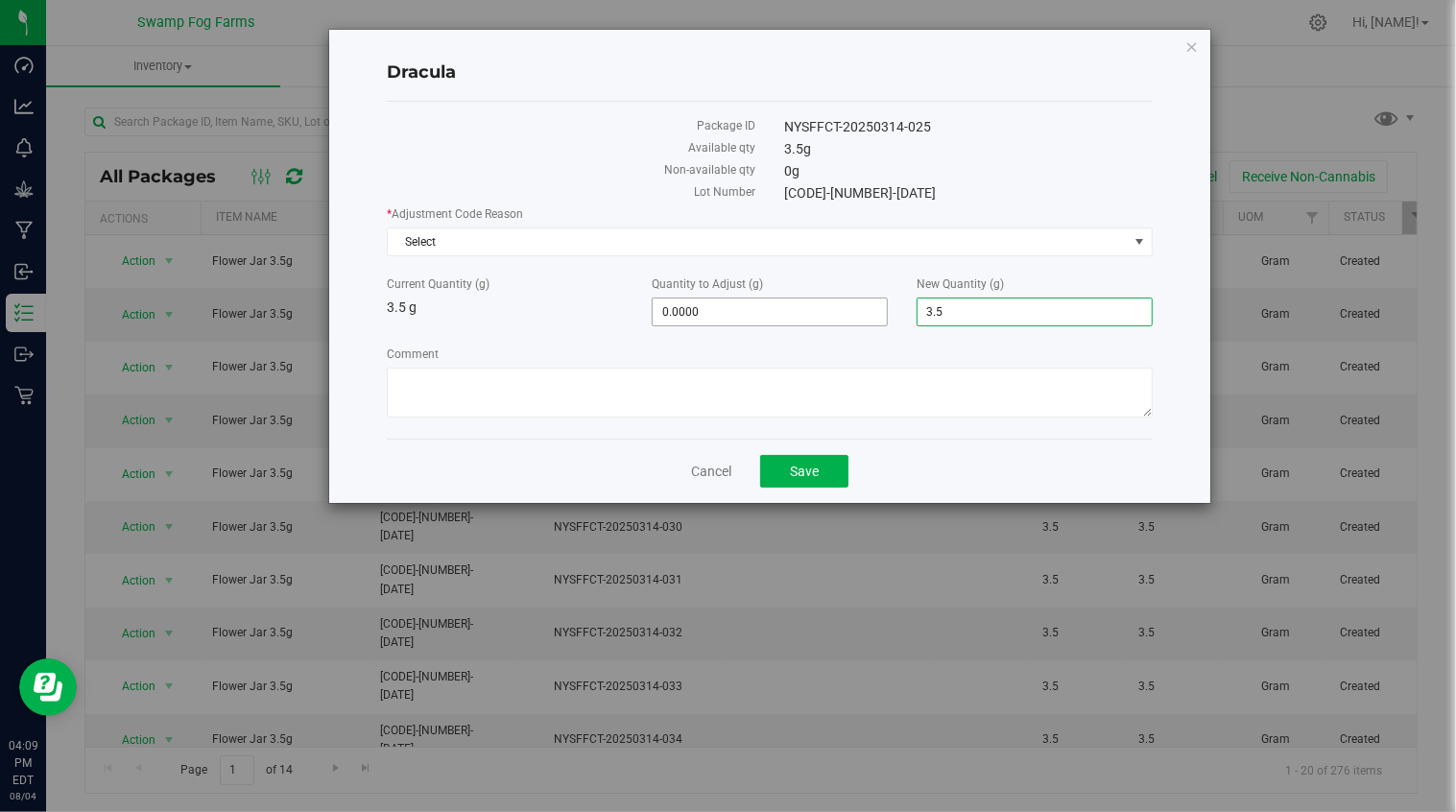 drag, startPoint x: 967, startPoint y: 308, endPoint x: 863, endPoint y: 315, distance: 104.235311 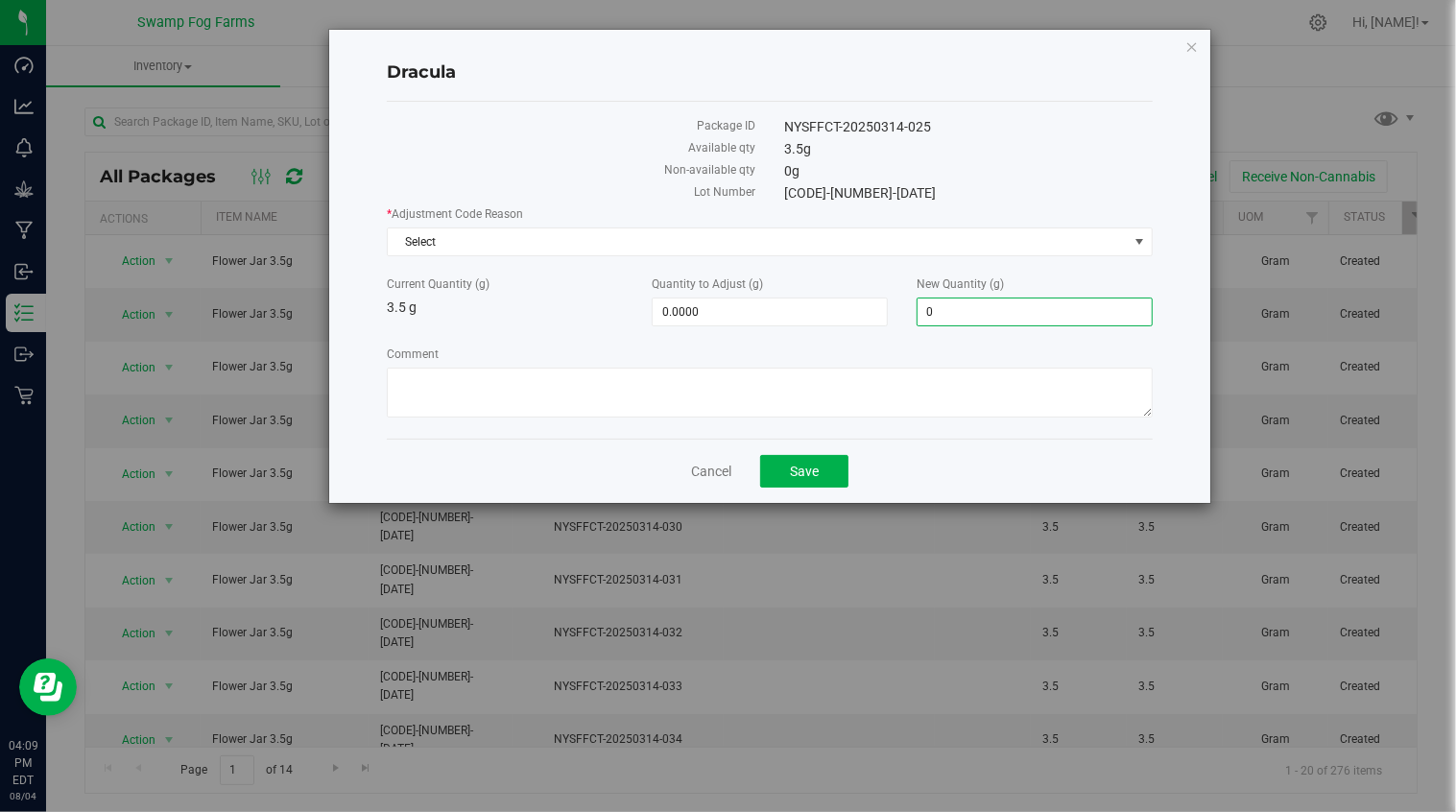 type on "0" 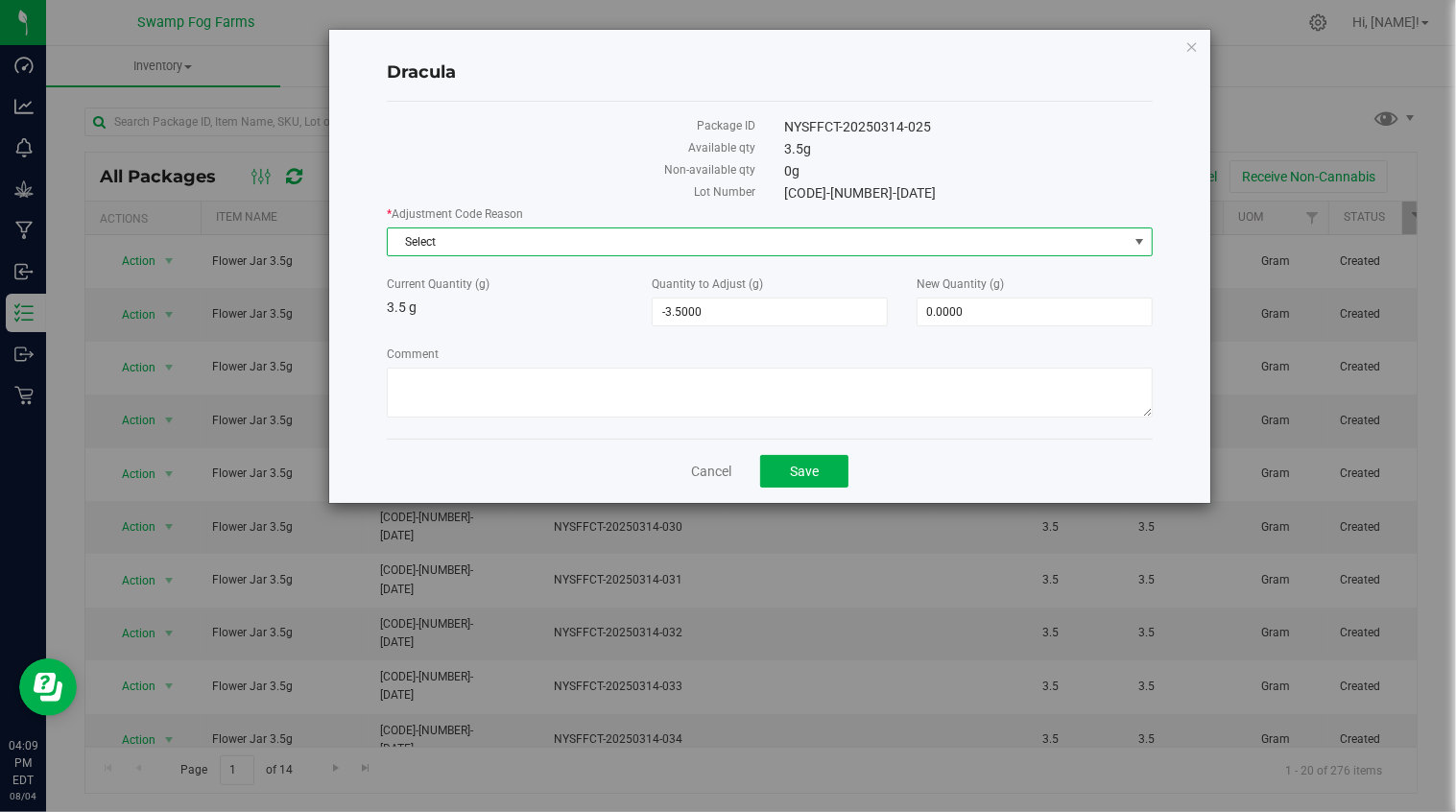 click on "Select" at bounding box center [757, 242] 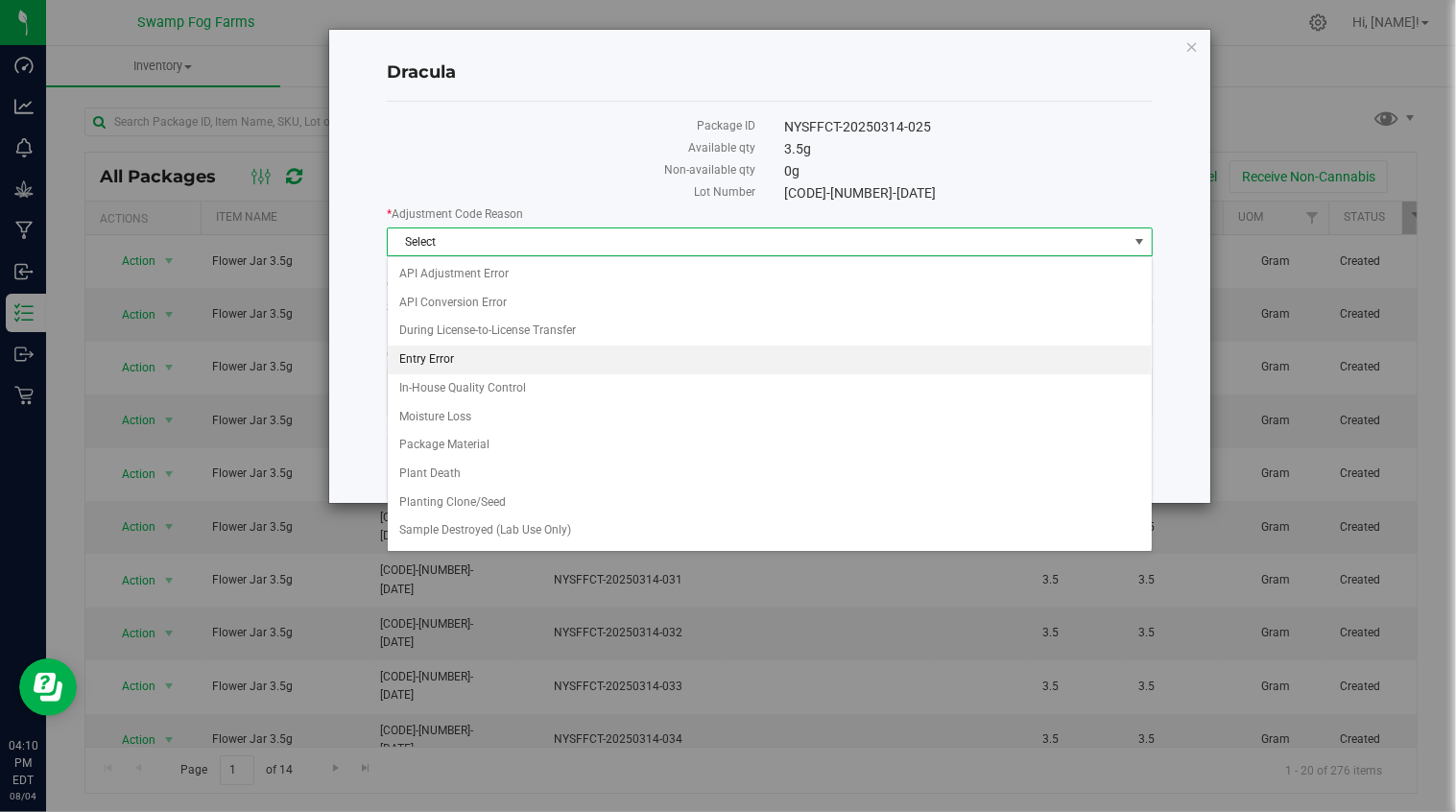 click on "Entry Error" at bounding box center [770, 360] 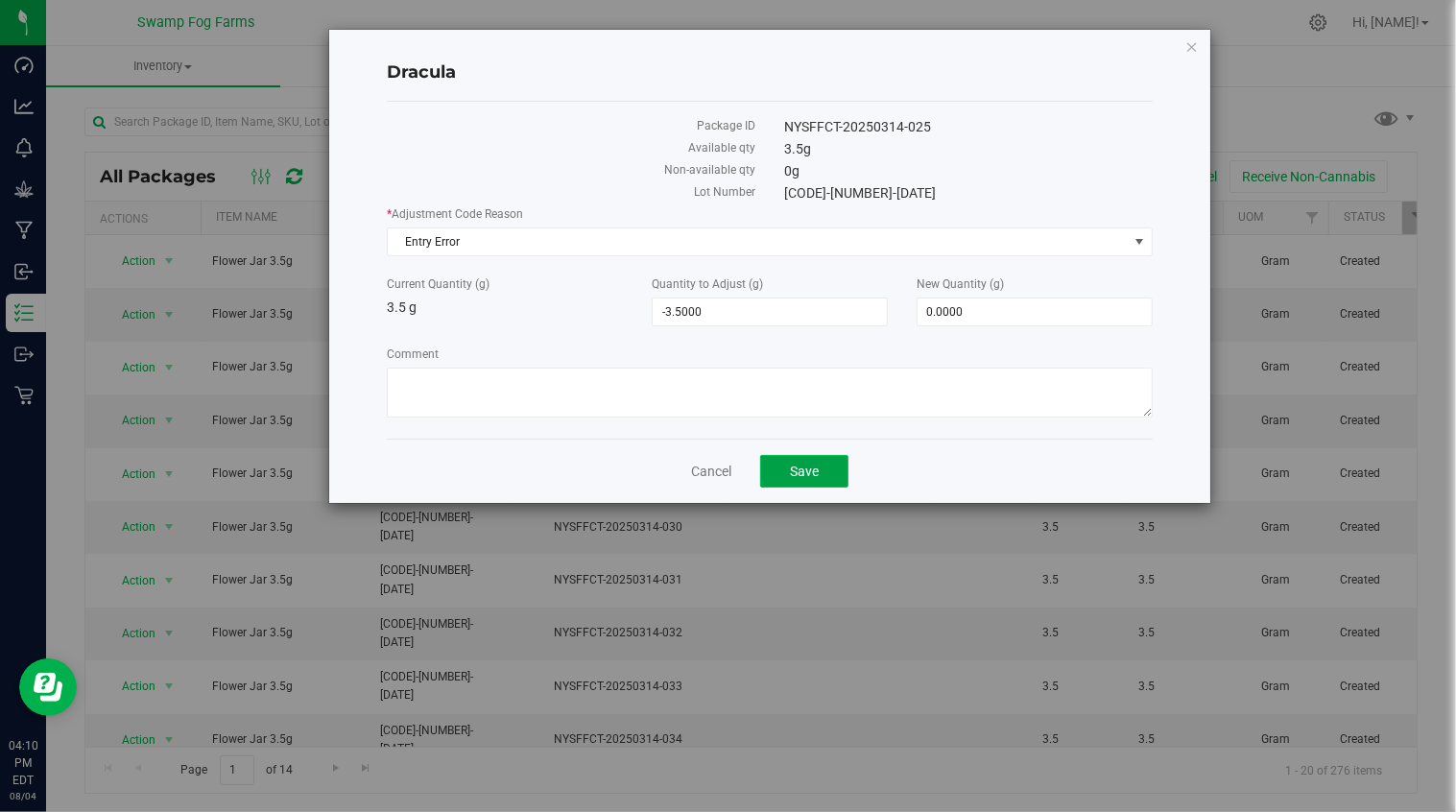click on "Save" 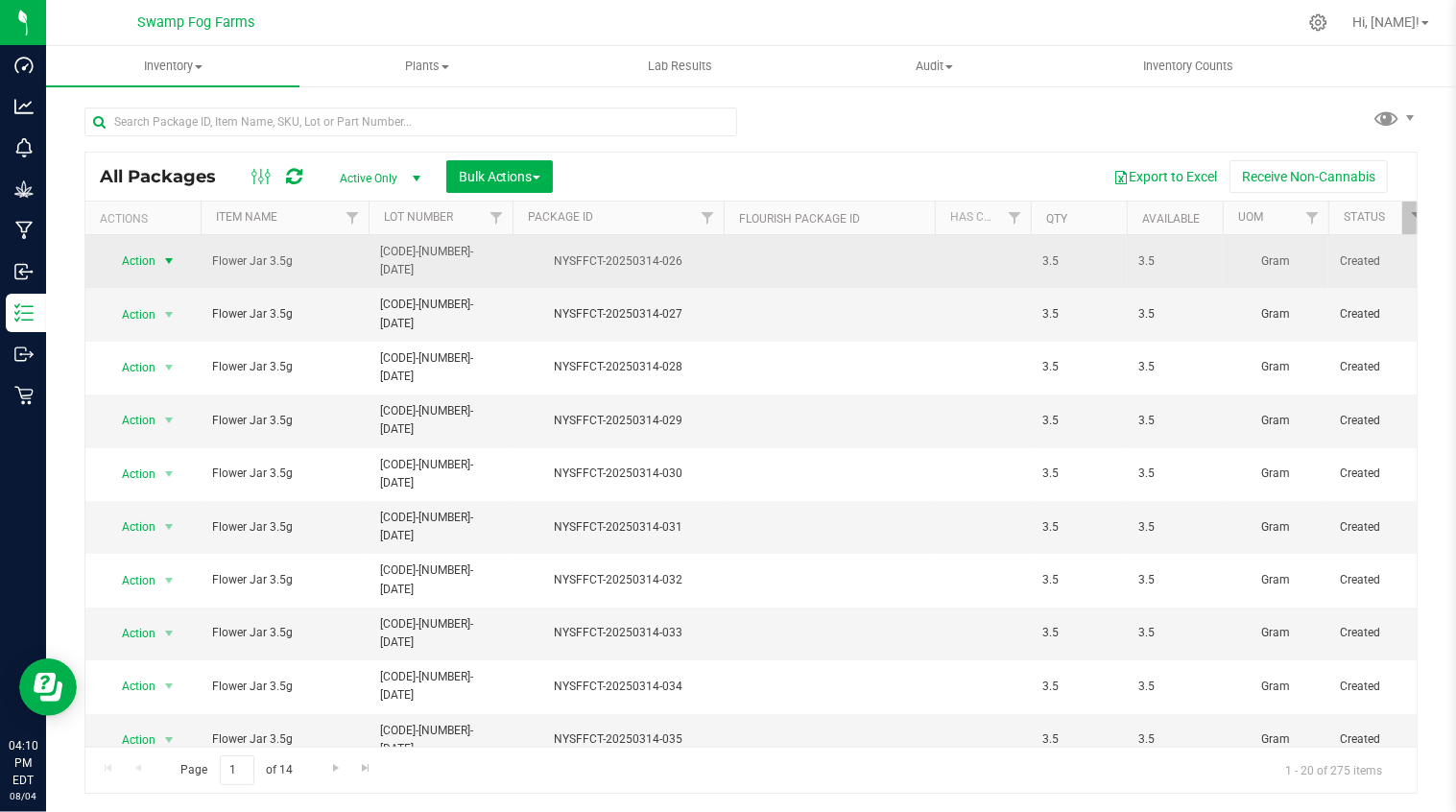 click at bounding box center (169, 261) 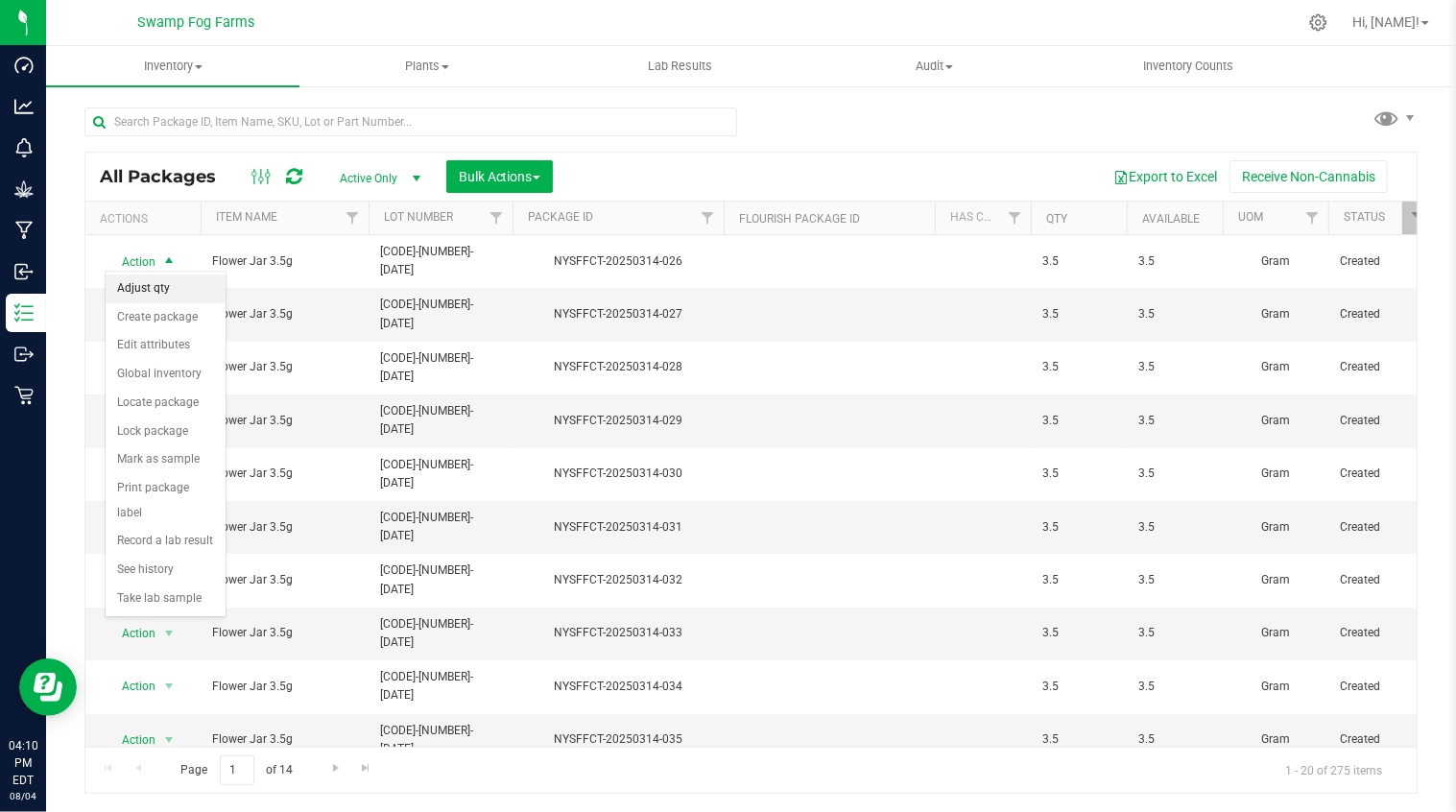 click on "Adjust qty" at bounding box center [165, 289] 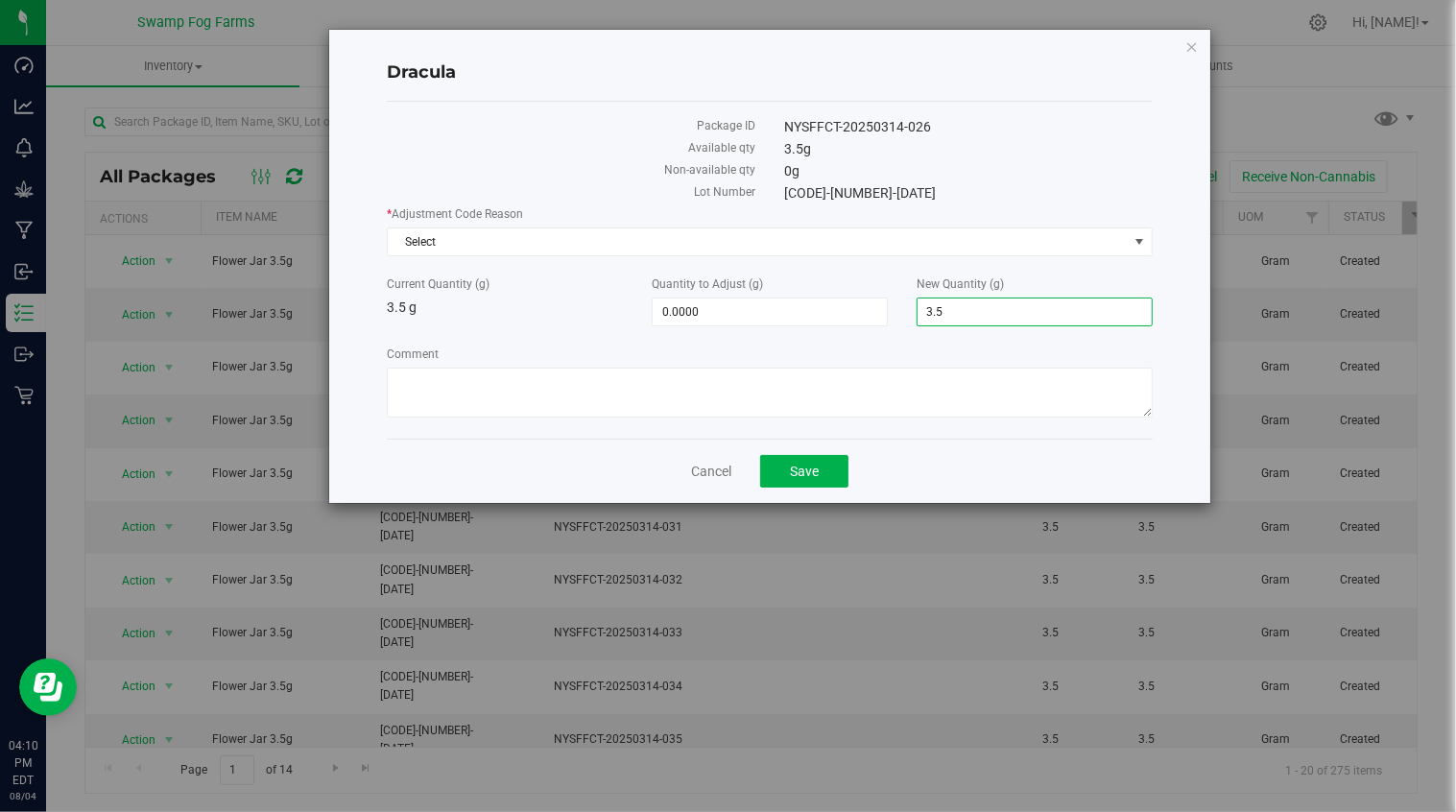 drag, startPoint x: 965, startPoint y: 311, endPoint x: 904, endPoint y: 313, distance: 61.03278 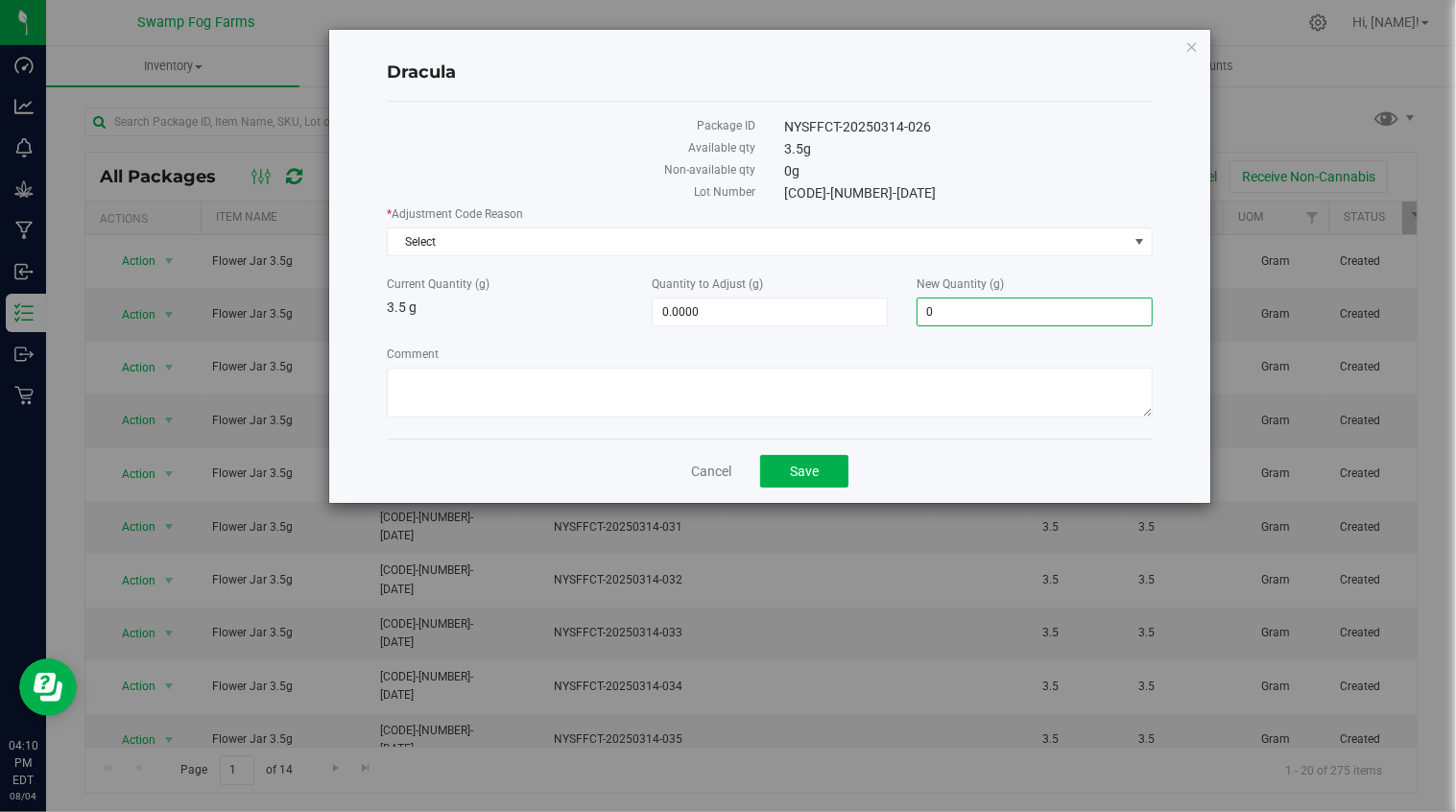 type on "0" 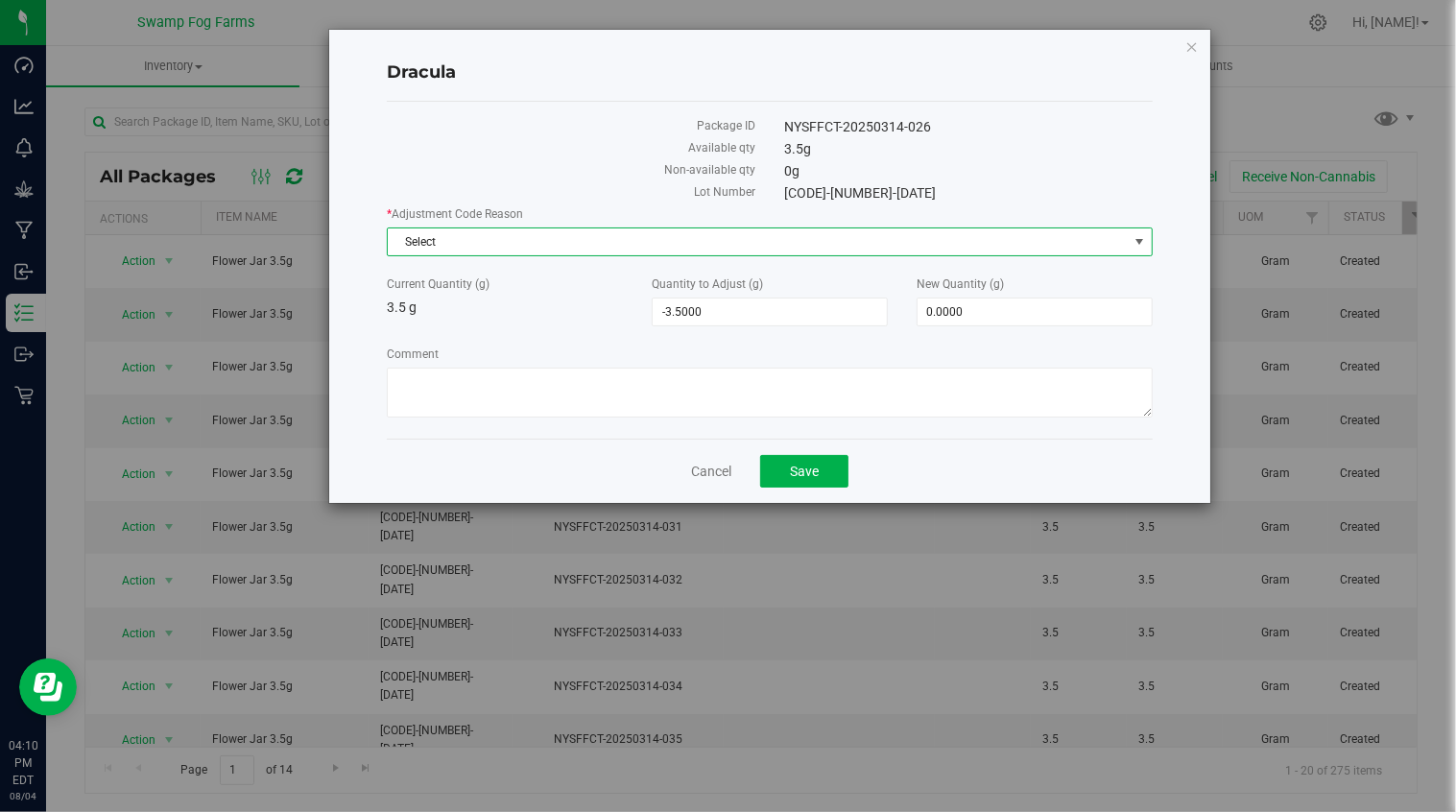 click on "Select" at bounding box center [757, 242] 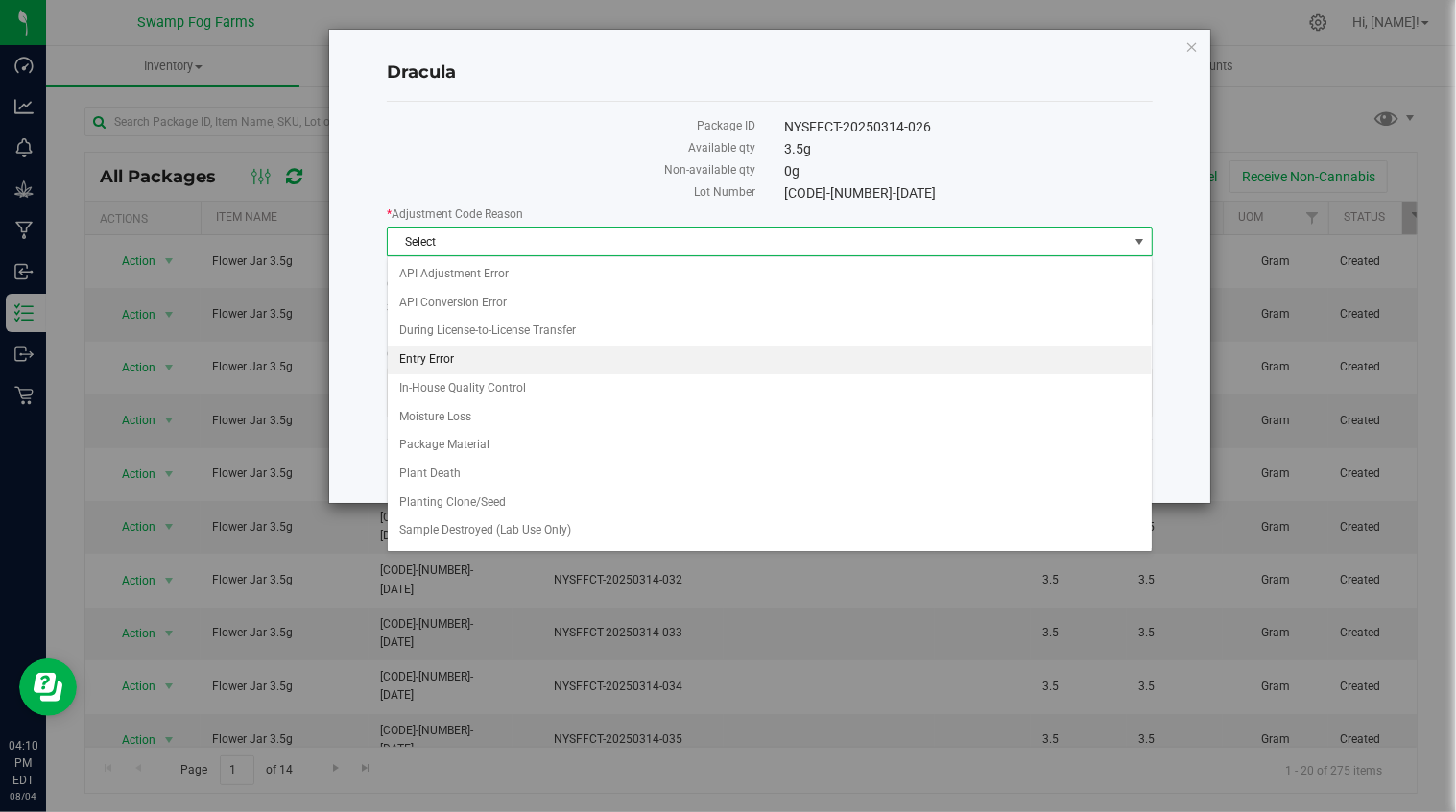 click on "Entry Error" at bounding box center (770, 360) 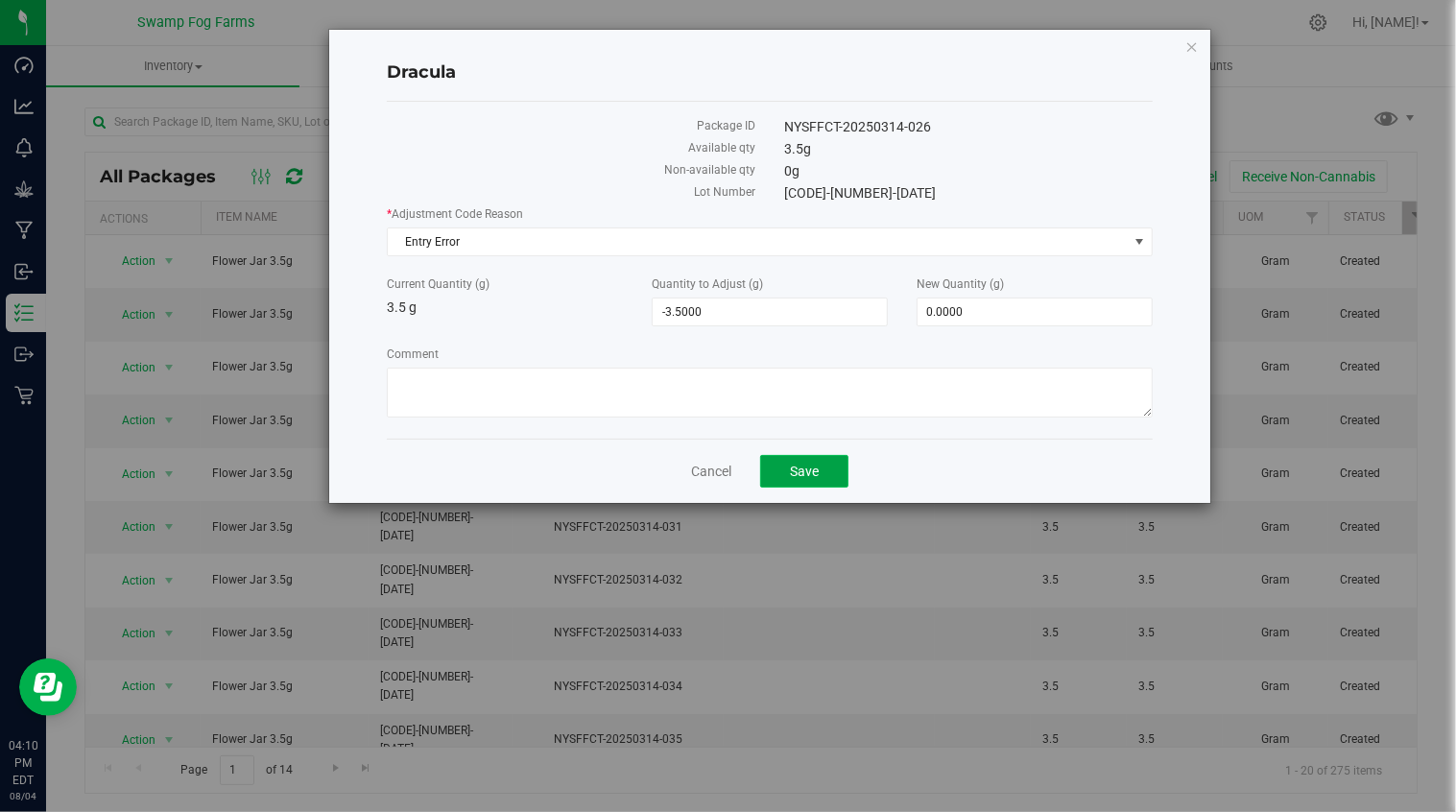 click on "Save" 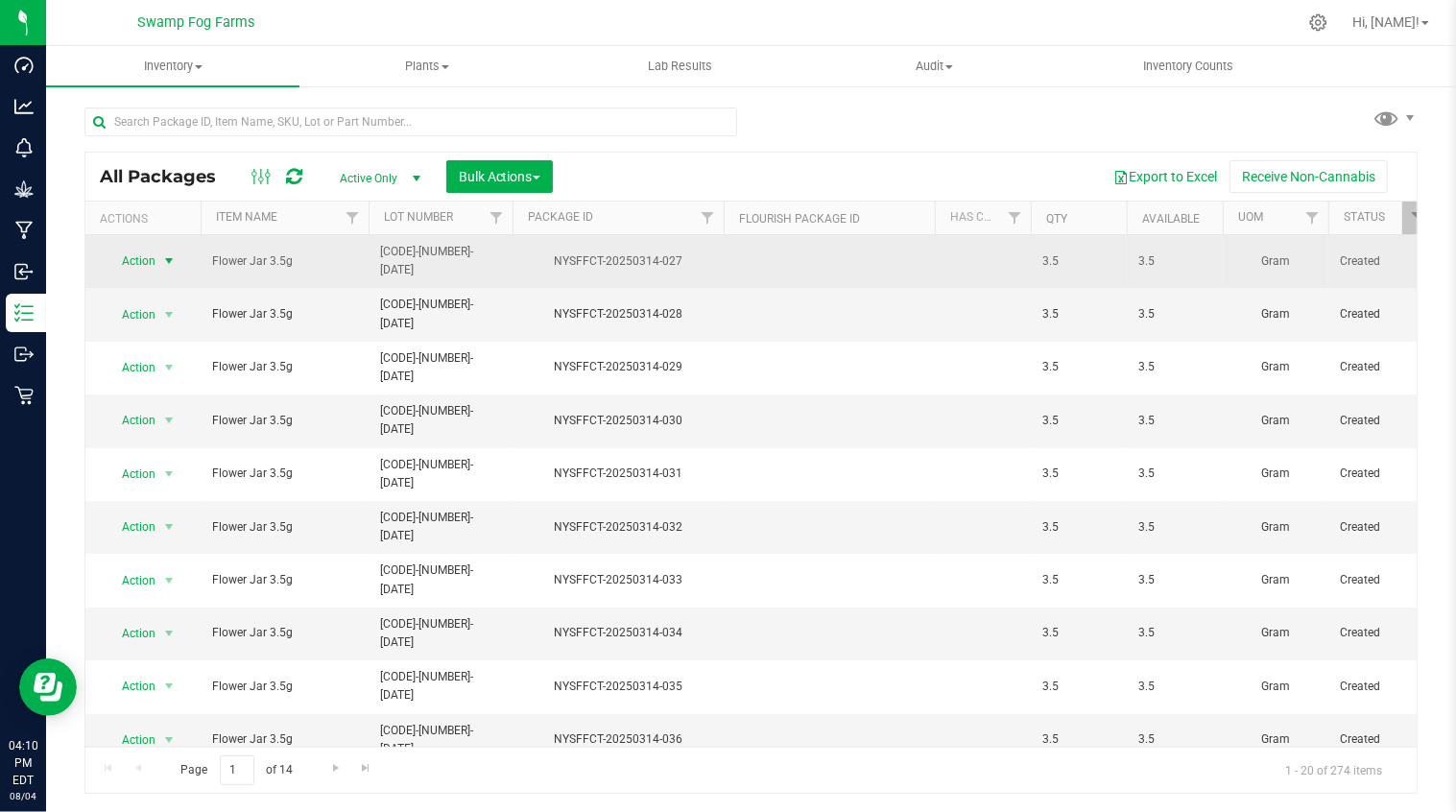 click at bounding box center (169, 261) 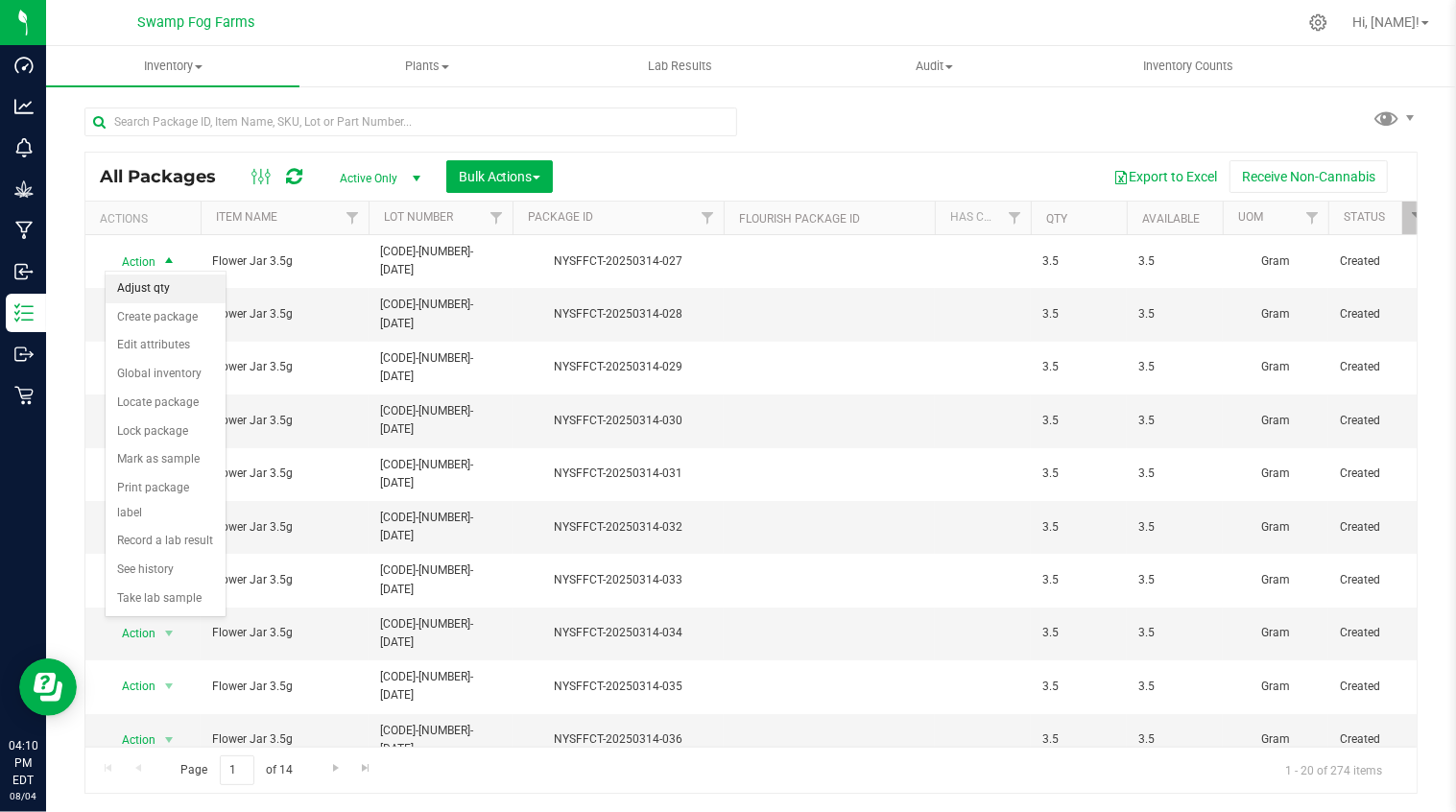 click on "Adjust qty" at bounding box center [165, 289] 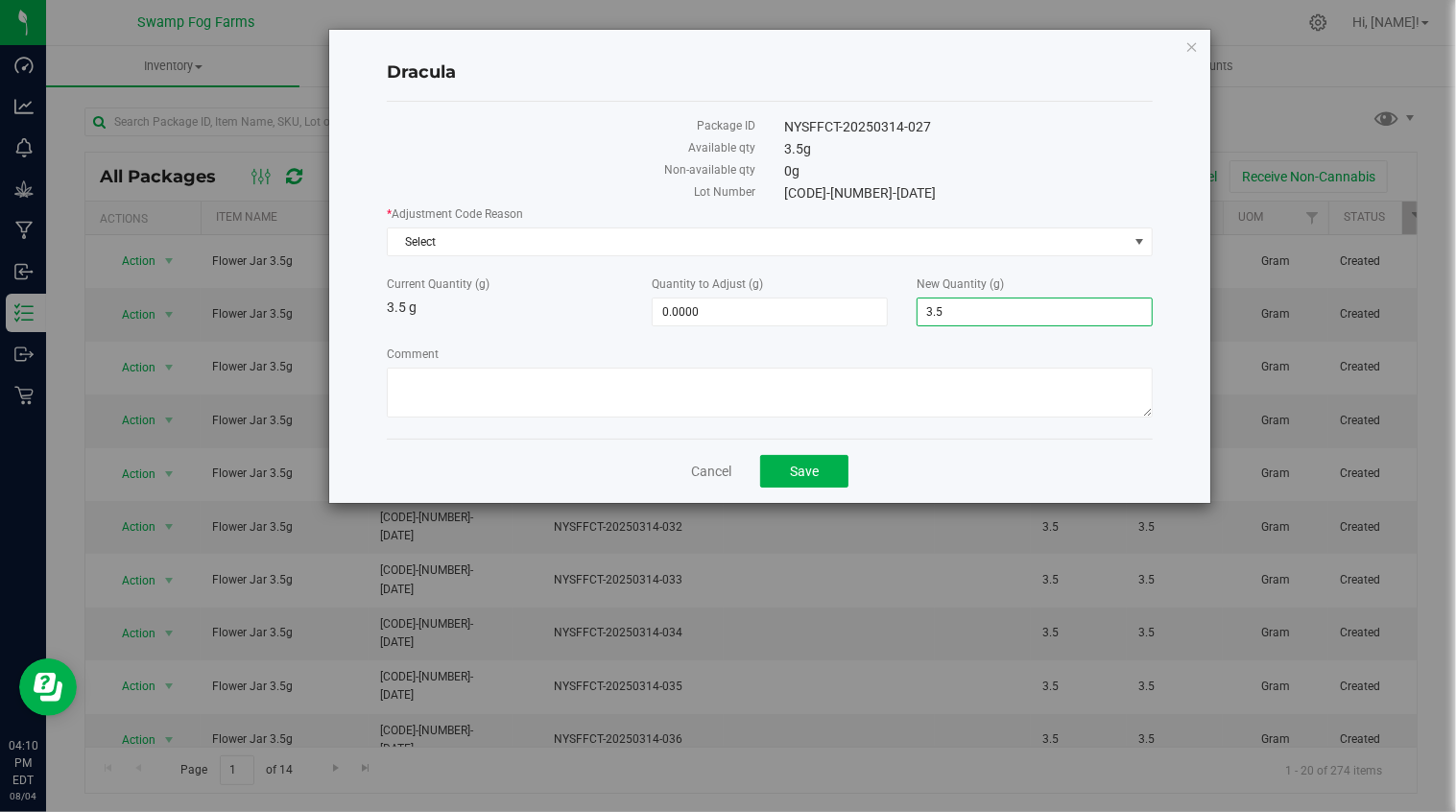 drag, startPoint x: 962, startPoint y: 312, endPoint x: 907, endPoint y: 313, distance: 55.00909 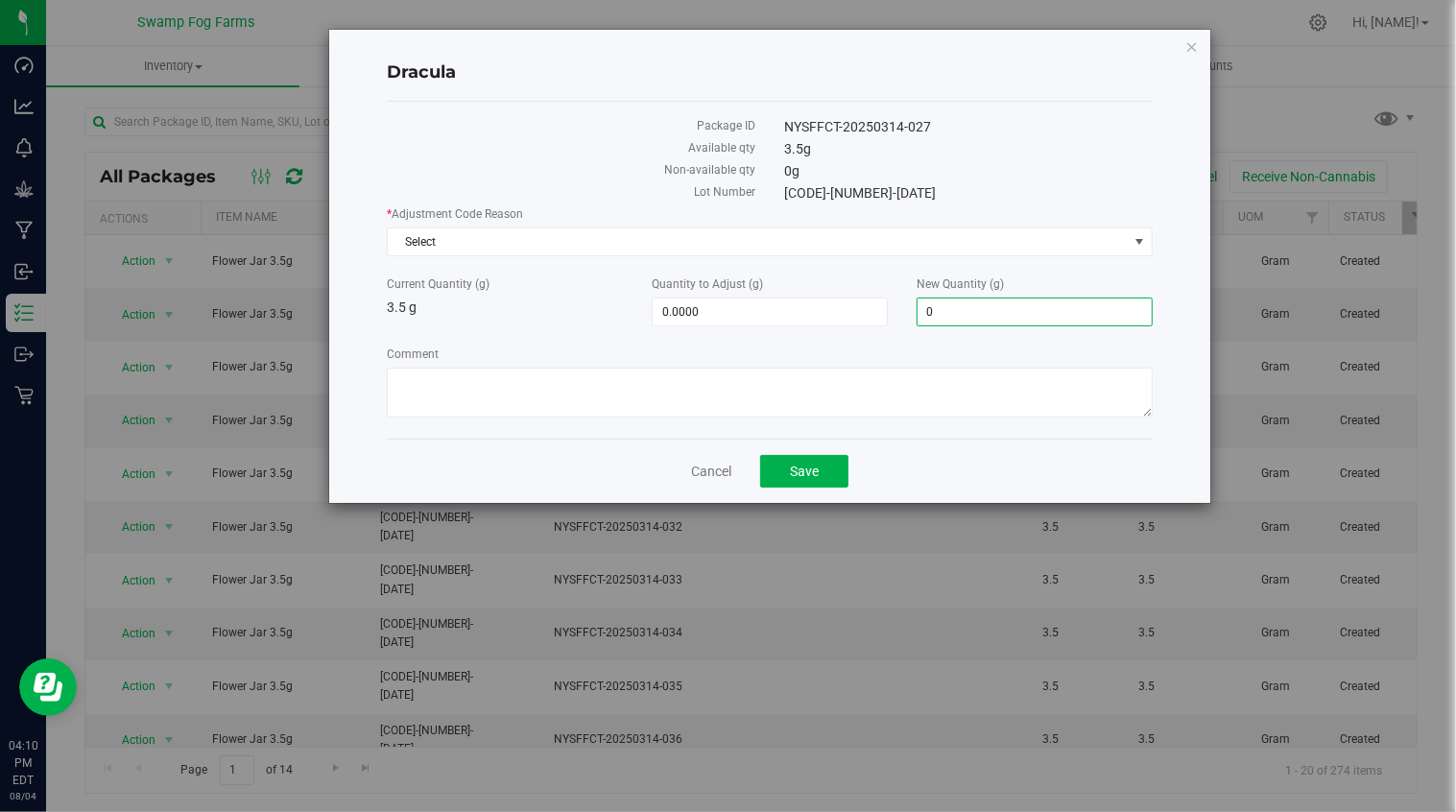 type on "0" 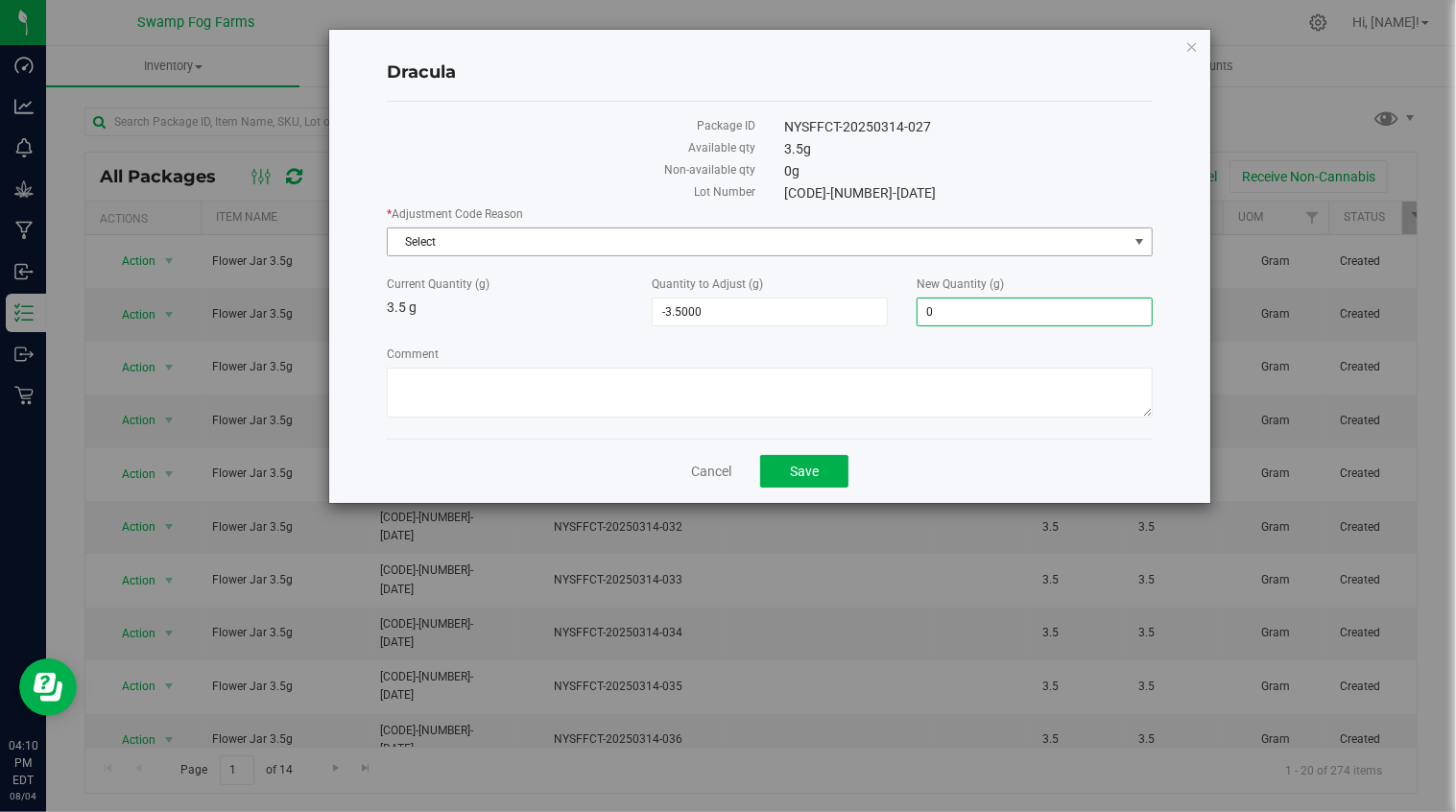 click on "Select" at bounding box center [757, 242] 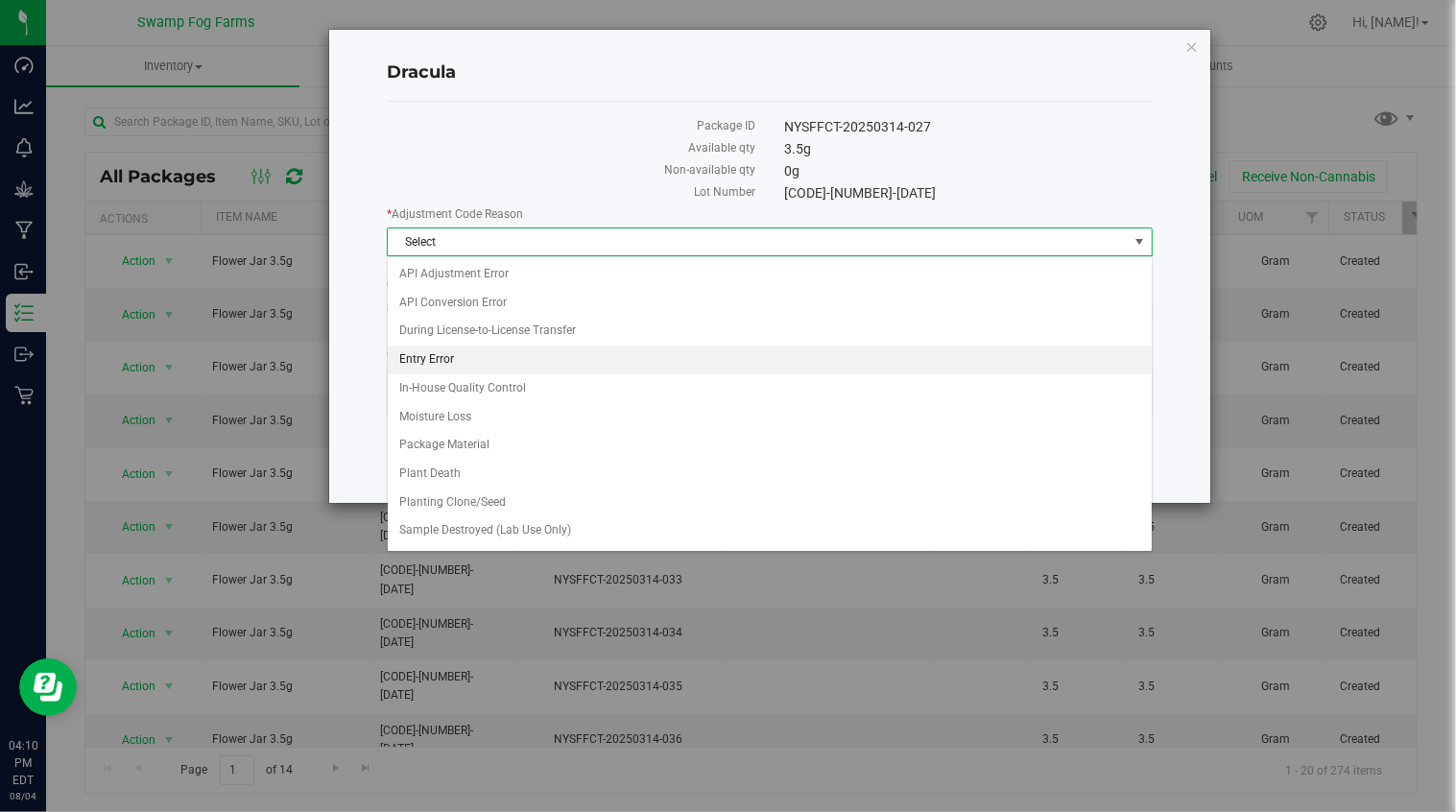 click on "Entry Error" at bounding box center (770, 360) 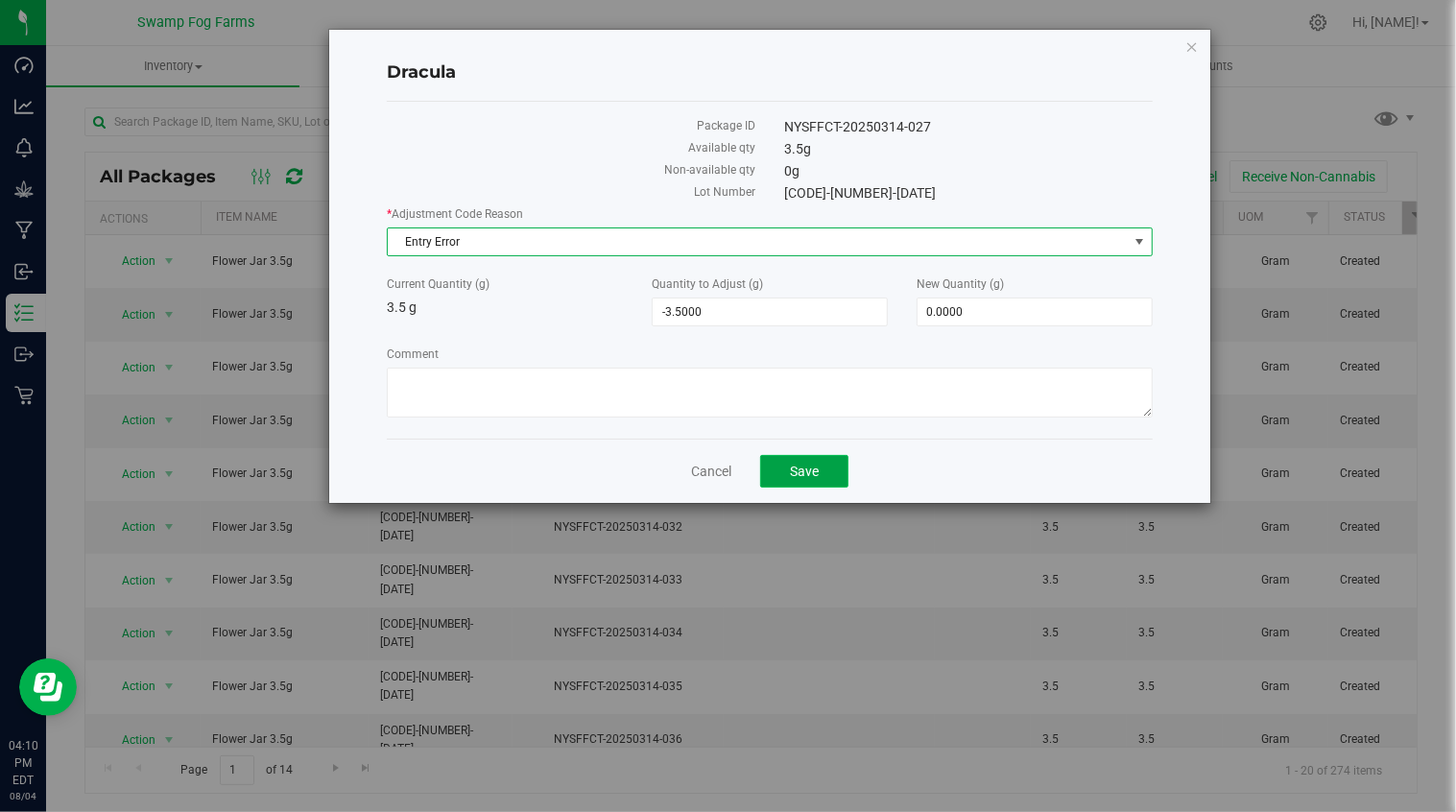 click on "Save" 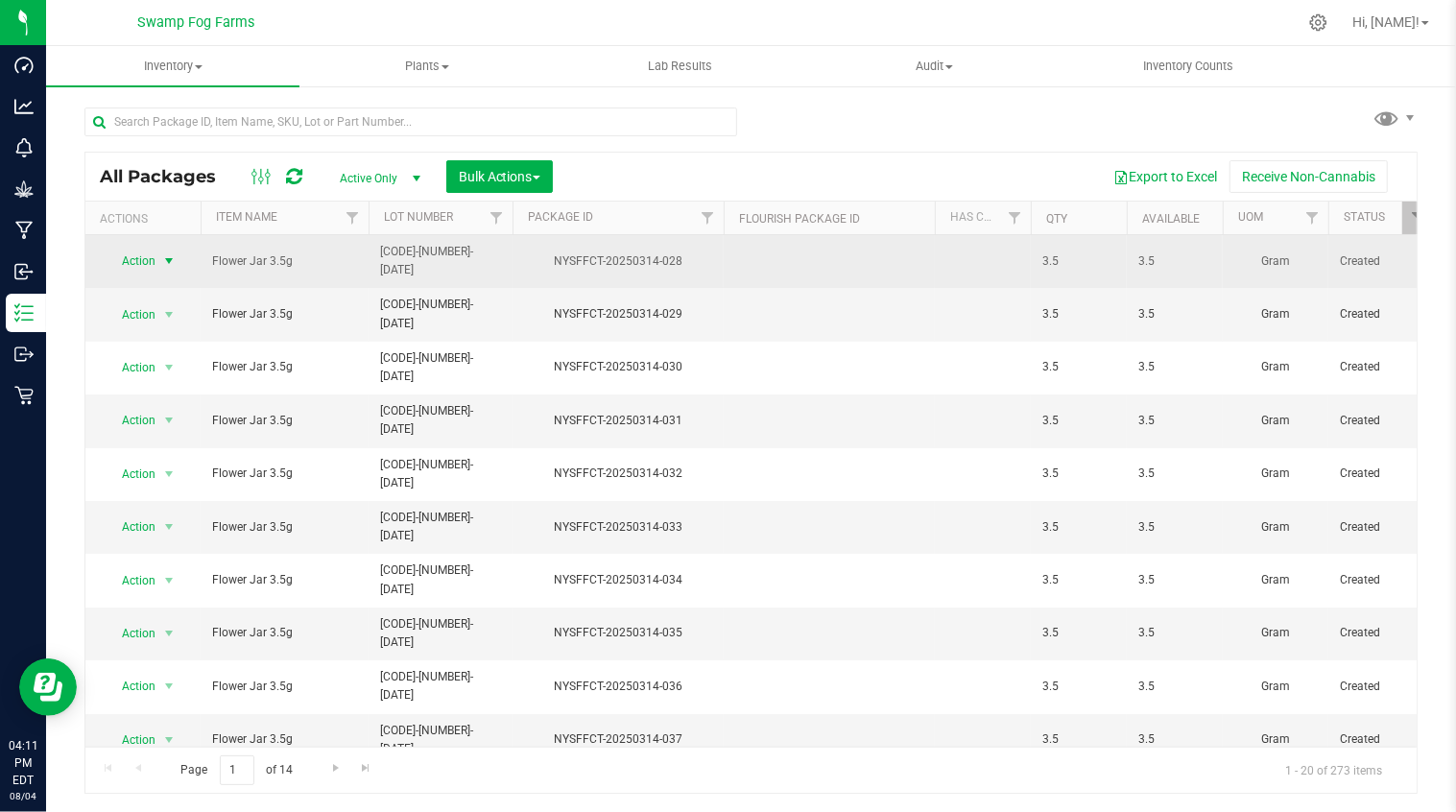 click at bounding box center [169, 261] 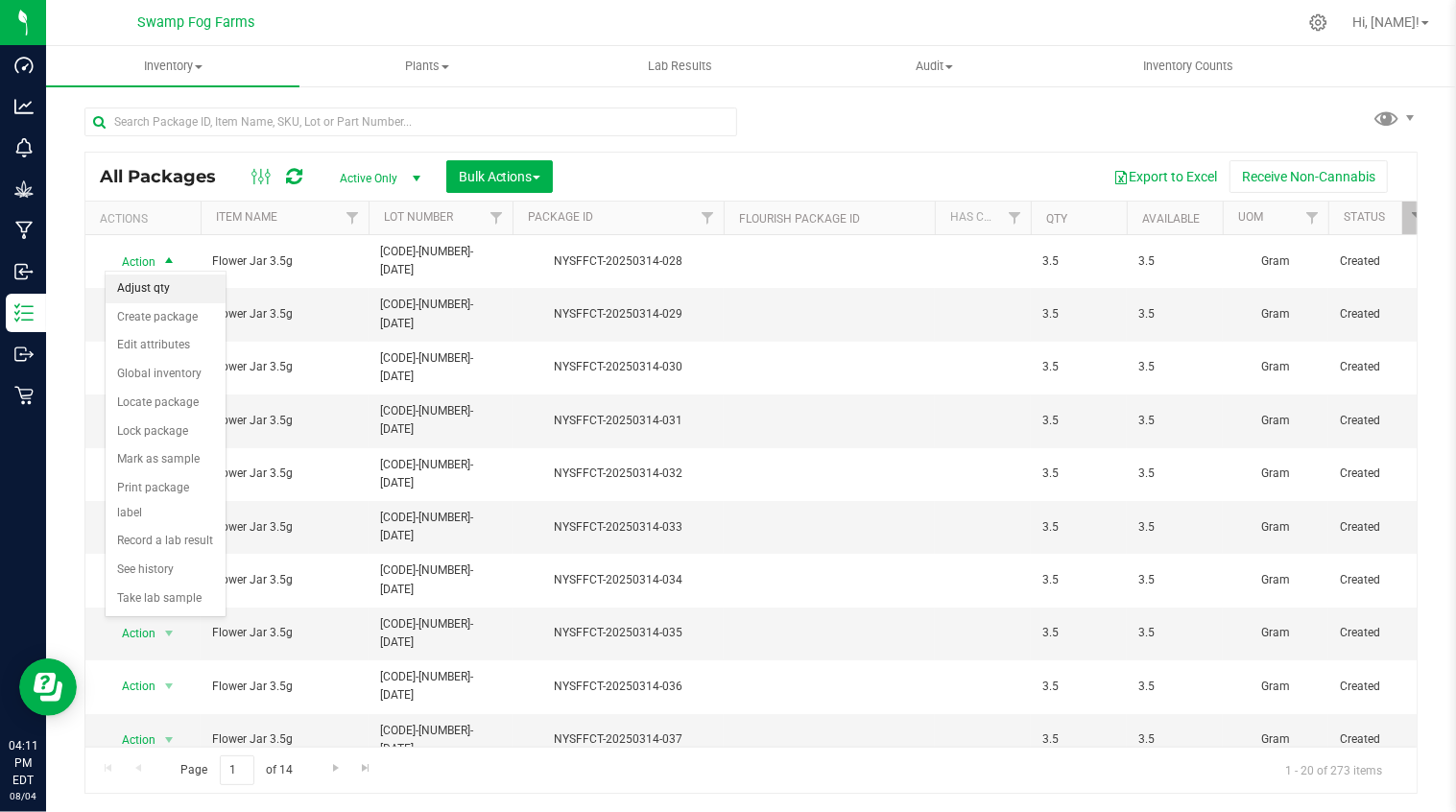 click on "Adjust qty" at bounding box center [165, 289] 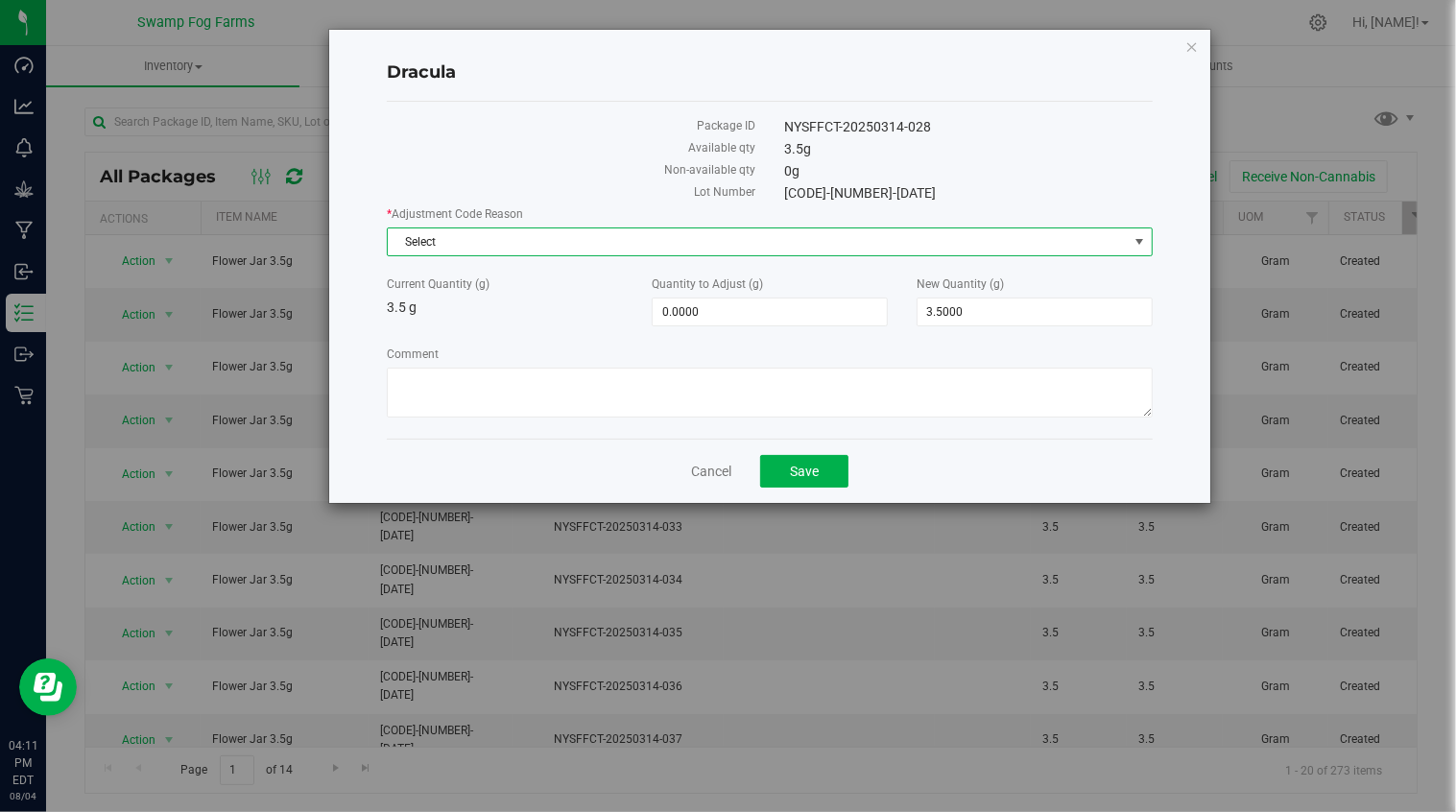click on "Select" at bounding box center (757, 242) 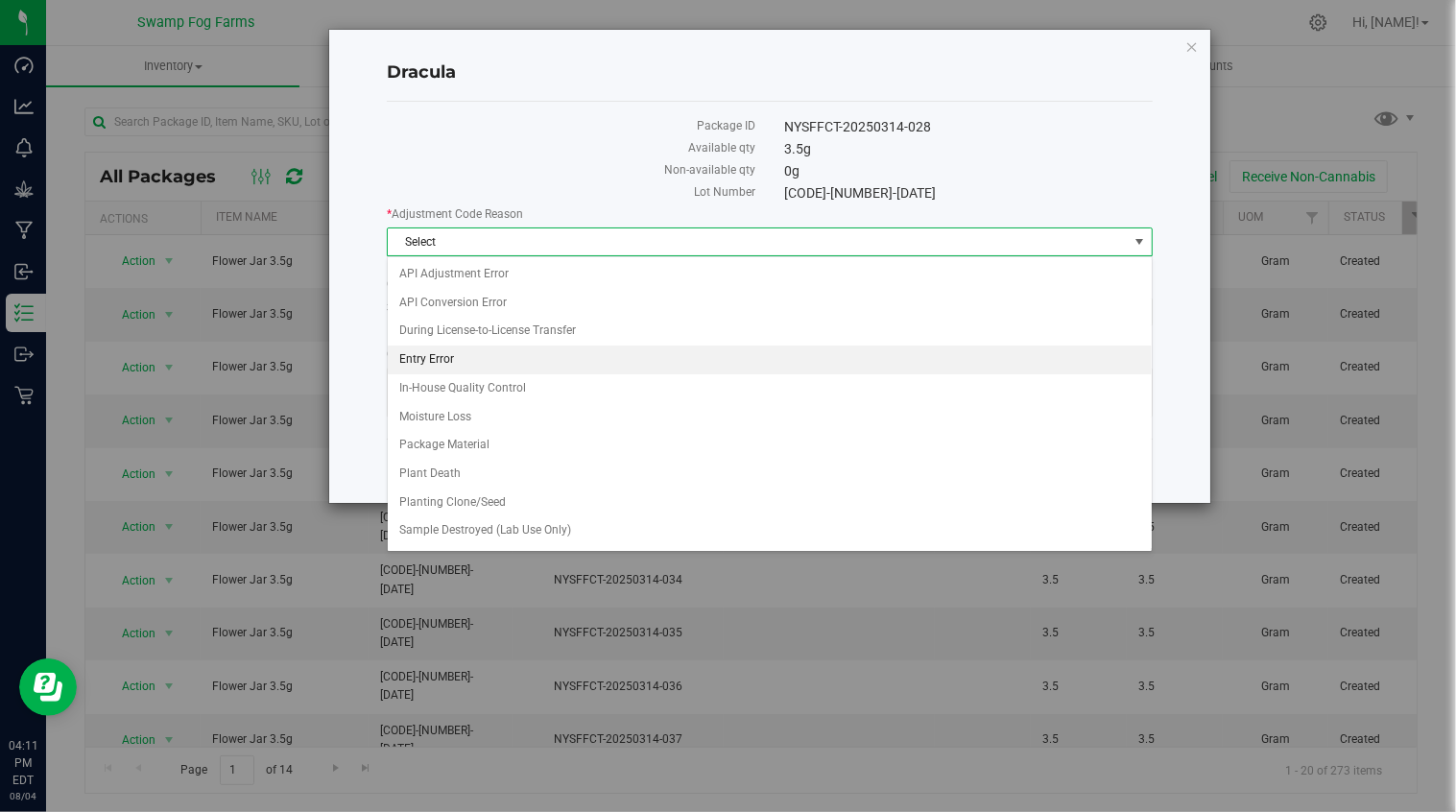 click on "Entry Error" at bounding box center [770, 360] 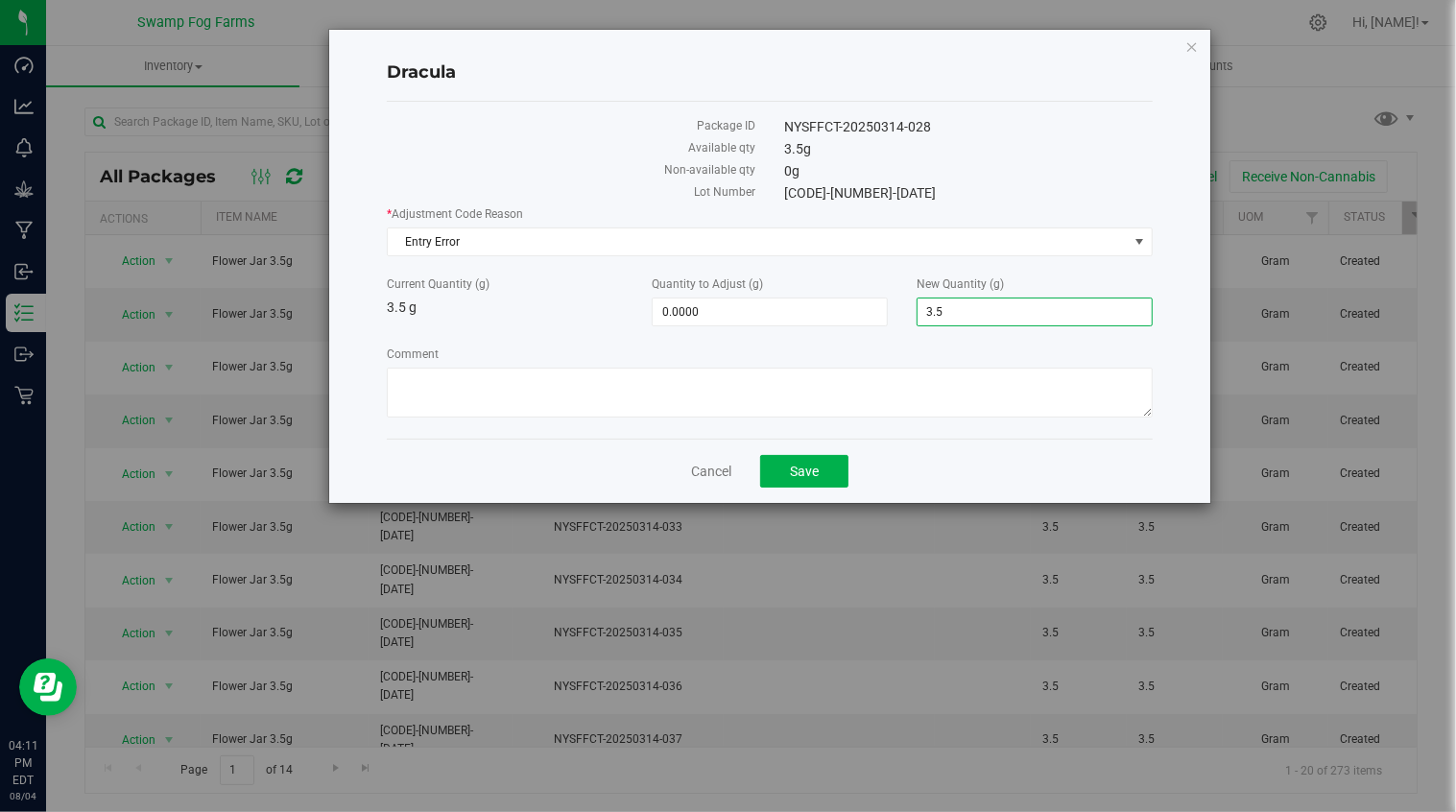drag, startPoint x: 920, startPoint y: 312, endPoint x: 977, endPoint y: 315, distance: 57.07889 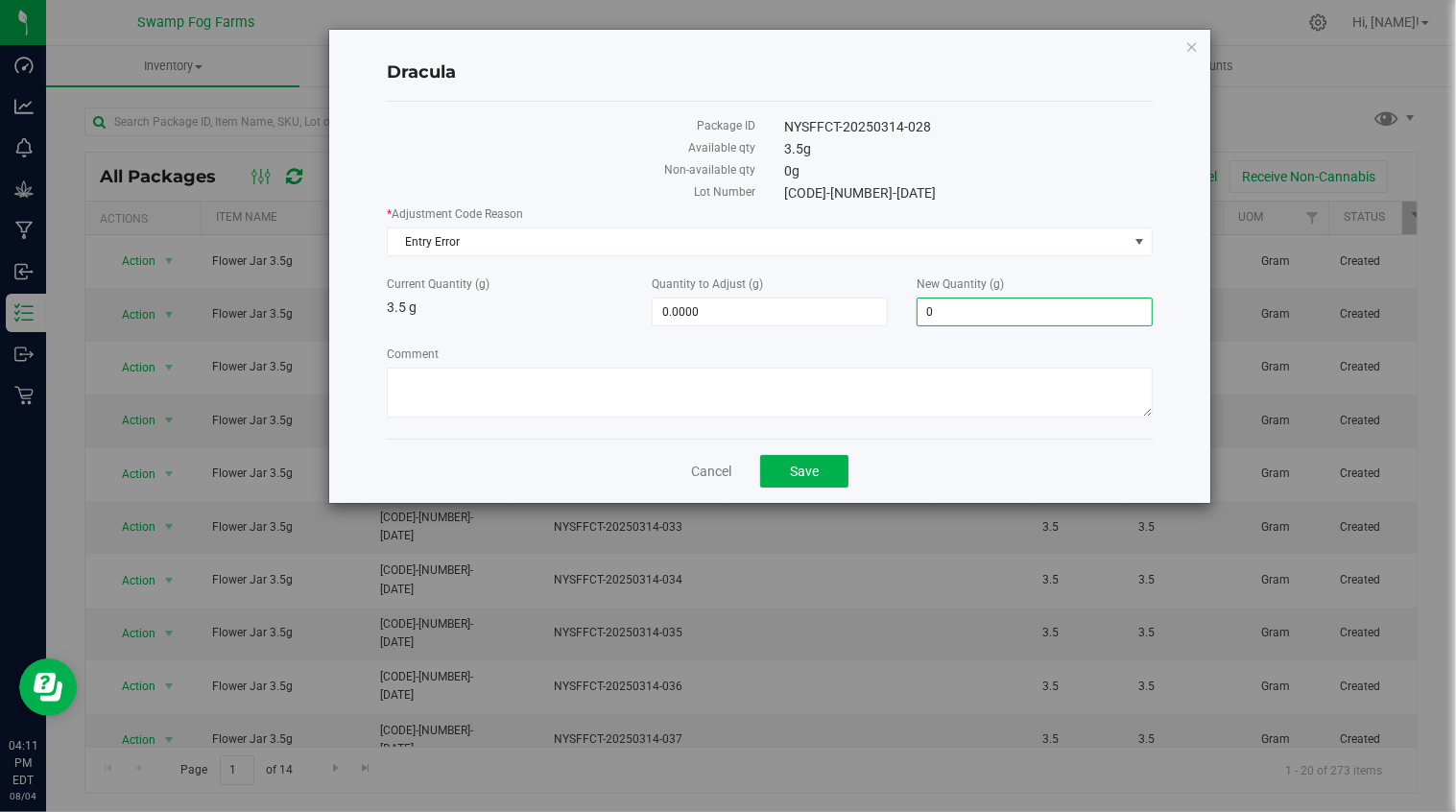 type on "0" 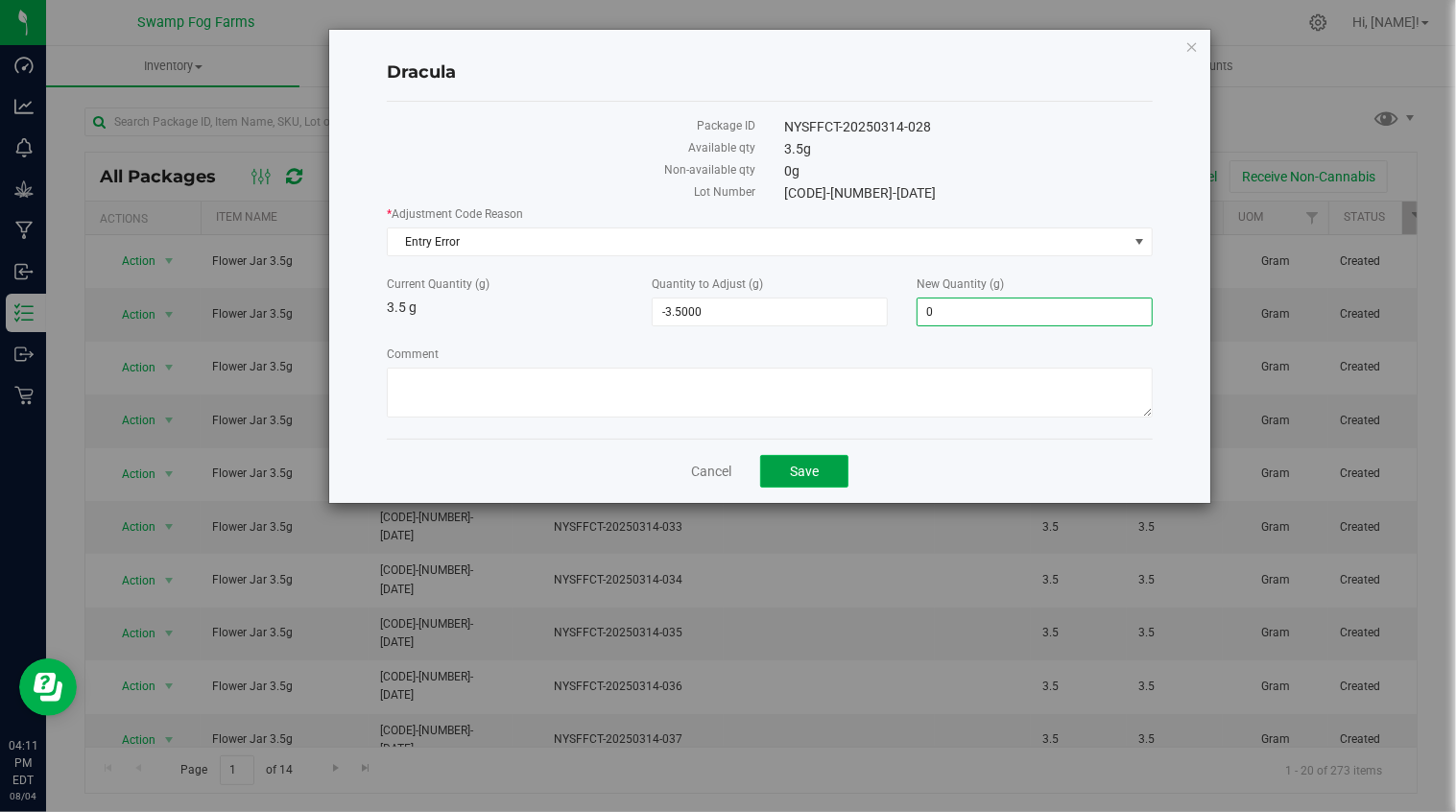 click on "Save" 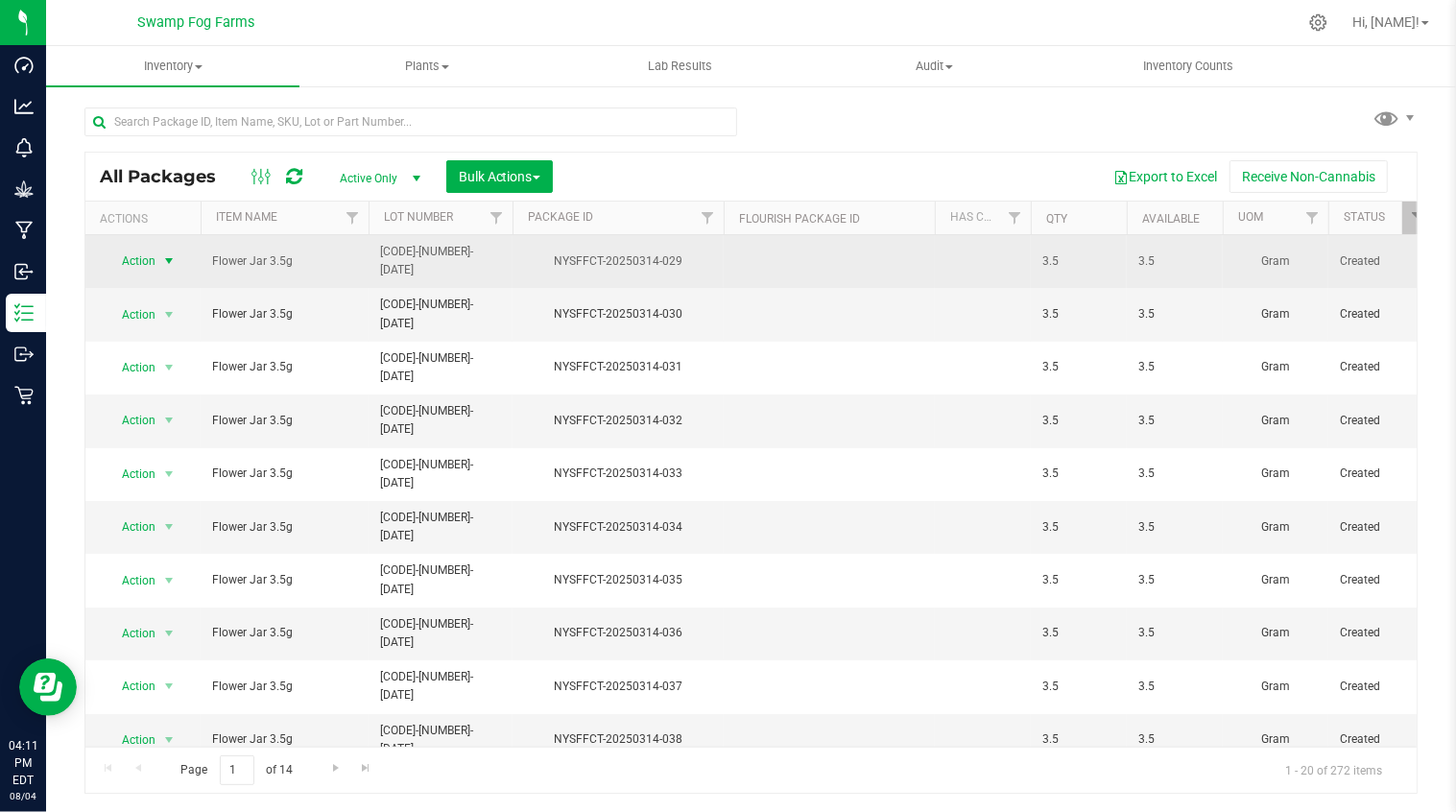 click at bounding box center (169, 261) 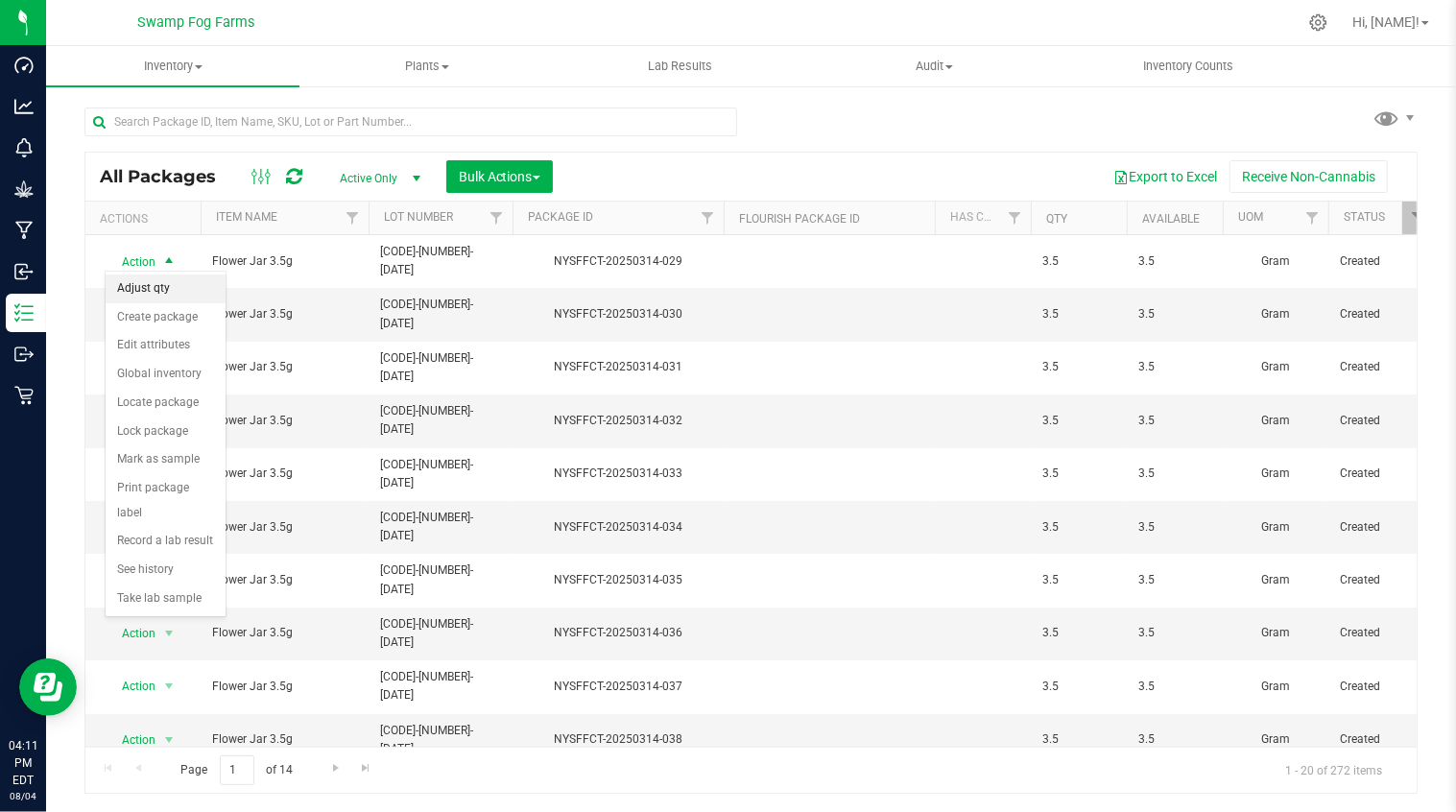 click on "Adjust qty" at bounding box center [165, 289] 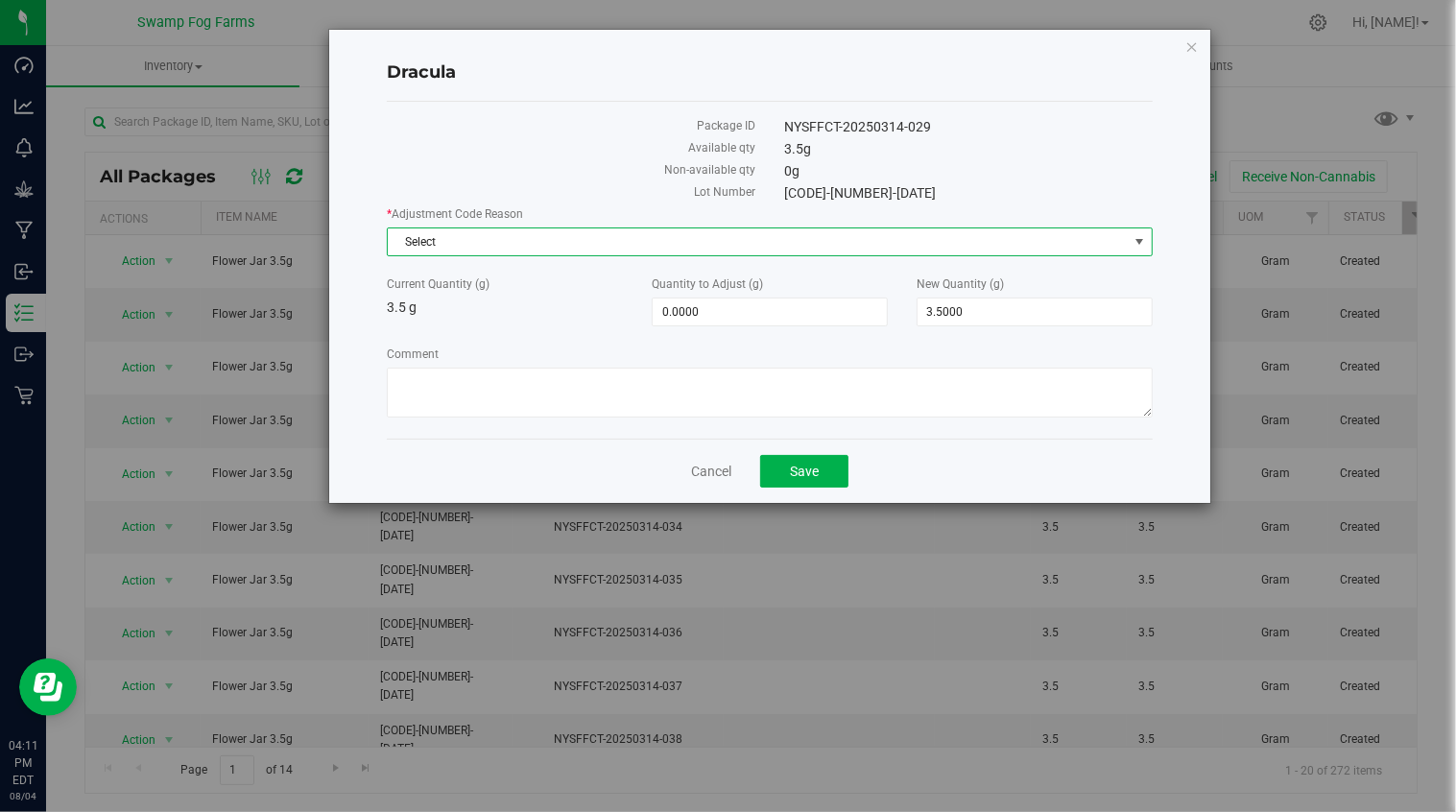 click on "Select" at bounding box center (757, 242) 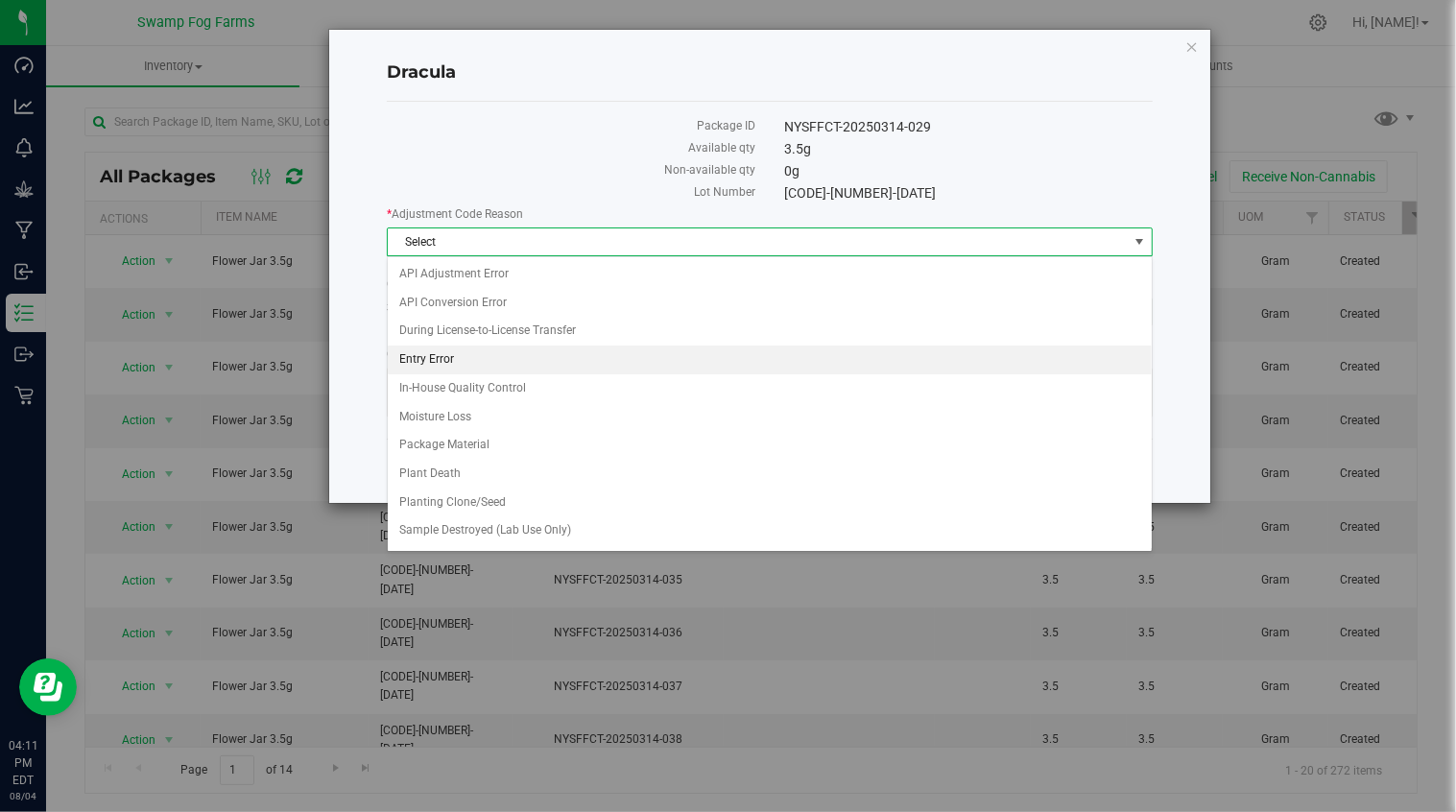 click on "Entry Error" at bounding box center [770, 360] 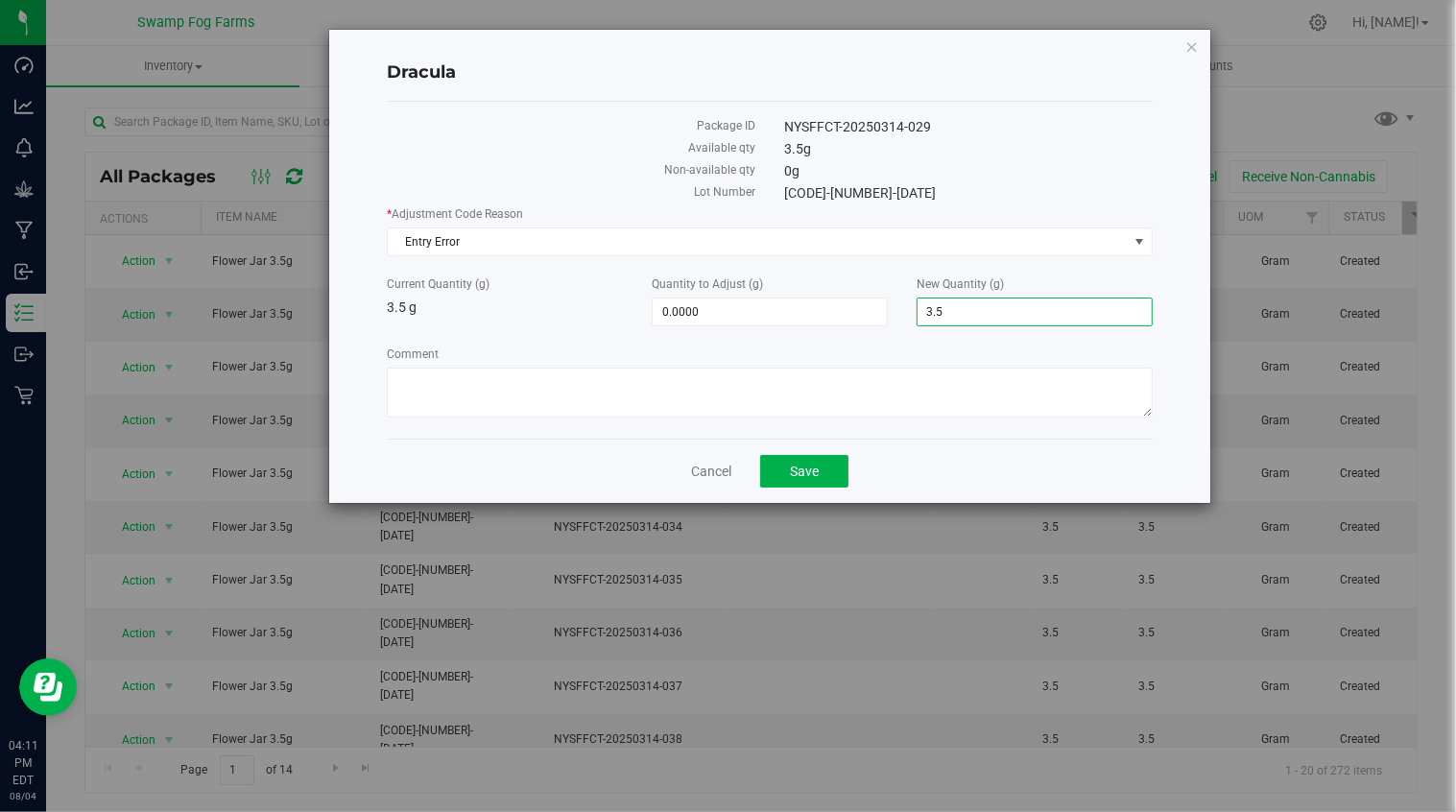 drag, startPoint x: 984, startPoint y: 313, endPoint x: 897, endPoint y: 320, distance: 87.28115 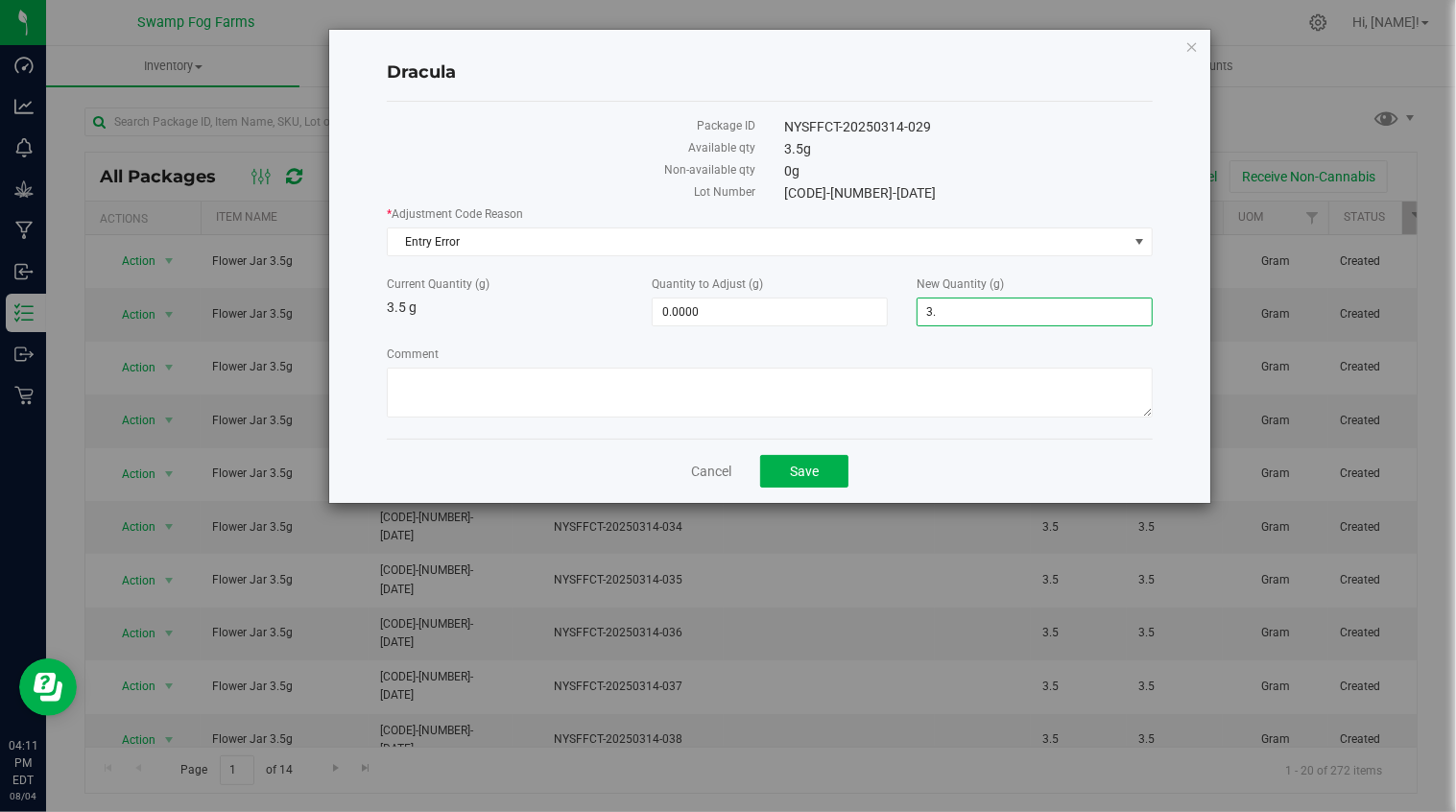 type on "3" 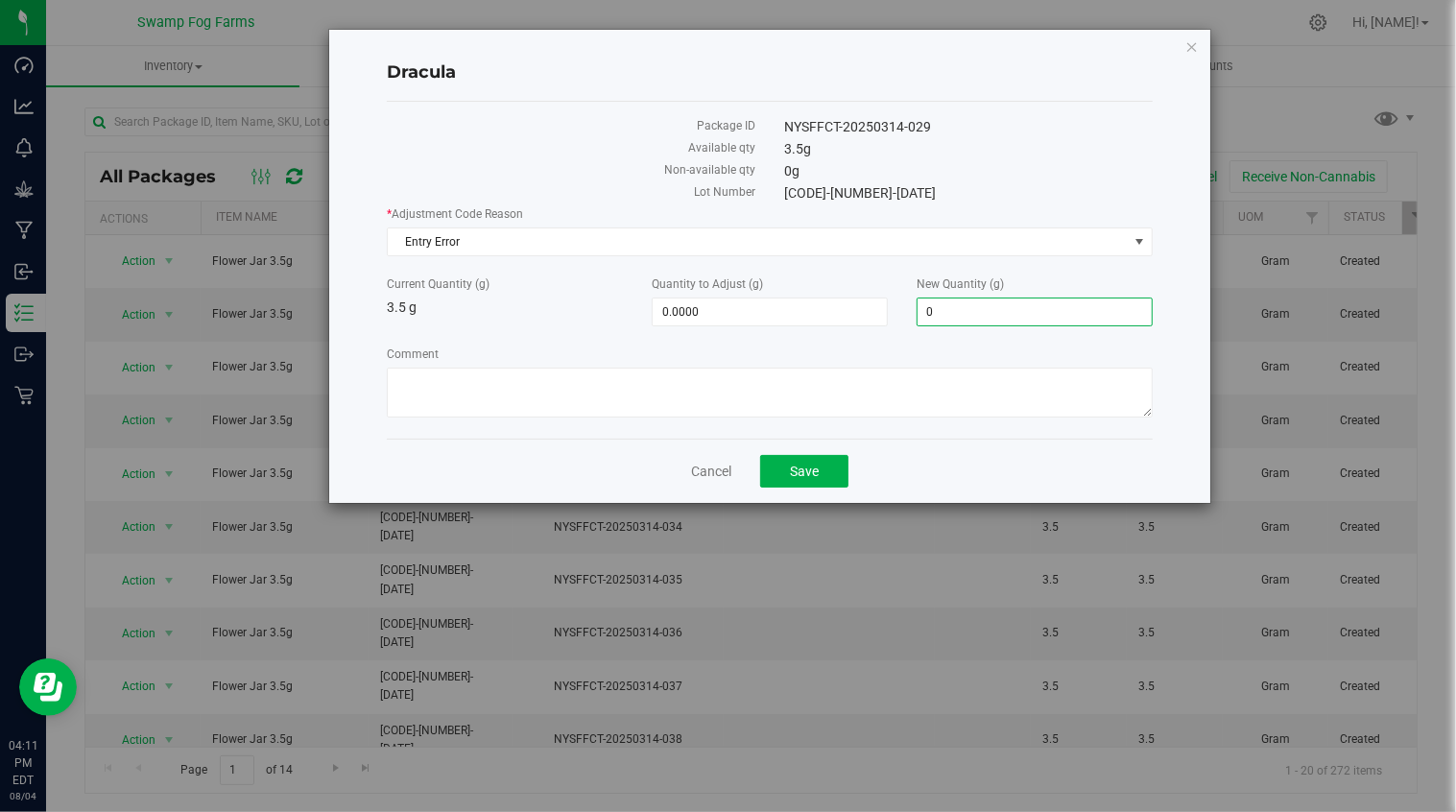 type on "0" 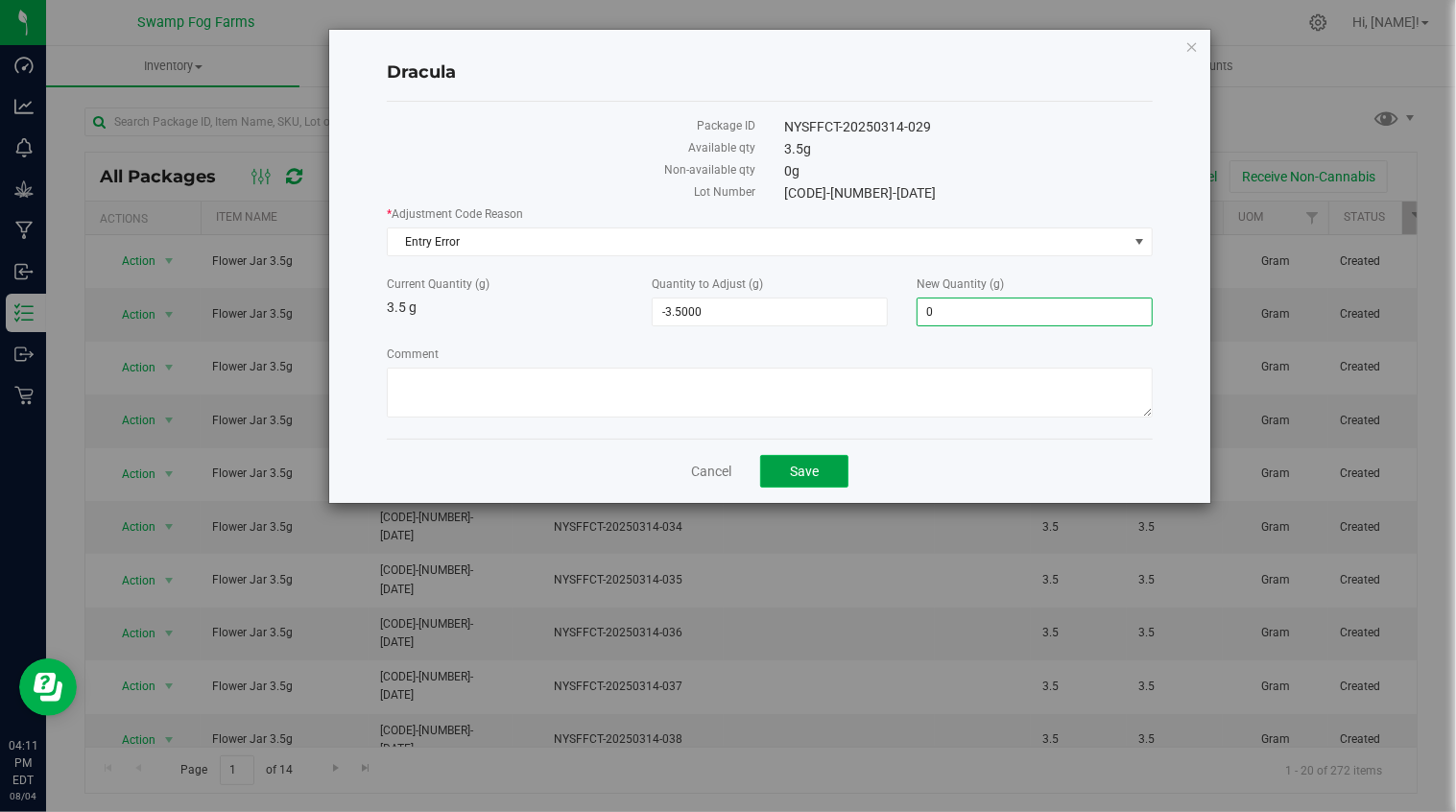 click on "Save" 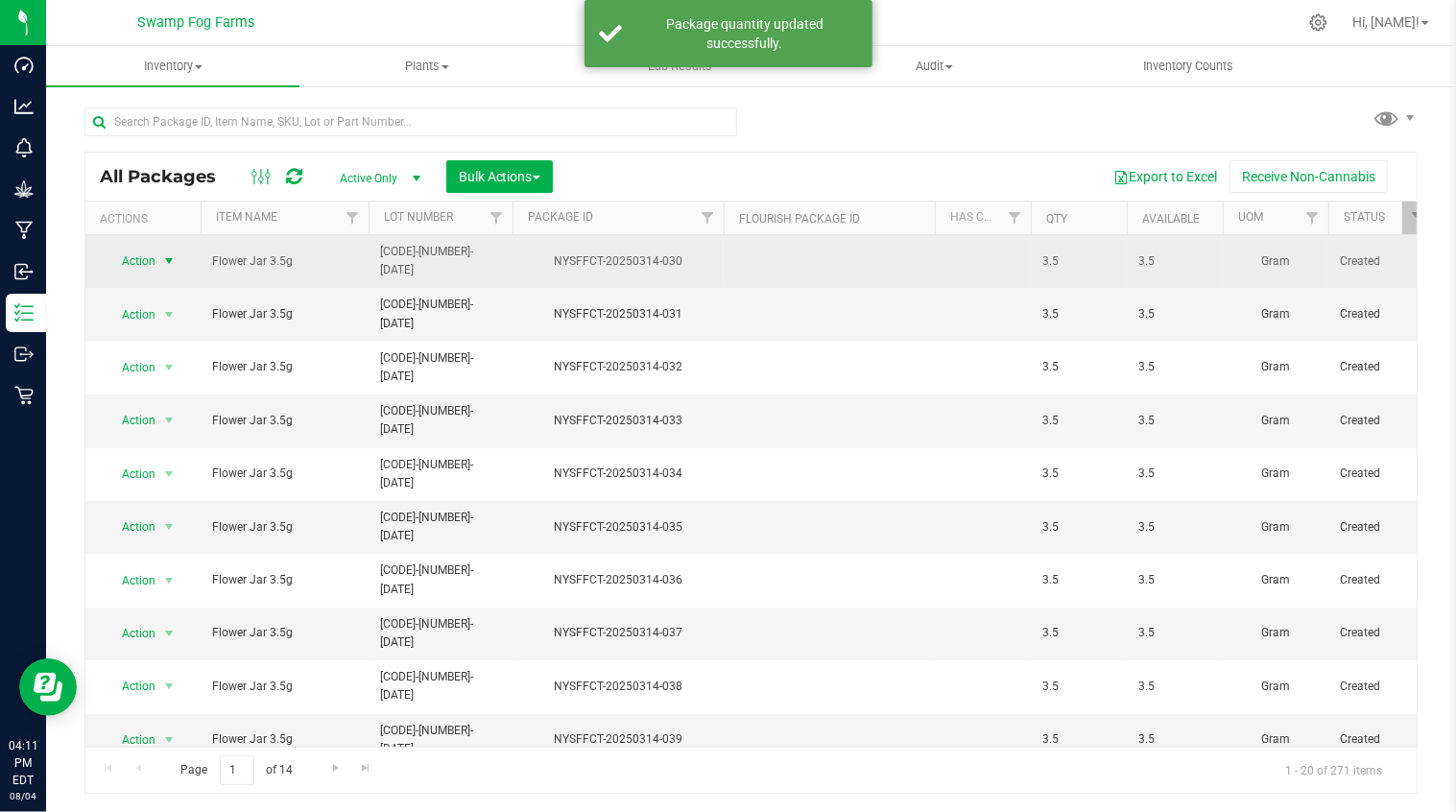 click at bounding box center (169, 261) 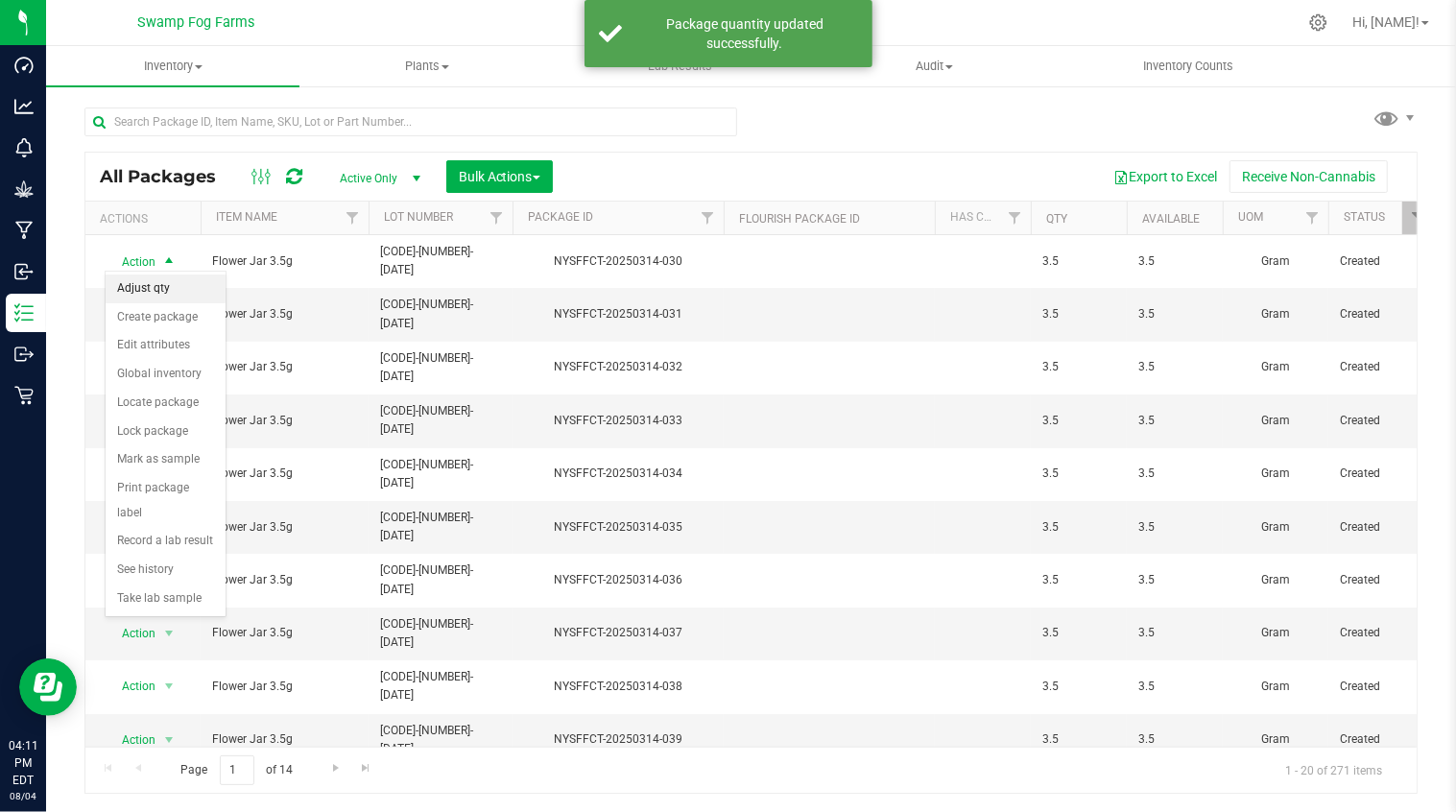click on "Adjust qty" at bounding box center (165, 289) 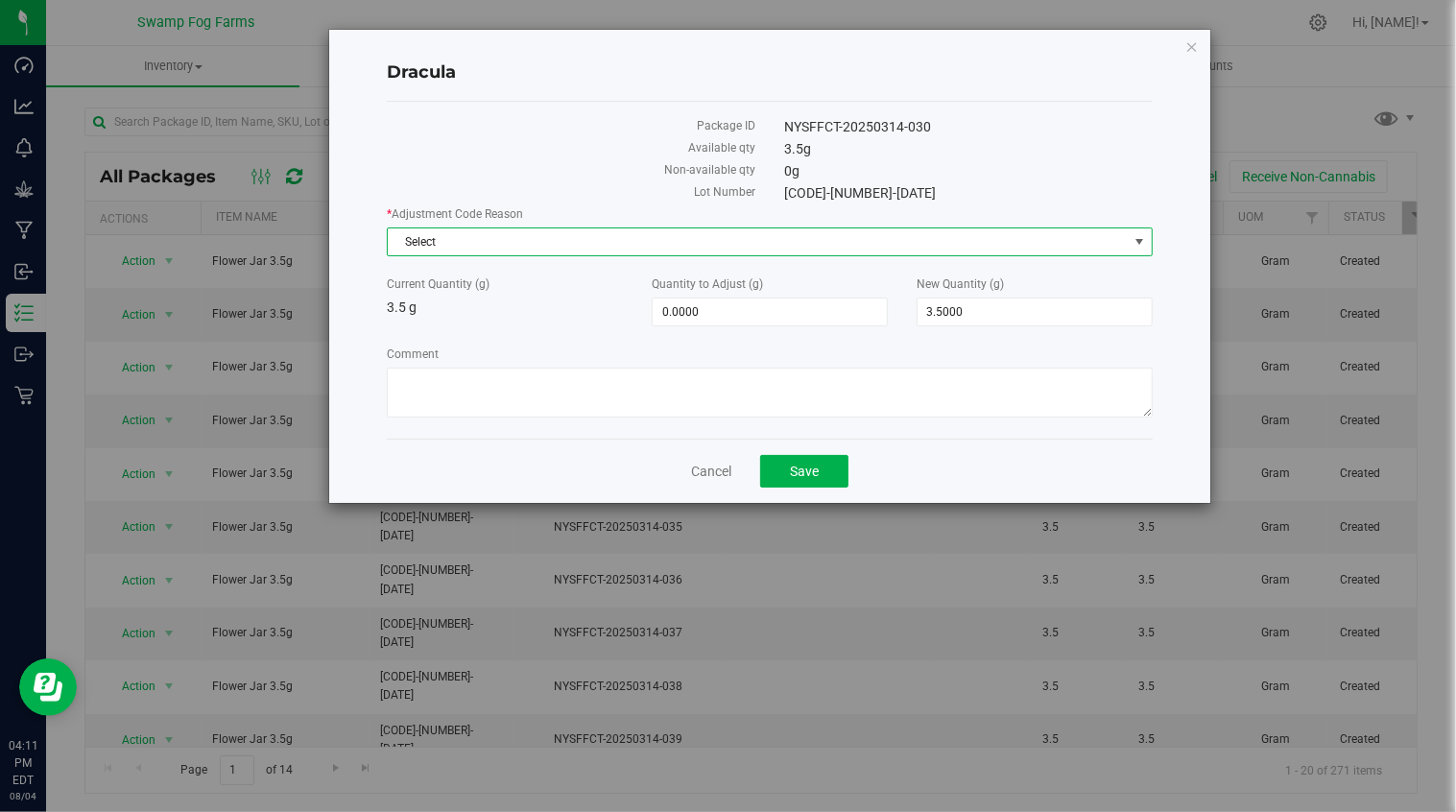 click on "Select" at bounding box center (757, 242) 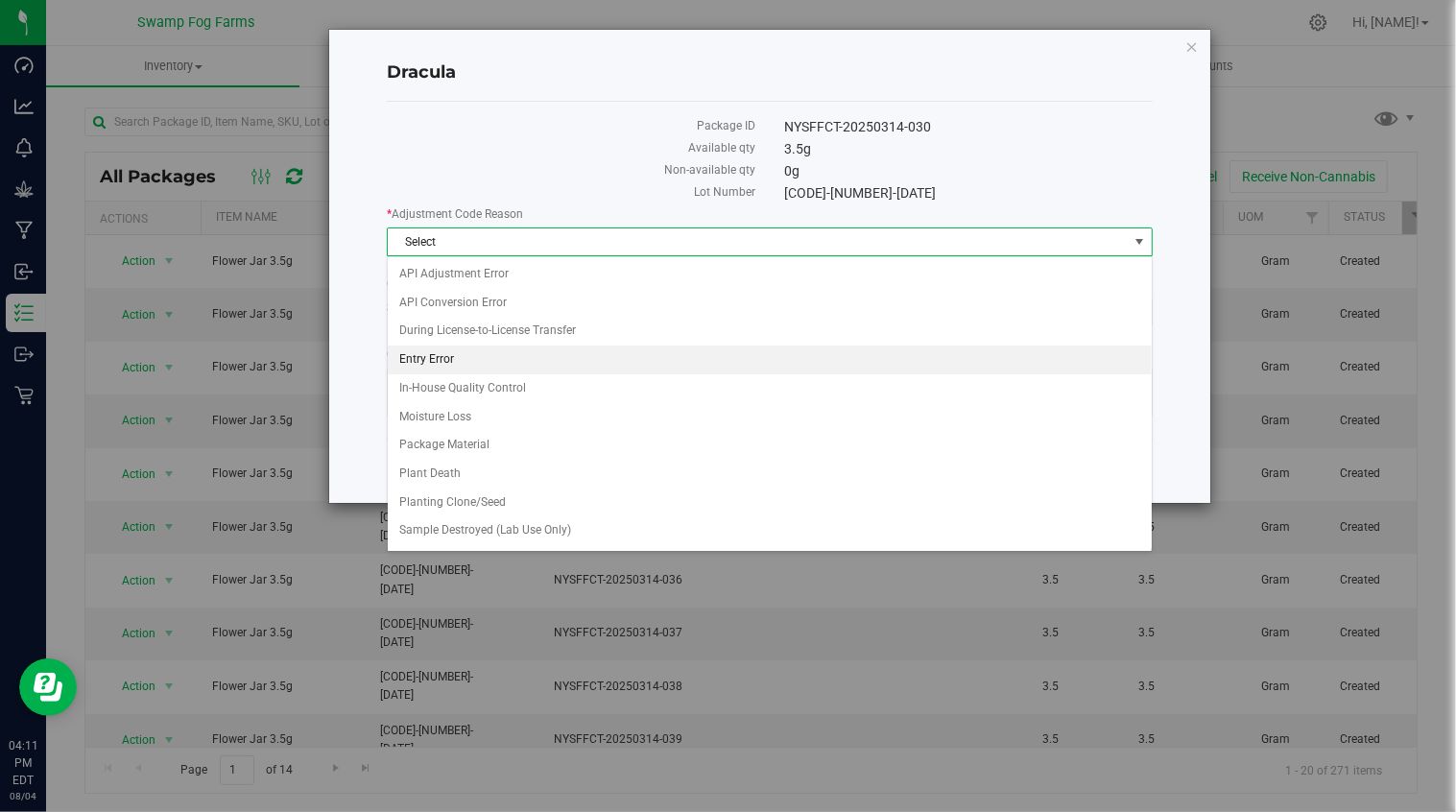 click on "Entry Error" at bounding box center [770, 360] 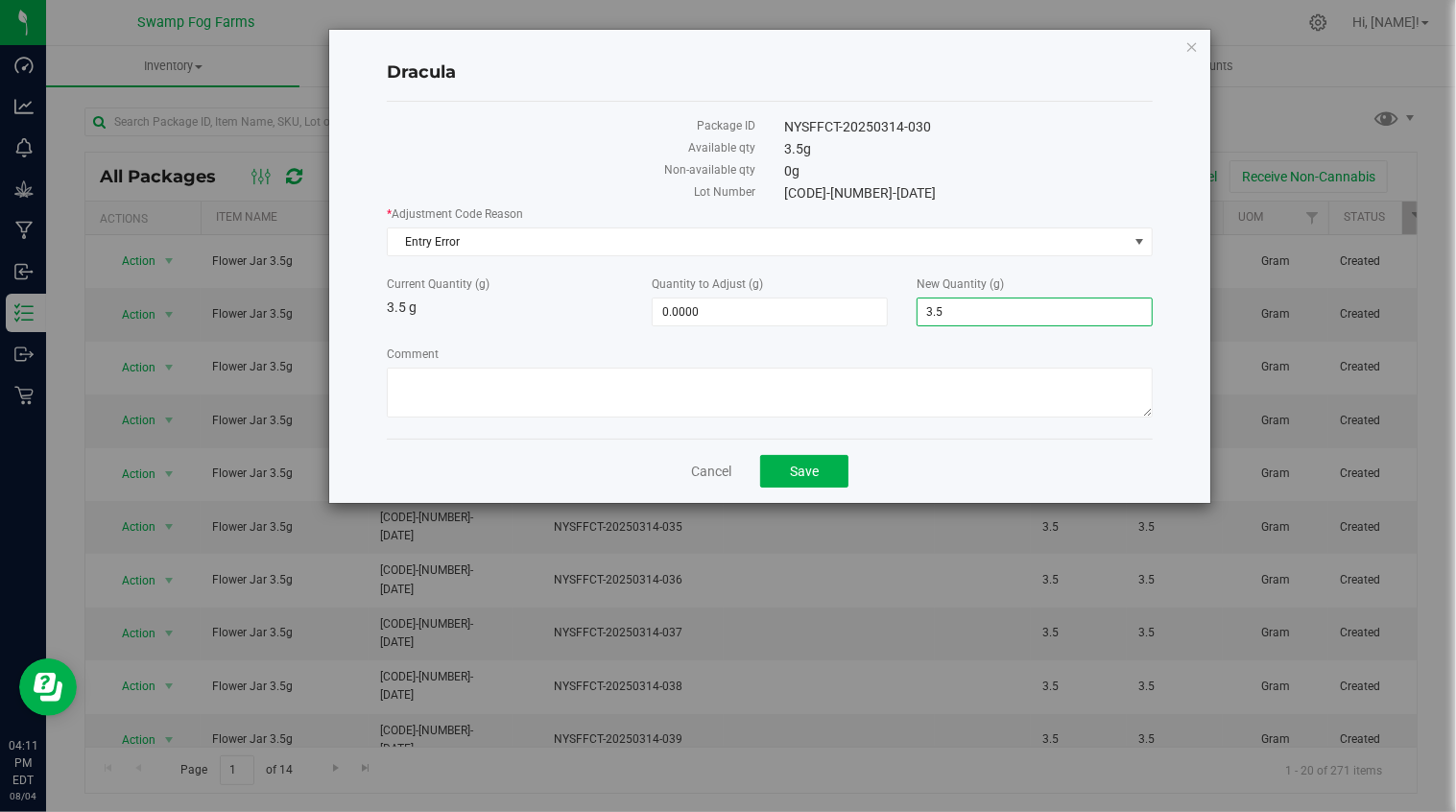 drag, startPoint x: 971, startPoint y: 311, endPoint x: 899, endPoint y: 313, distance: 72.027772 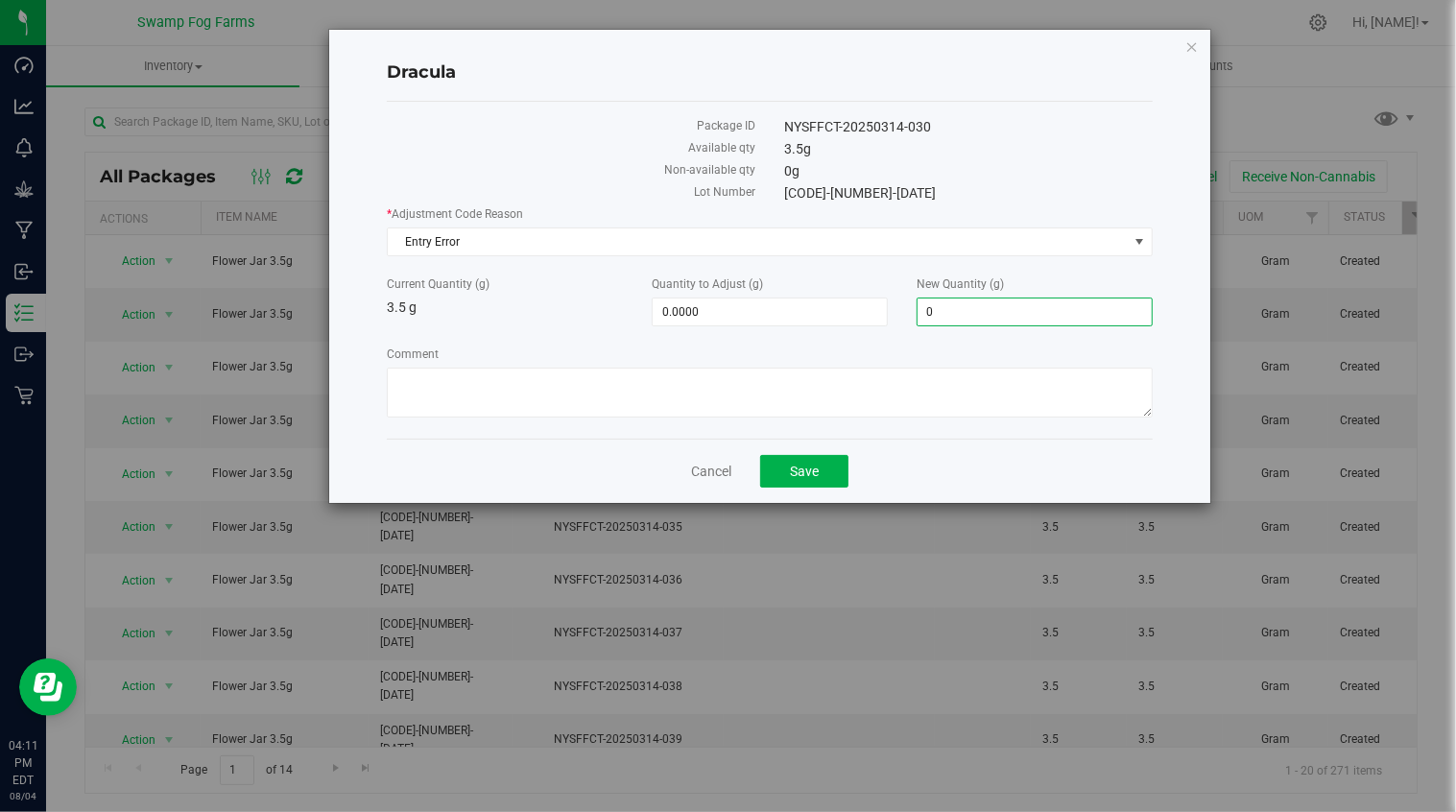 type on "0" 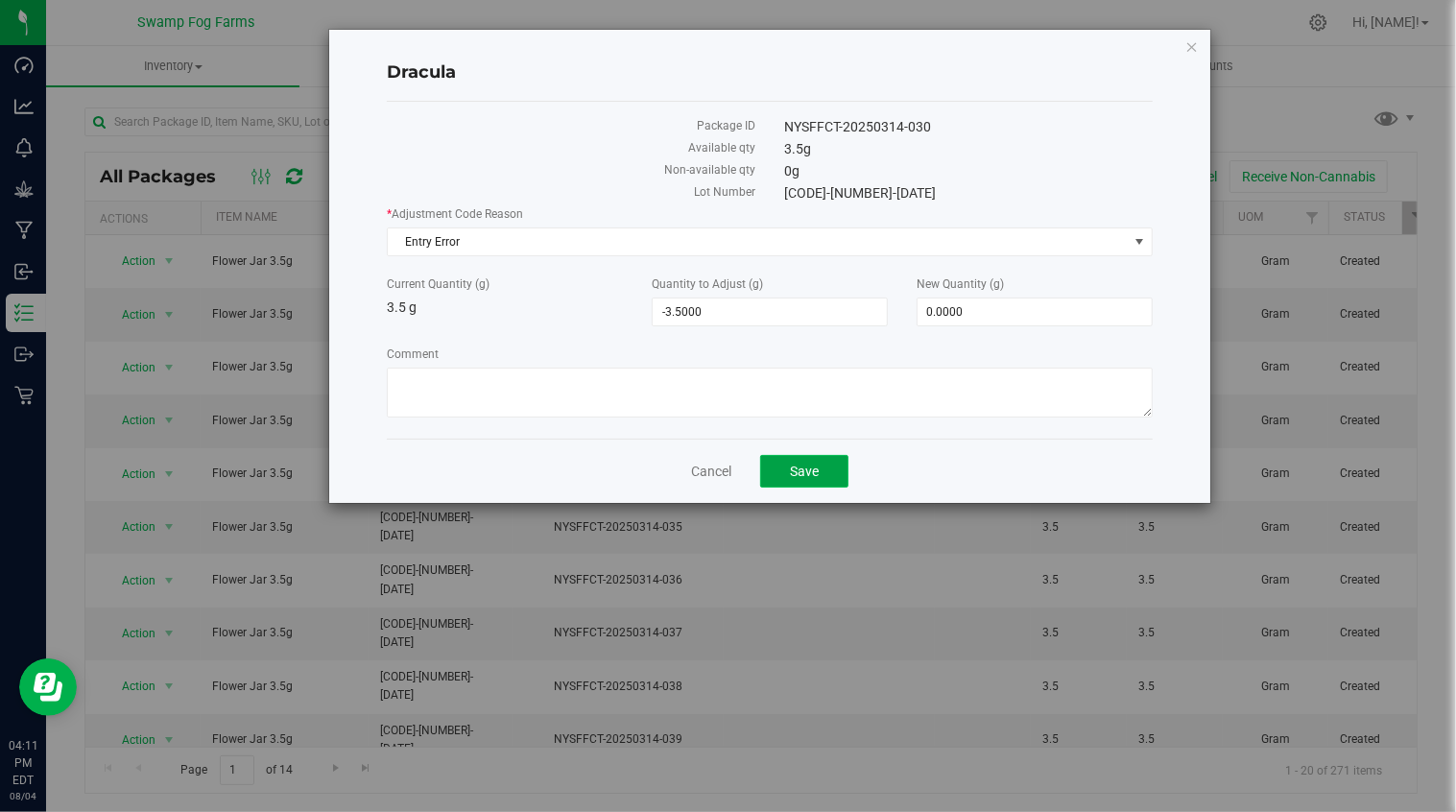 click on "Save" 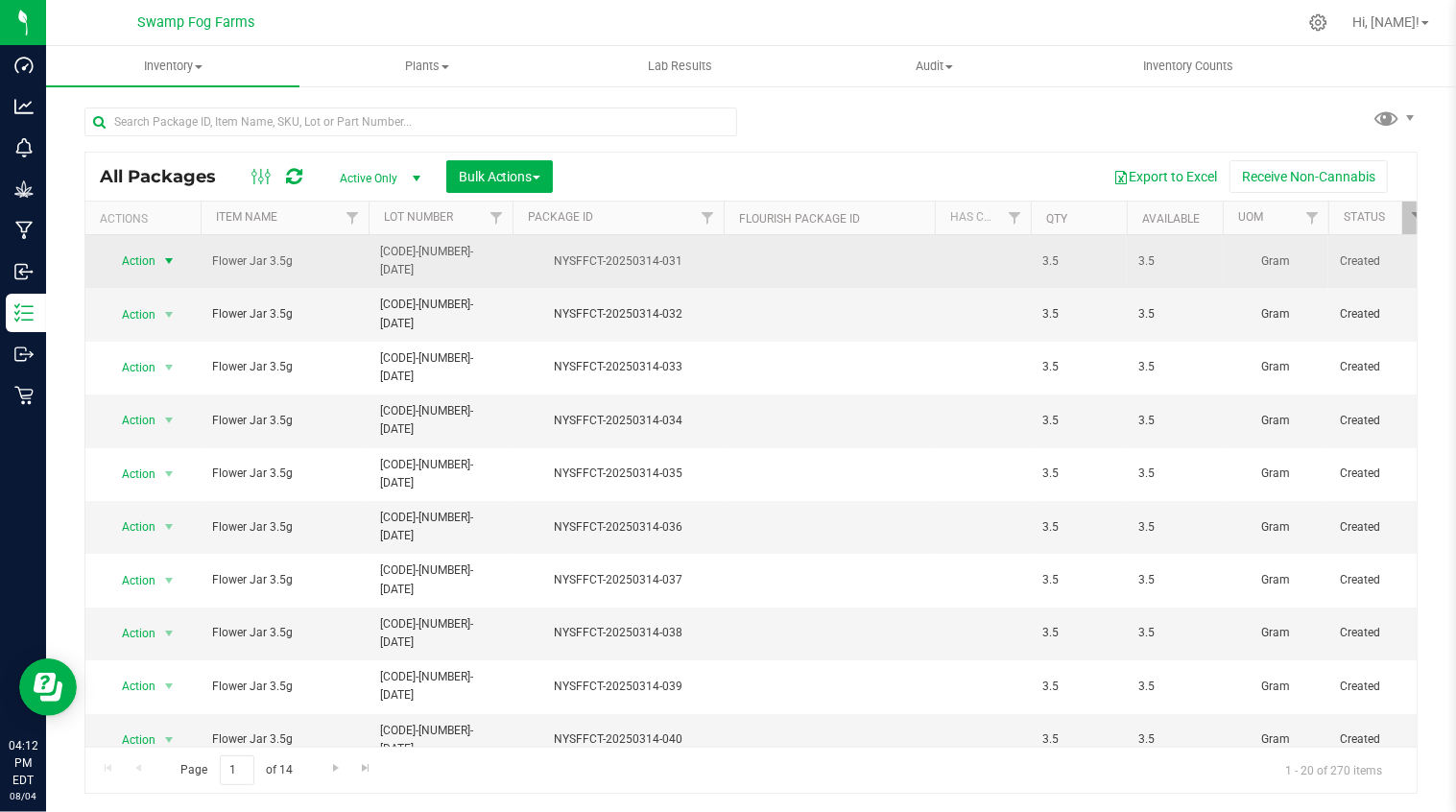 click at bounding box center (169, 261) 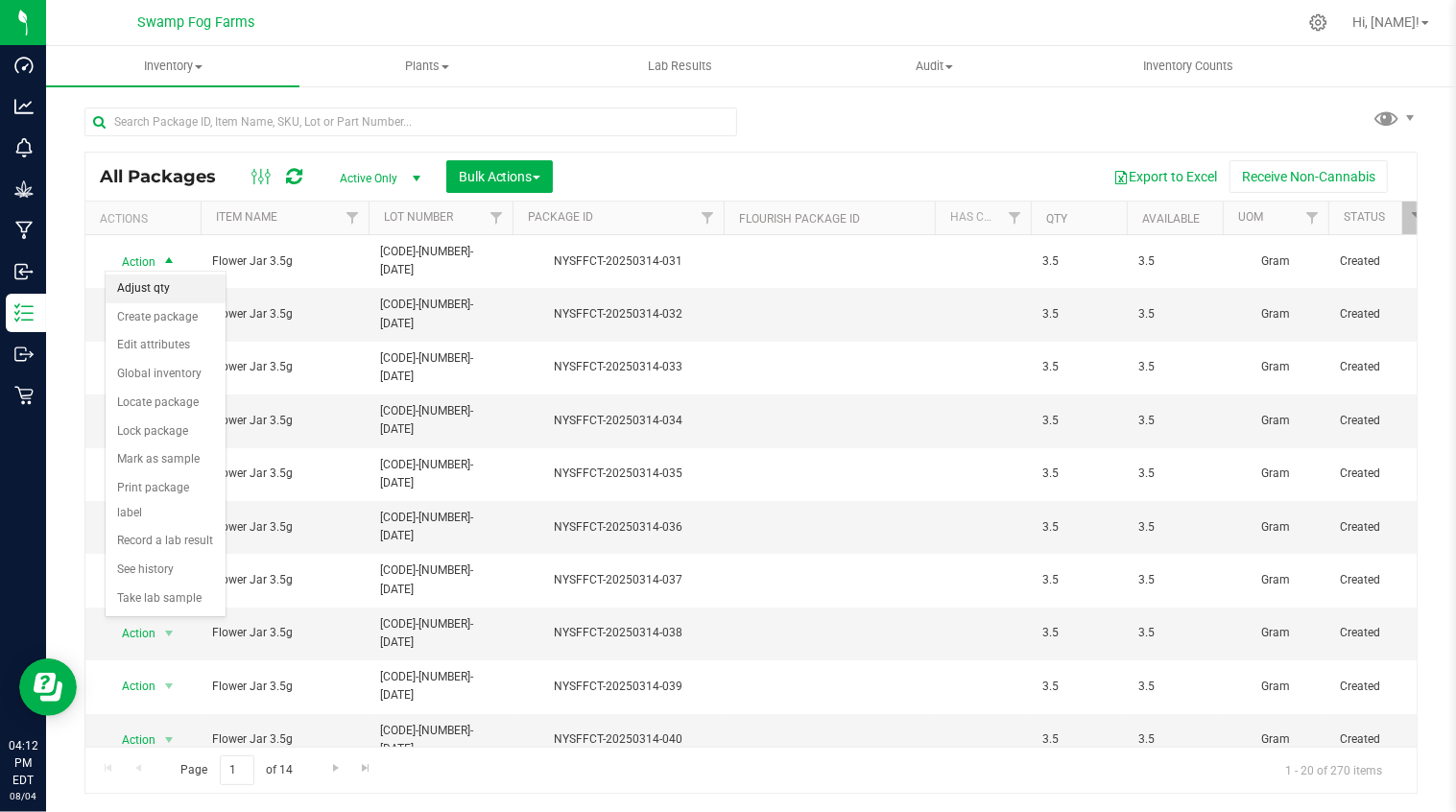 click on "Adjust qty" at bounding box center [165, 289] 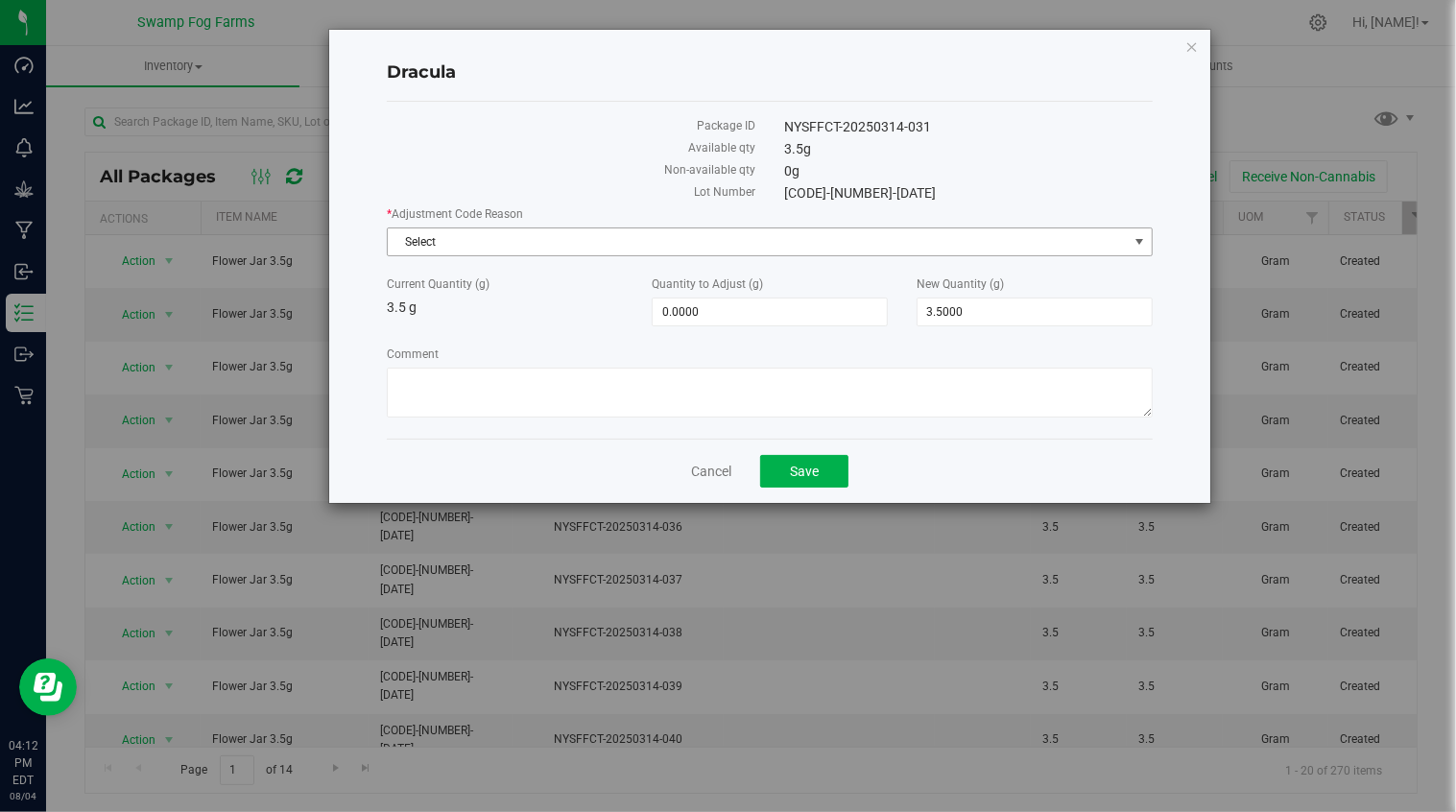 click on "Select" at bounding box center (757, 242) 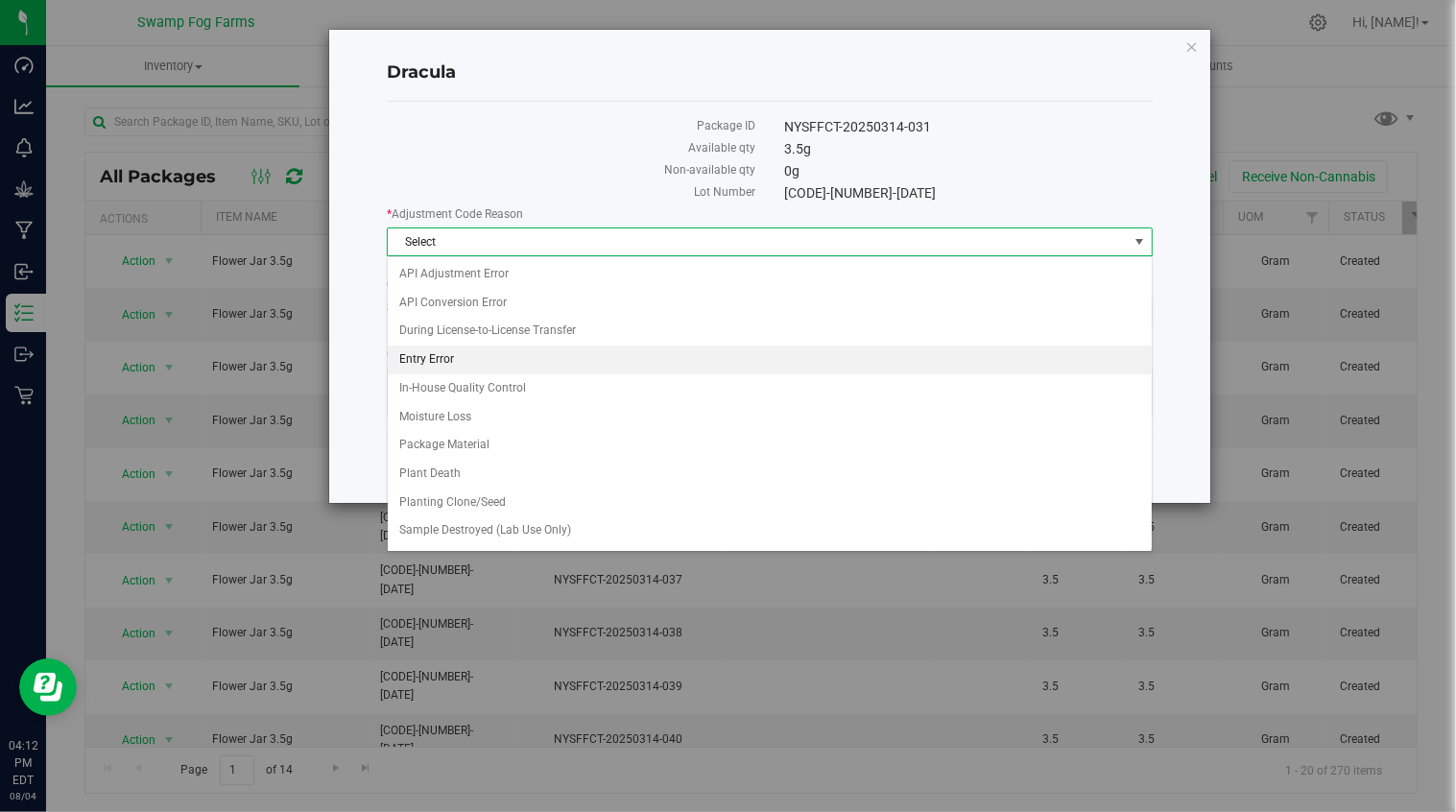 click on "Entry Error" at bounding box center [770, 360] 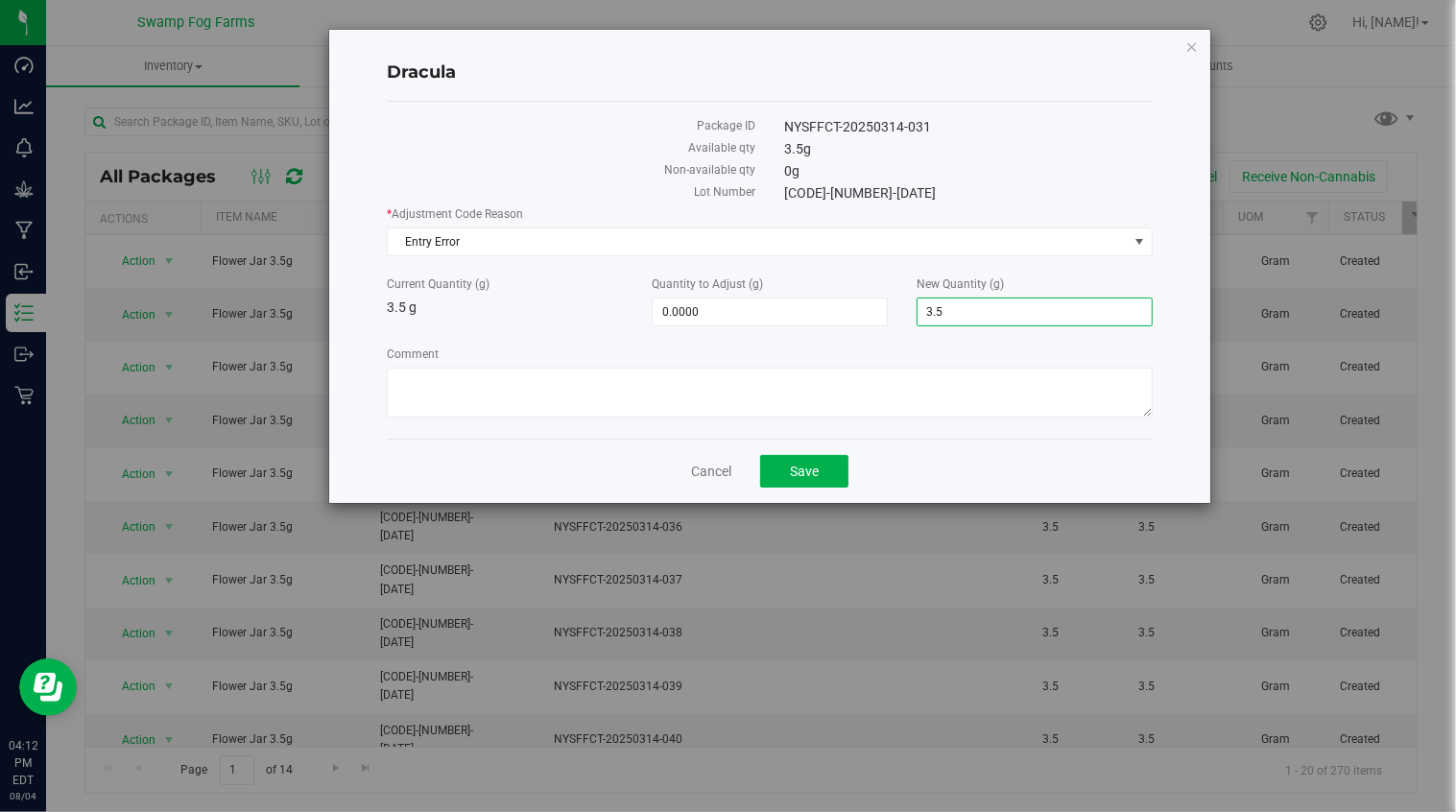drag, startPoint x: 983, startPoint y: 316, endPoint x: 900, endPoint y: 317, distance: 83.00602 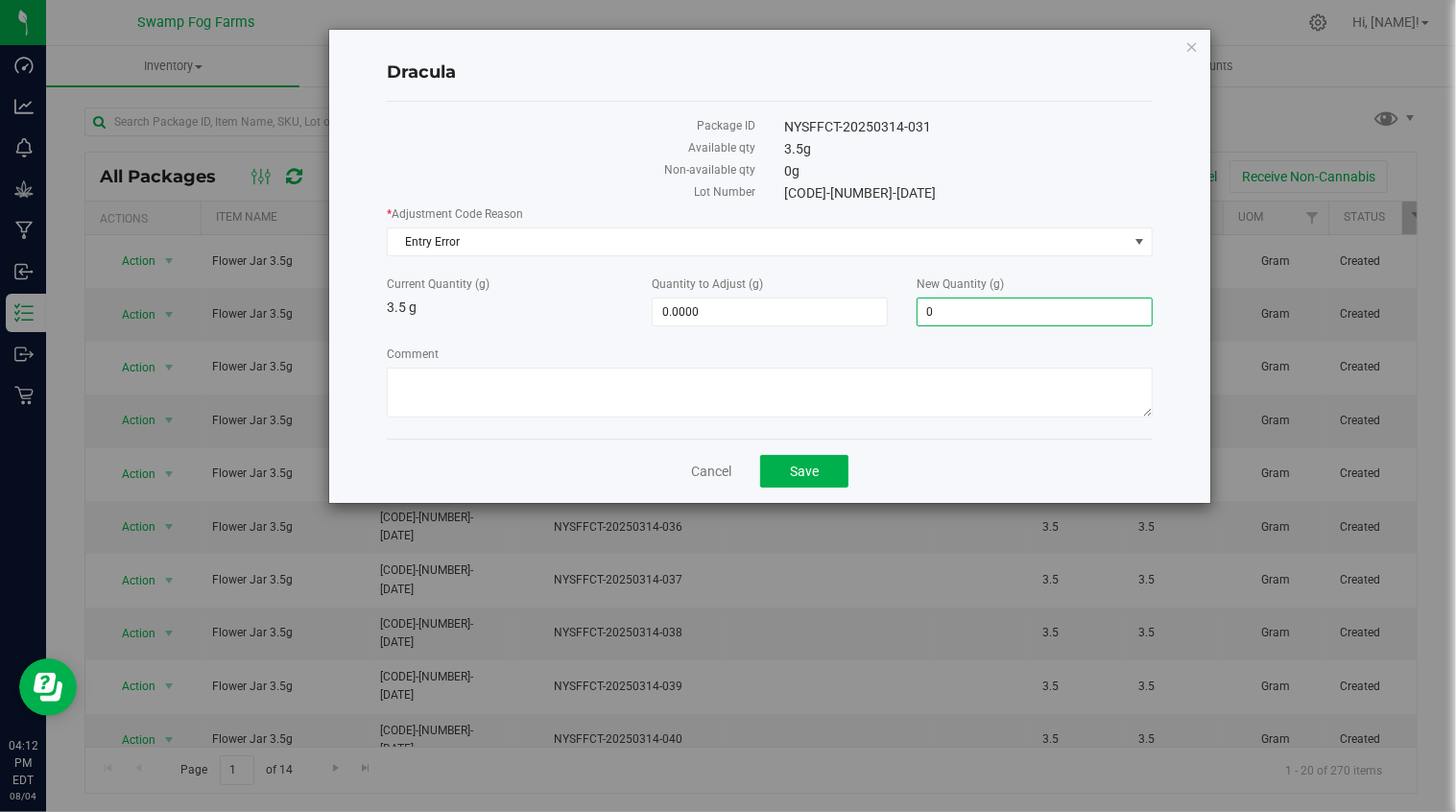 type on "0" 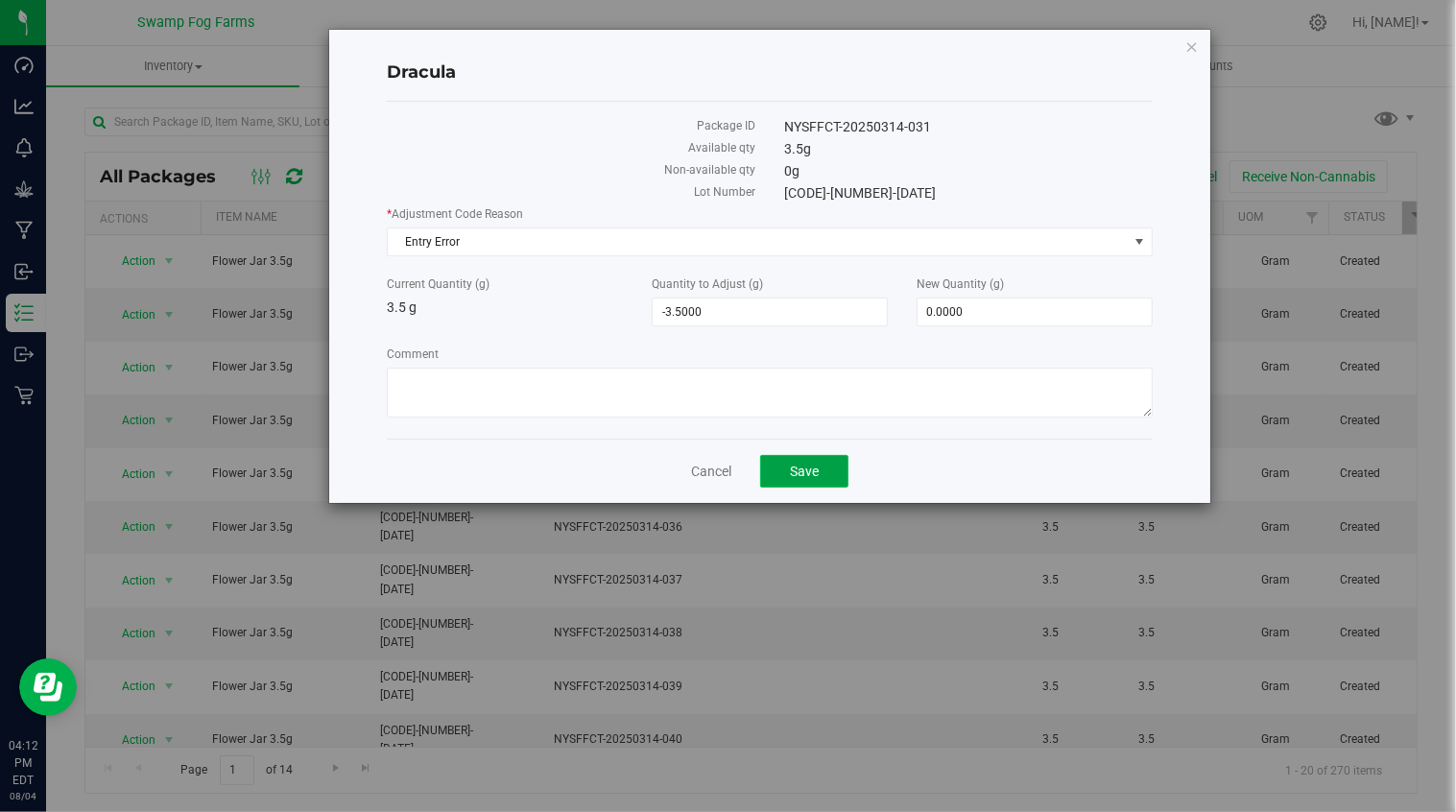 click on "Save" 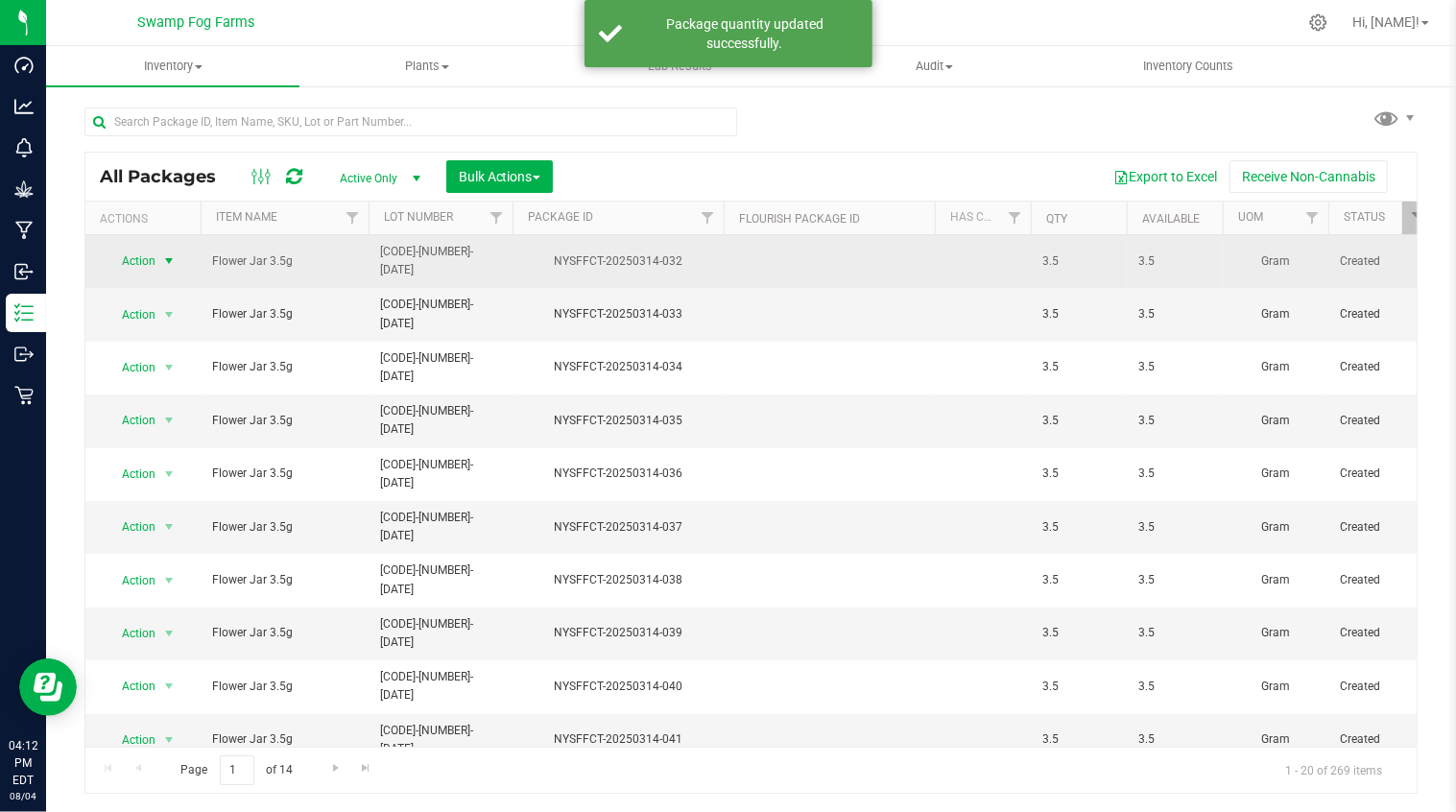 click at bounding box center (169, 261) 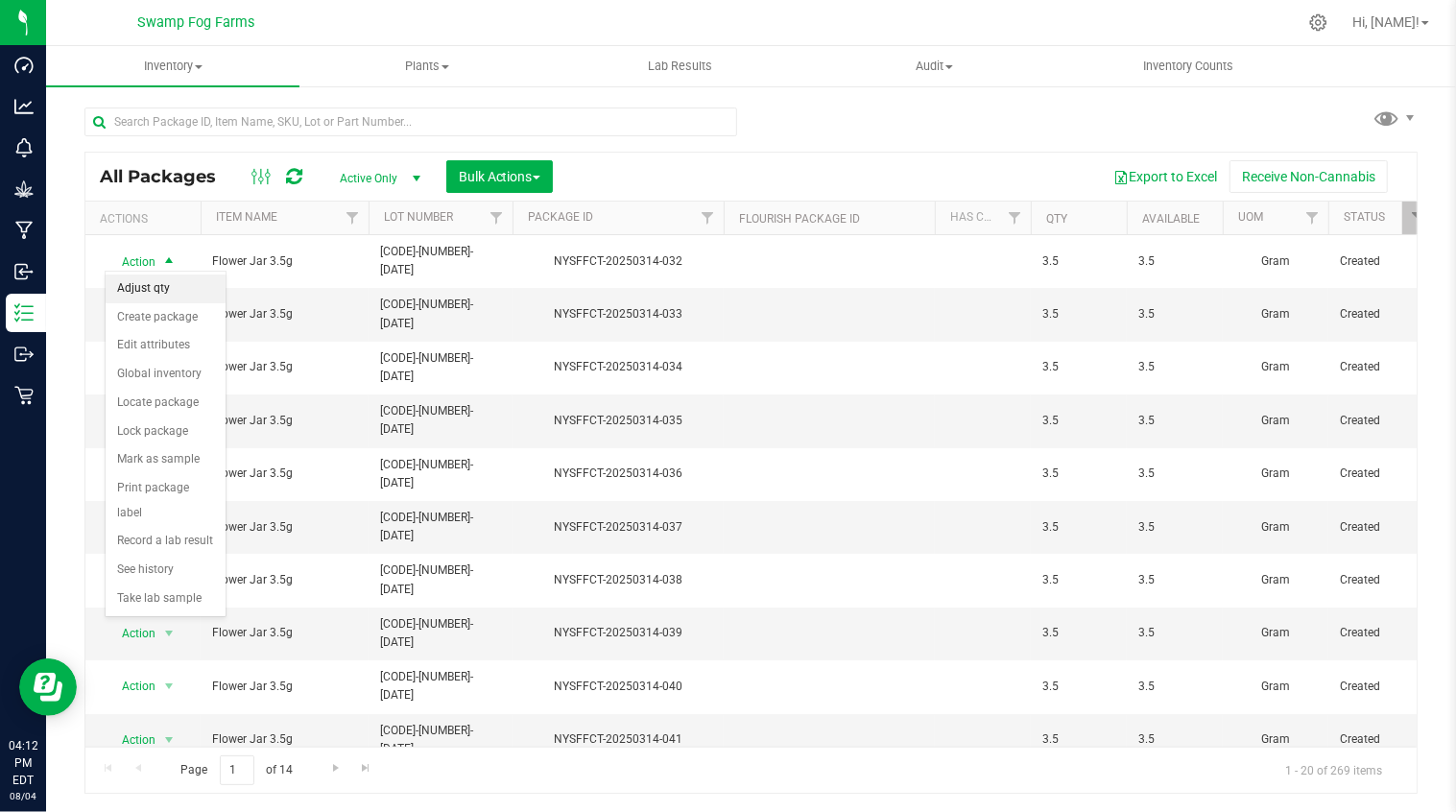 click on "Adjust qty" at bounding box center (165, 289) 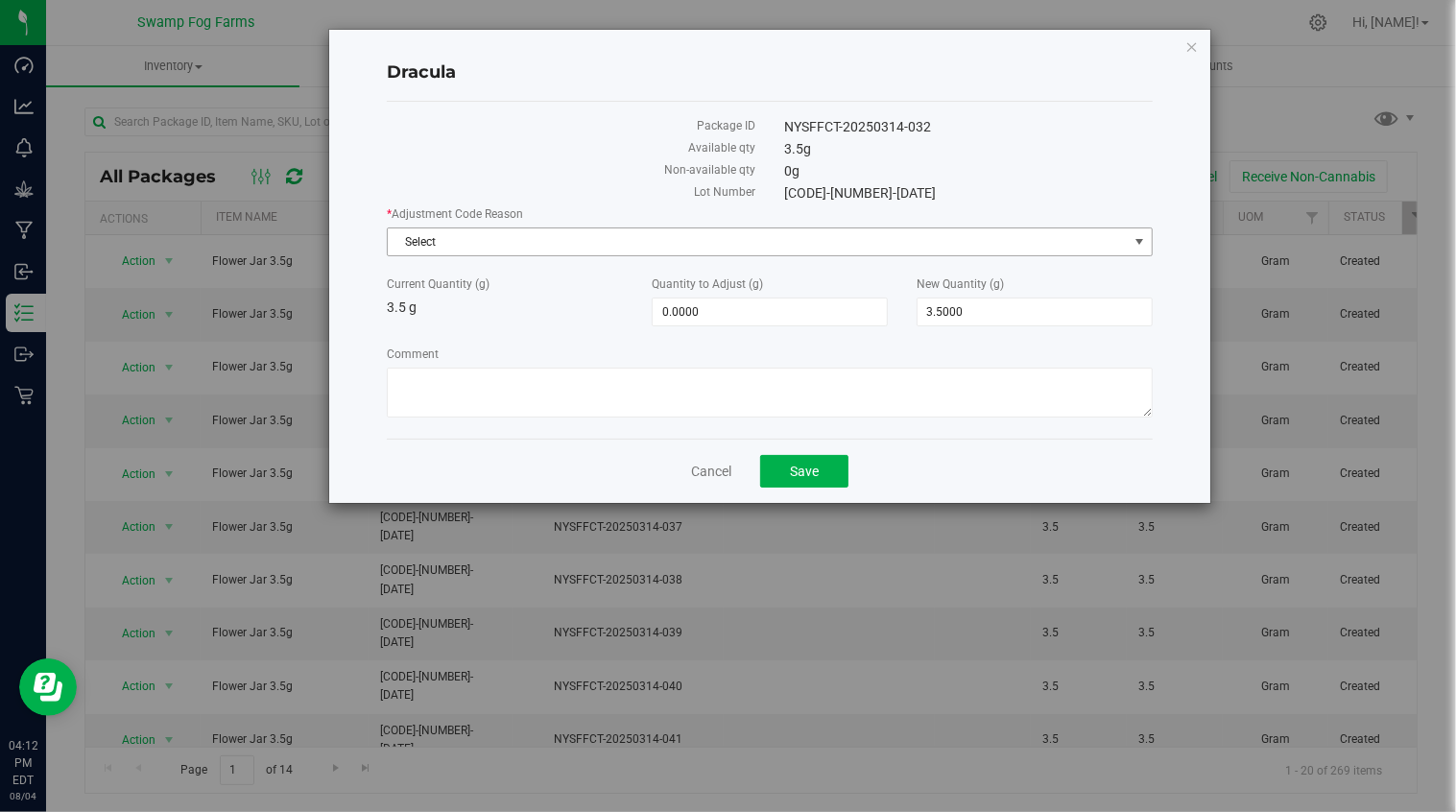 click on "Select" at bounding box center (757, 242) 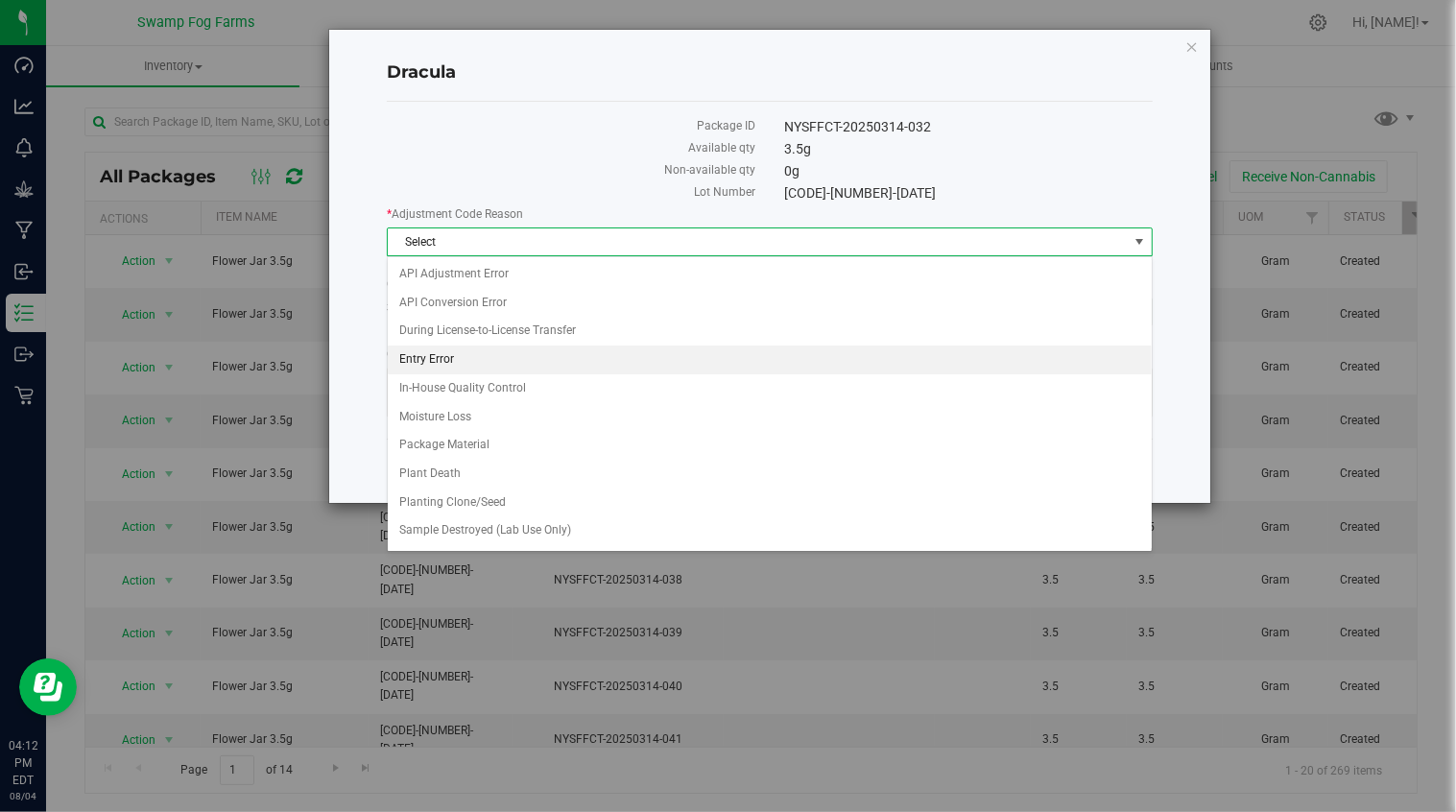click on "Entry Error" at bounding box center [770, 360] 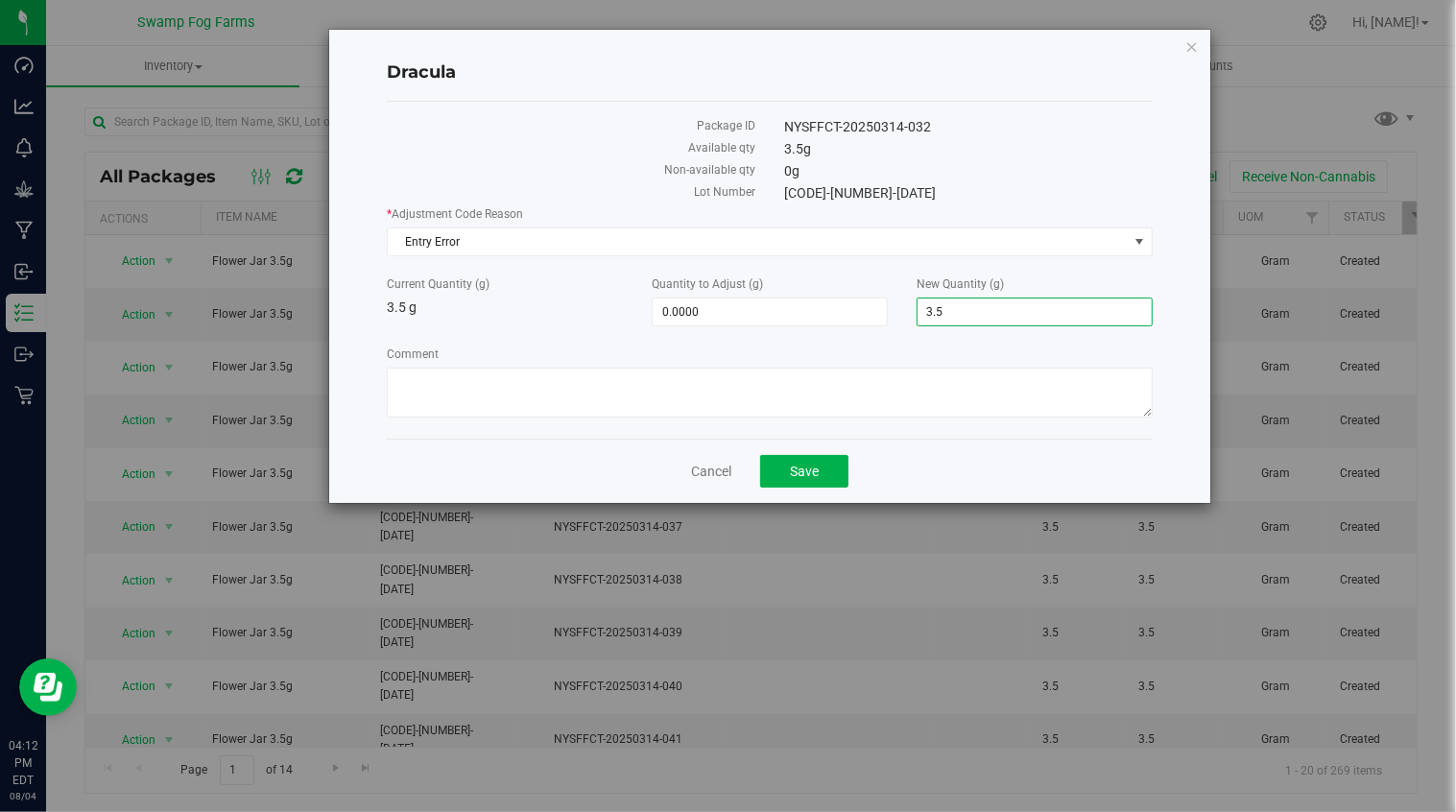 drag, startPoint x: 973, startPoint y: 309, endPoint x: 902, endPoint y: 312, distance: 71.06335 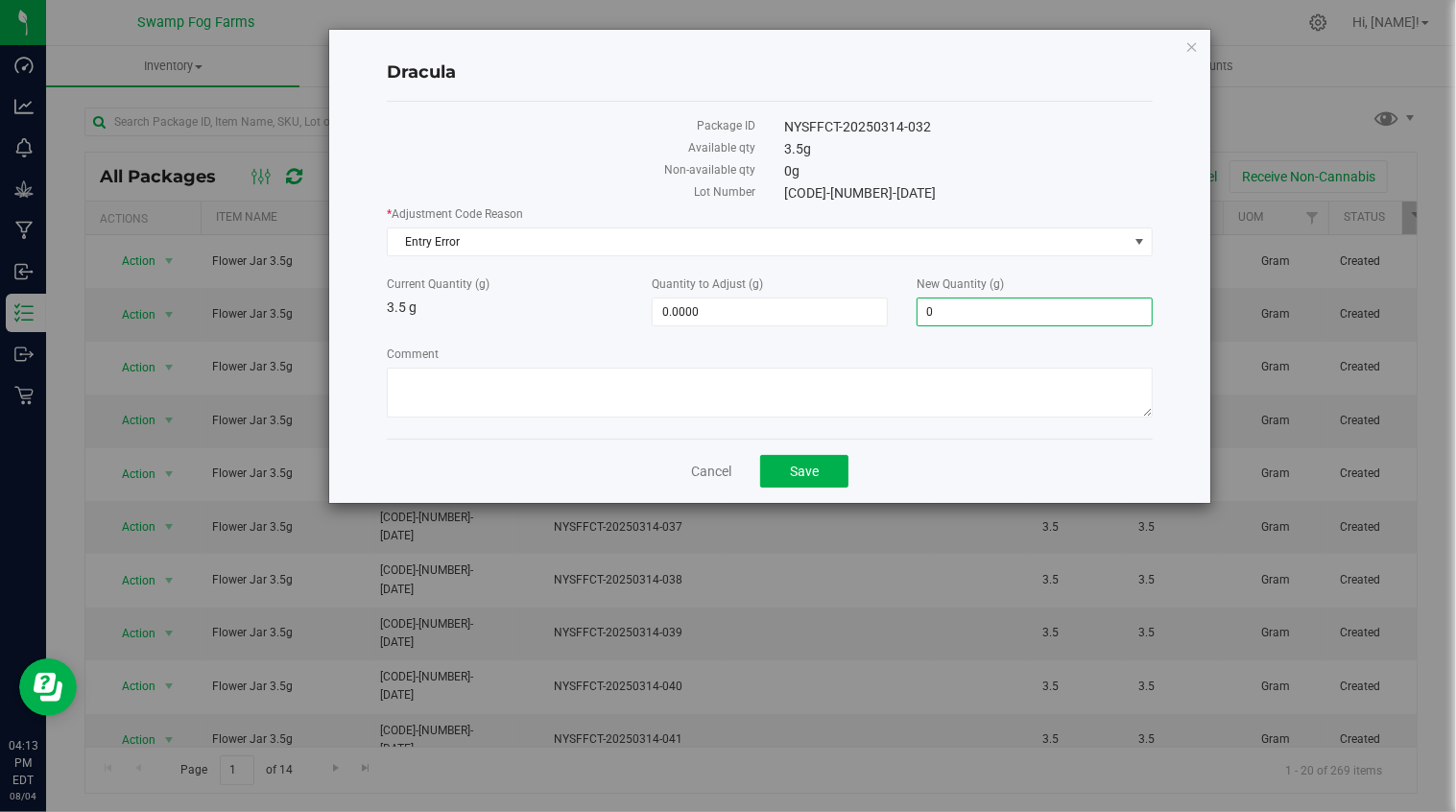 type on "0" 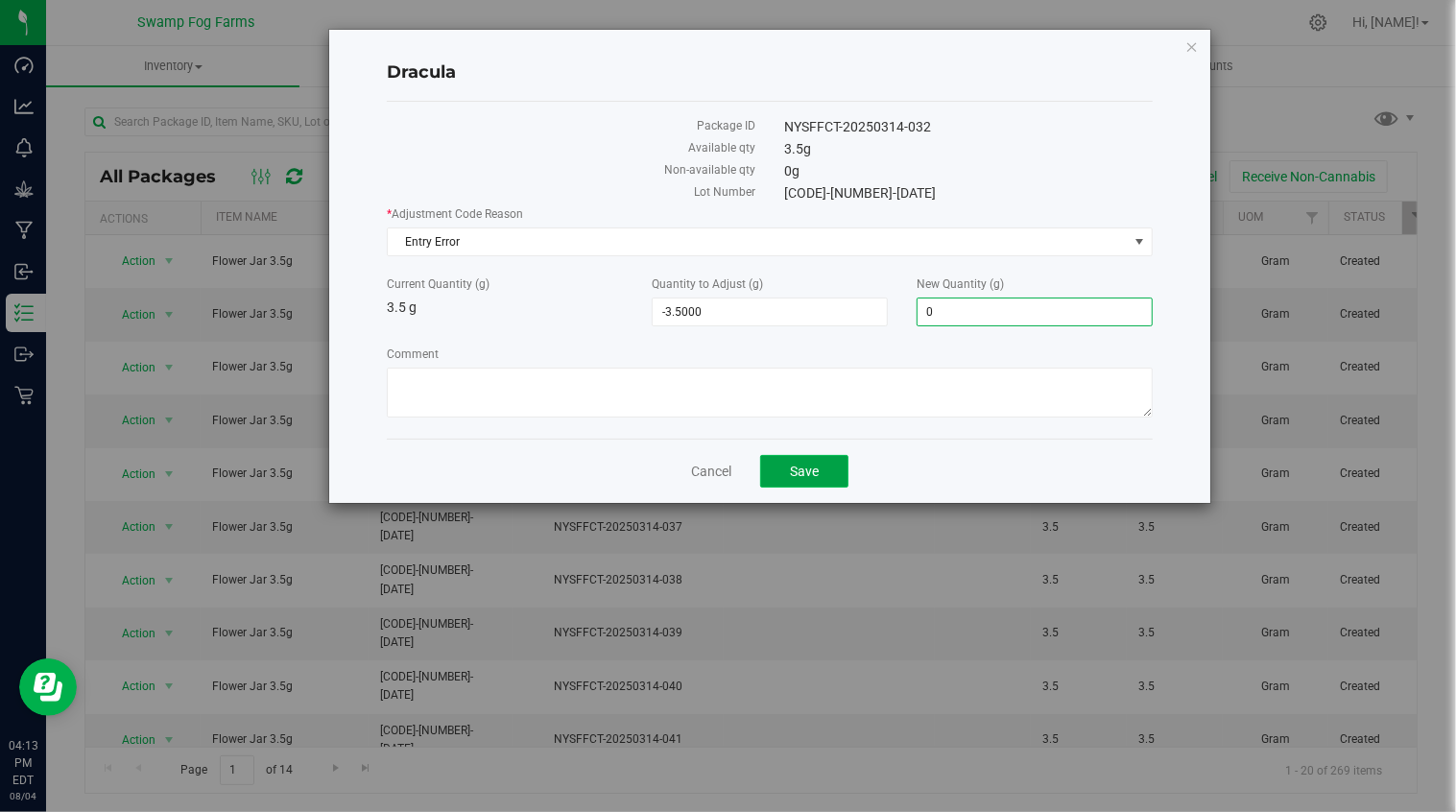 click on "Save" 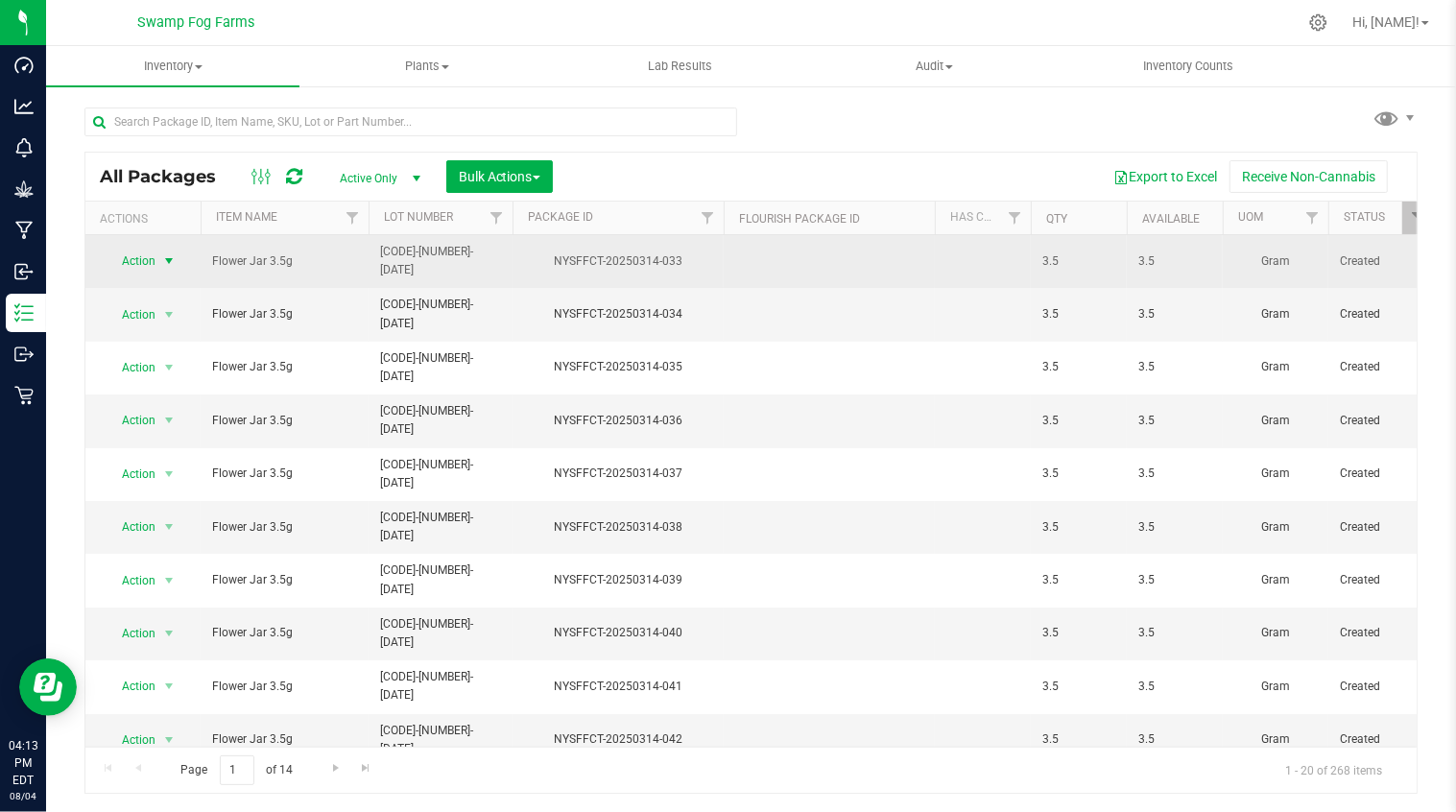 click at bounding box center [169, 261] 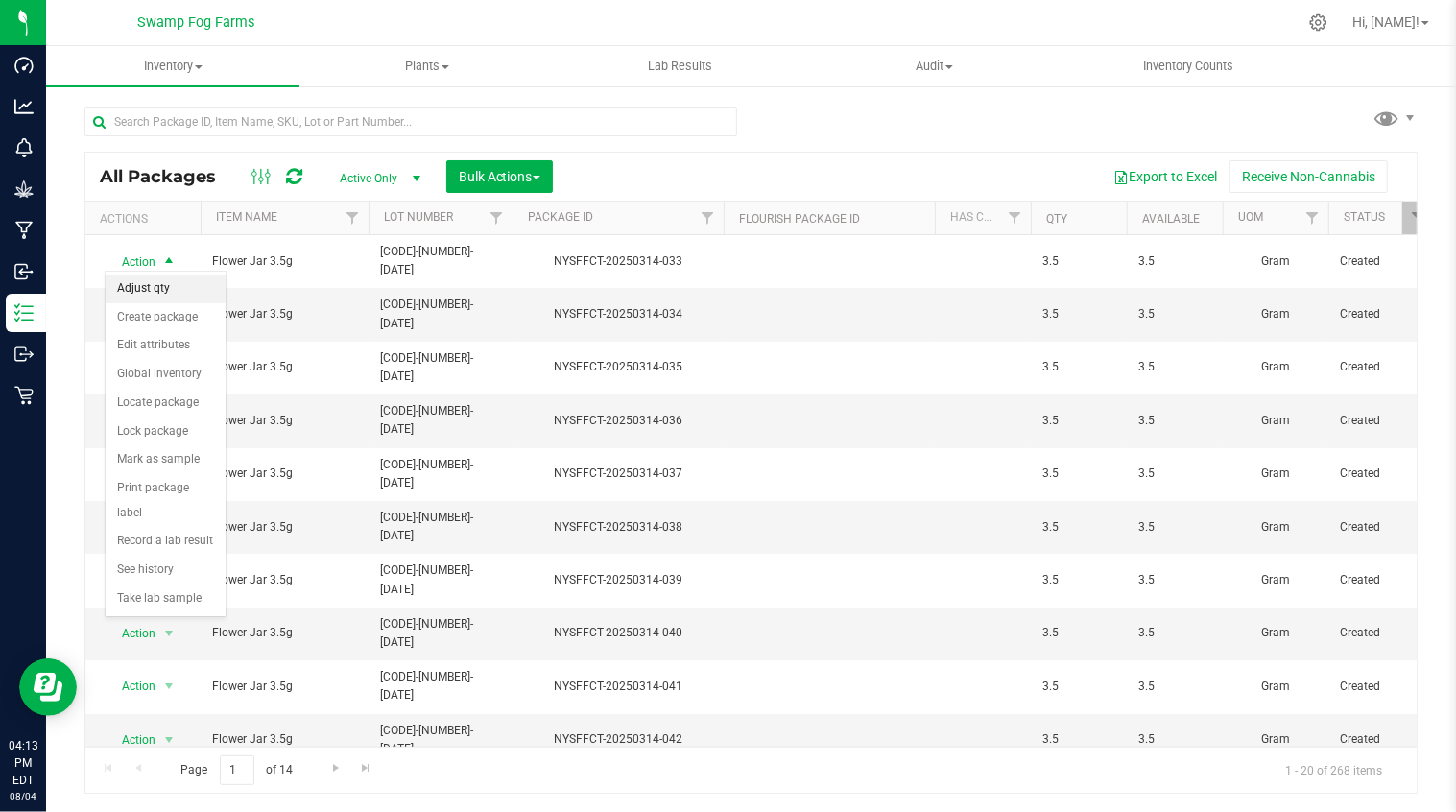 click on "Adjust qty" at bounding box center [165, 289] 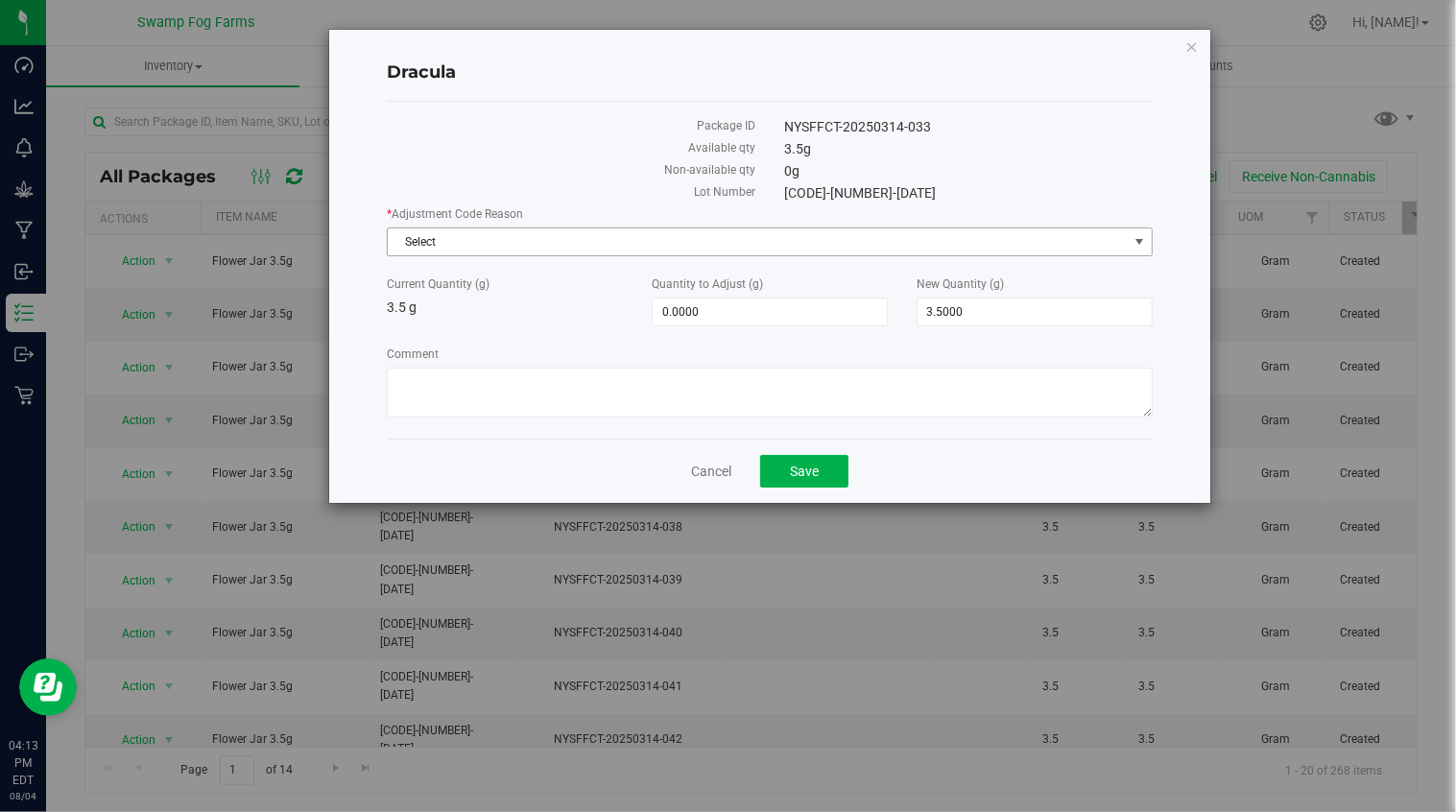 click on "Select" at bounding box center [757, 242] 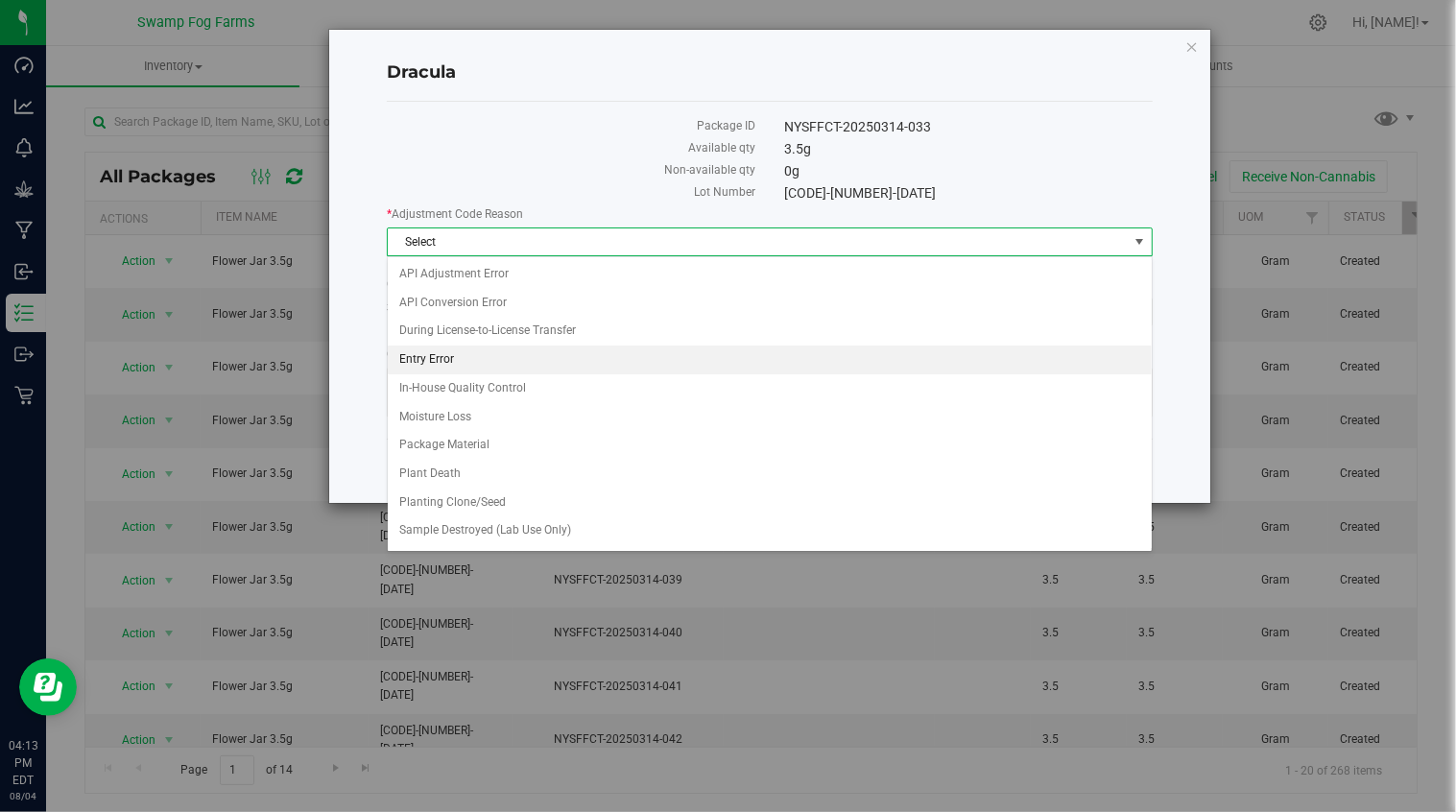 click on "Entry Error" at bounding box center [770, 360] 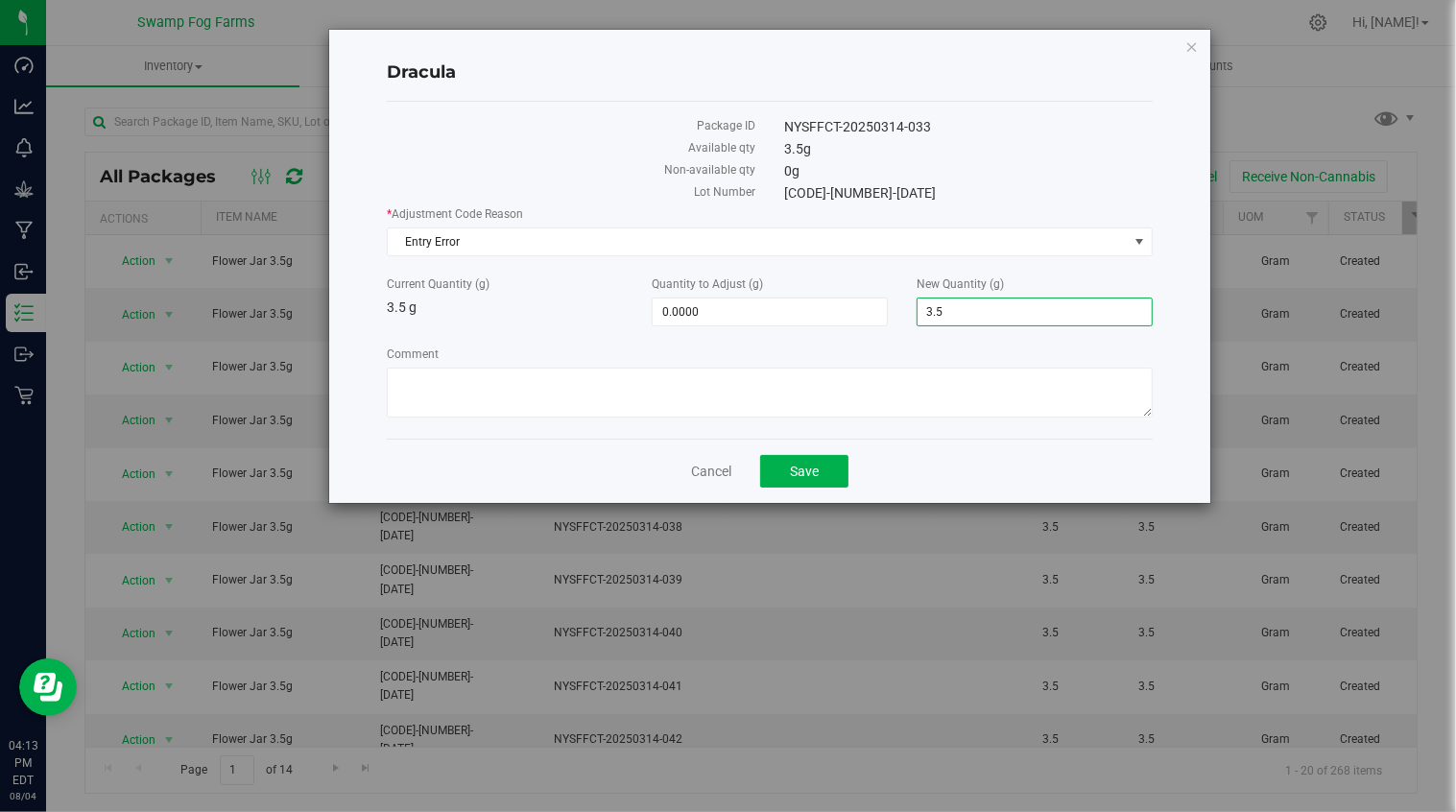 drag, startPoint x: 971, startPoint y: 310, endPoint x: 894, endPoint y: 313, distance: 77.058419 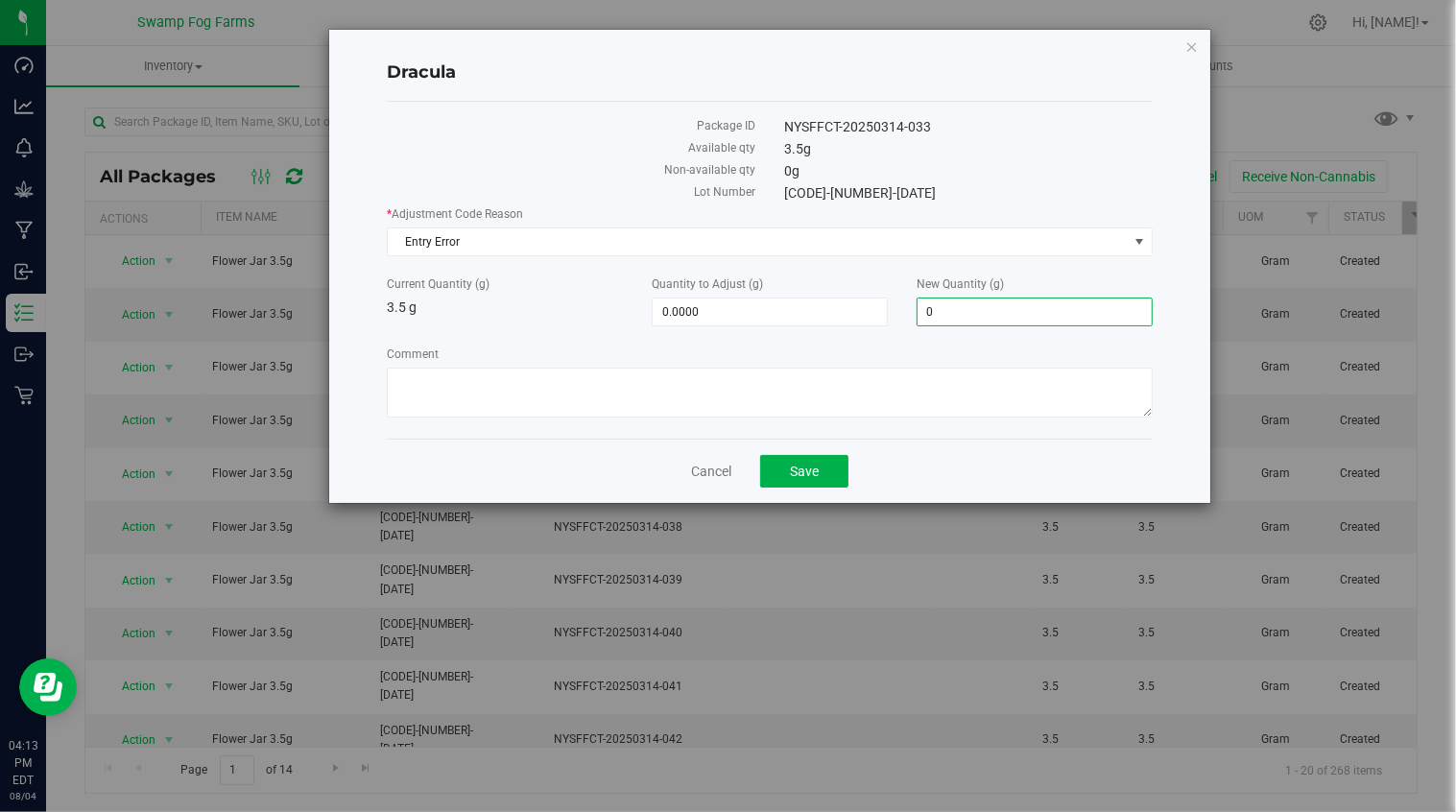 type on "0" 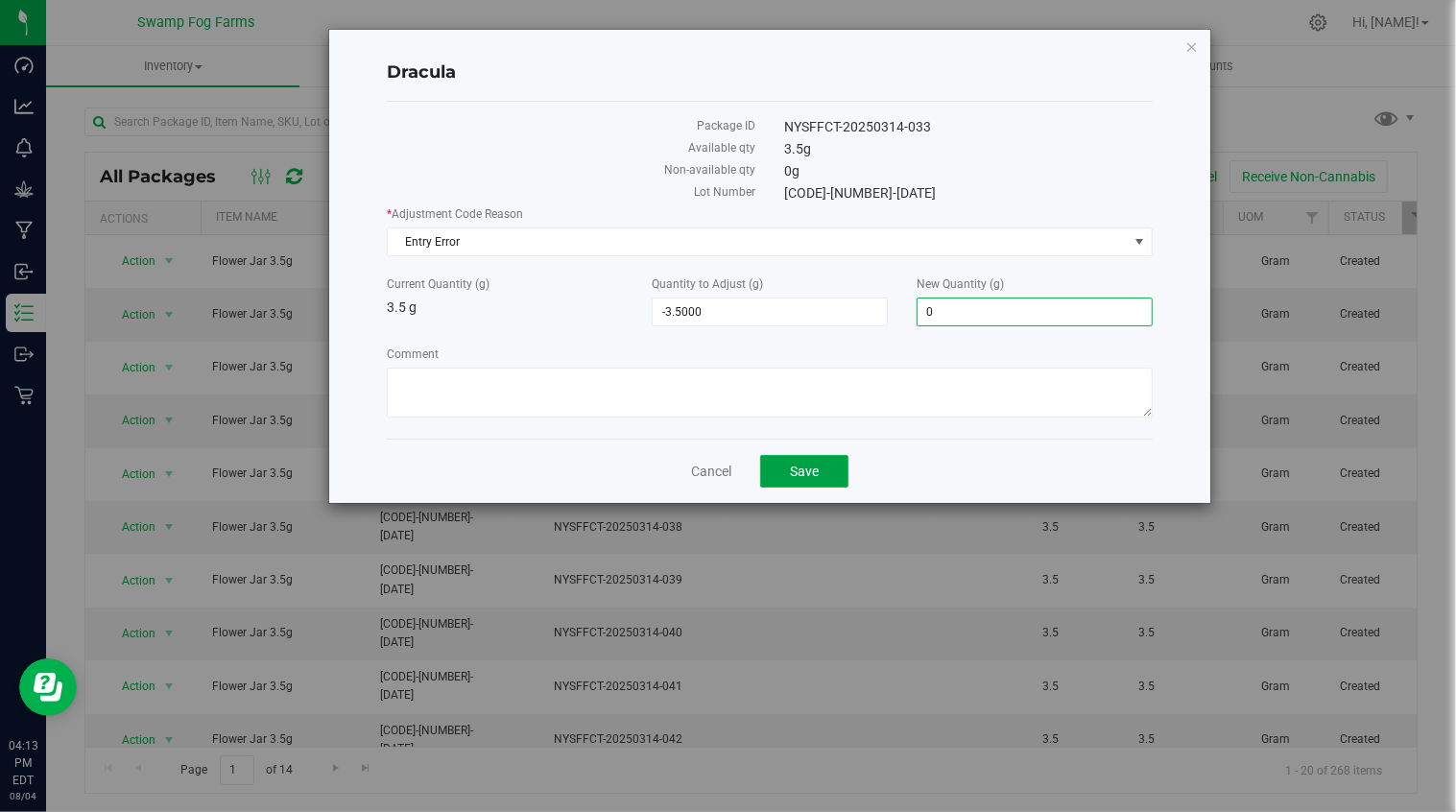 click on "Save" 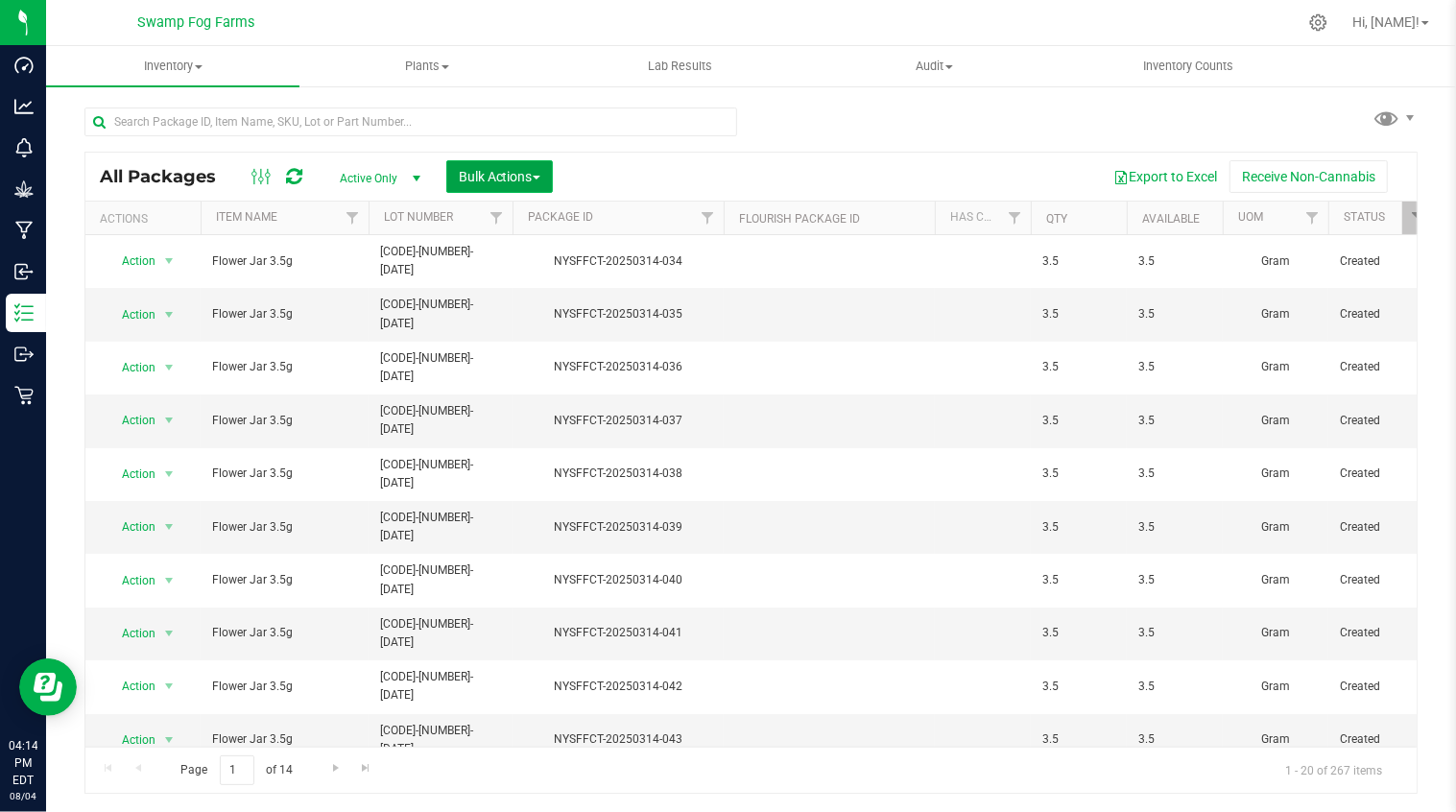 click at bounding box center (537, 178) 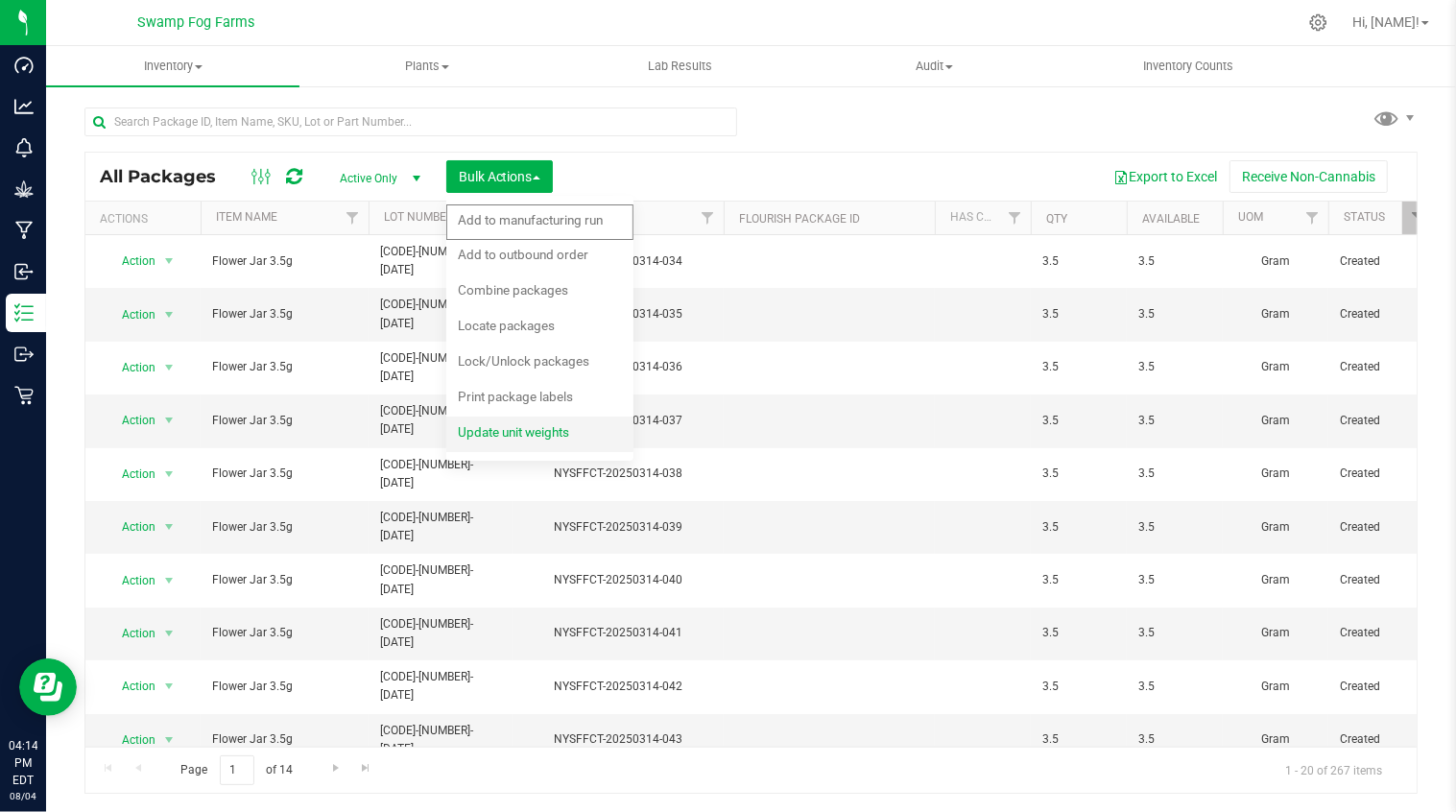 click on "Update unit weights" at bounding box center [513, 432] 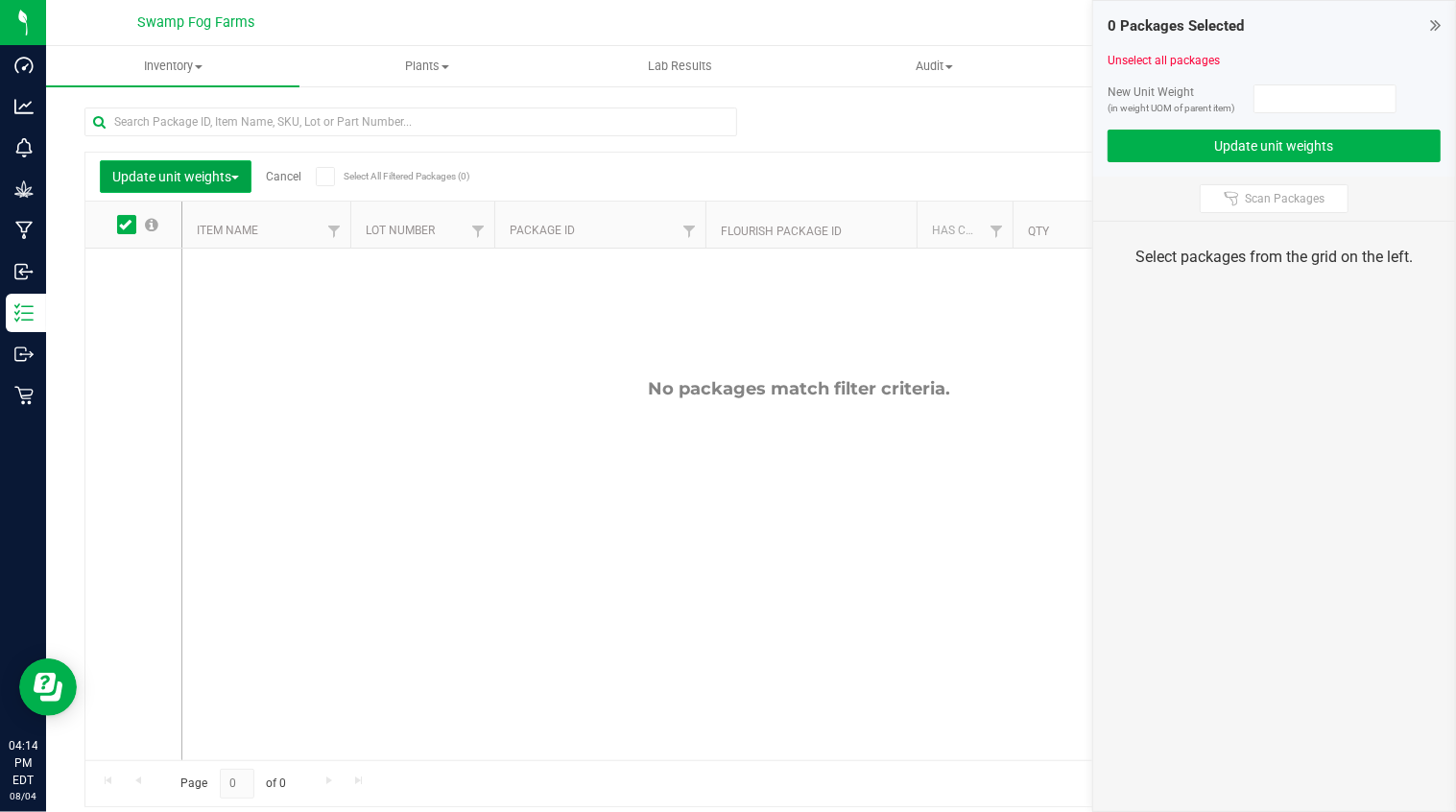 click on "Update unit weights" at bounding box center [176, 177] 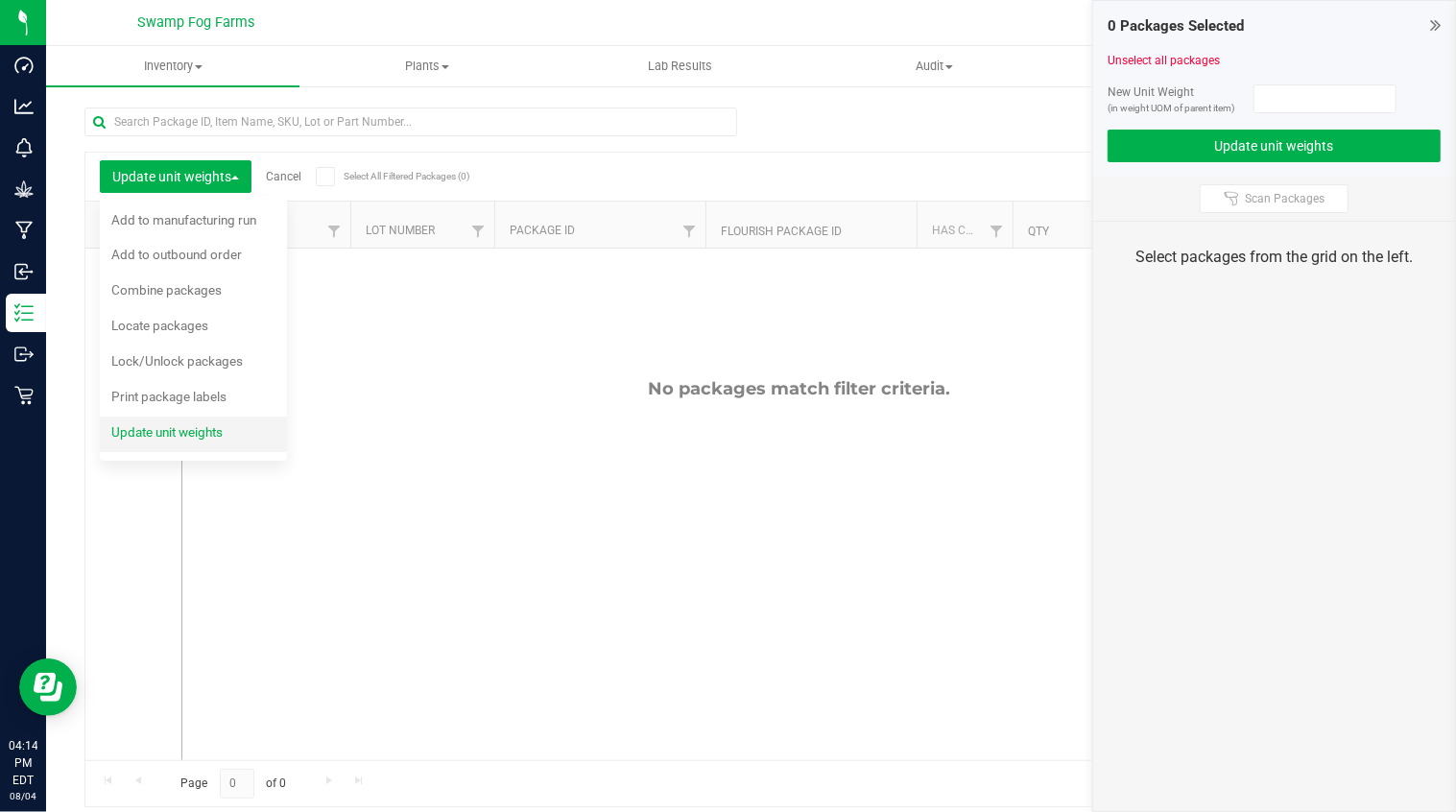 click on "Update unit weights" at bounding box center (168, 432) 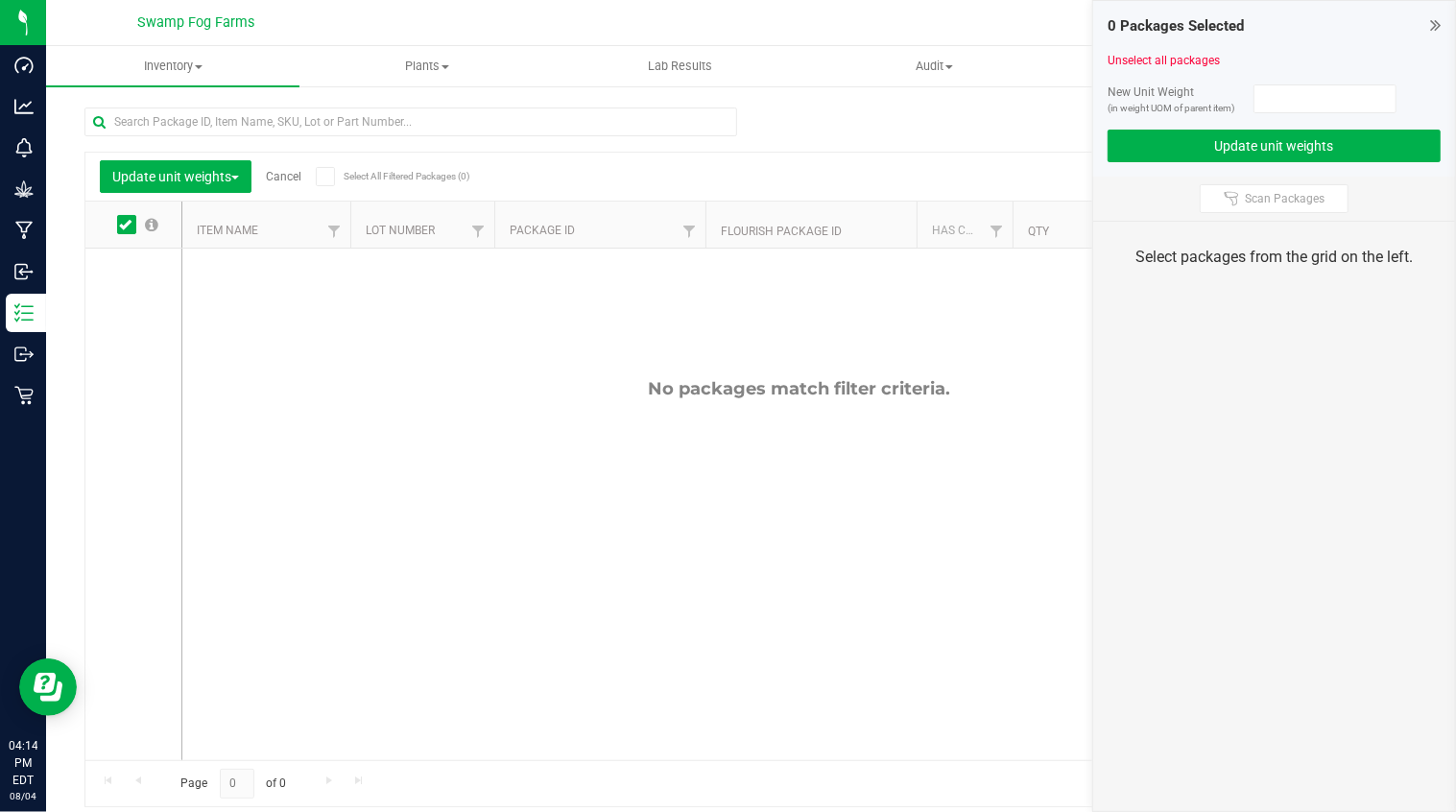 click on "No packages match filter criteria." at bounding box center [799, 569] 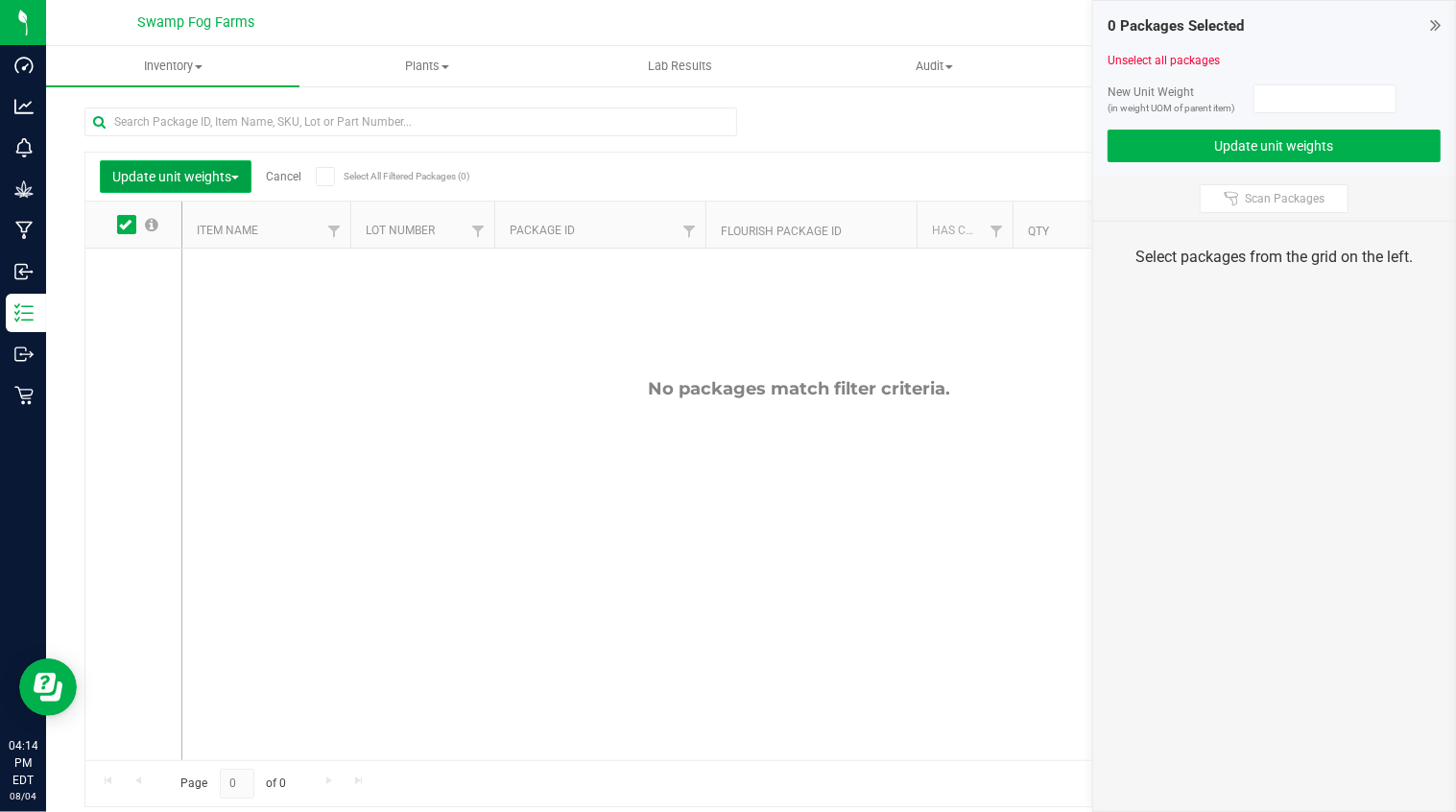 click on "Update unit weights" at bounding box center (176, 177) 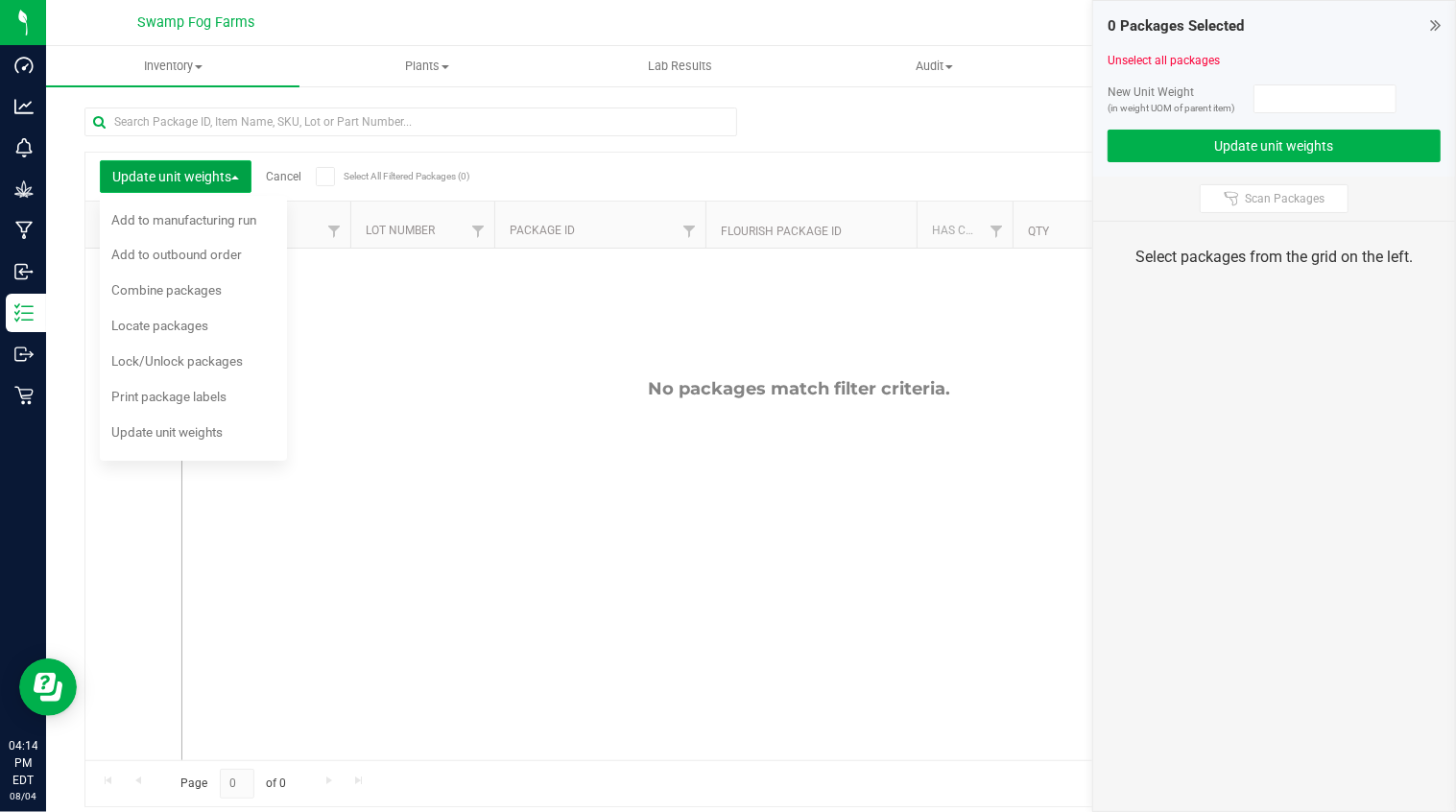 click on "Update unit weights" at bounding box center (176, 177) 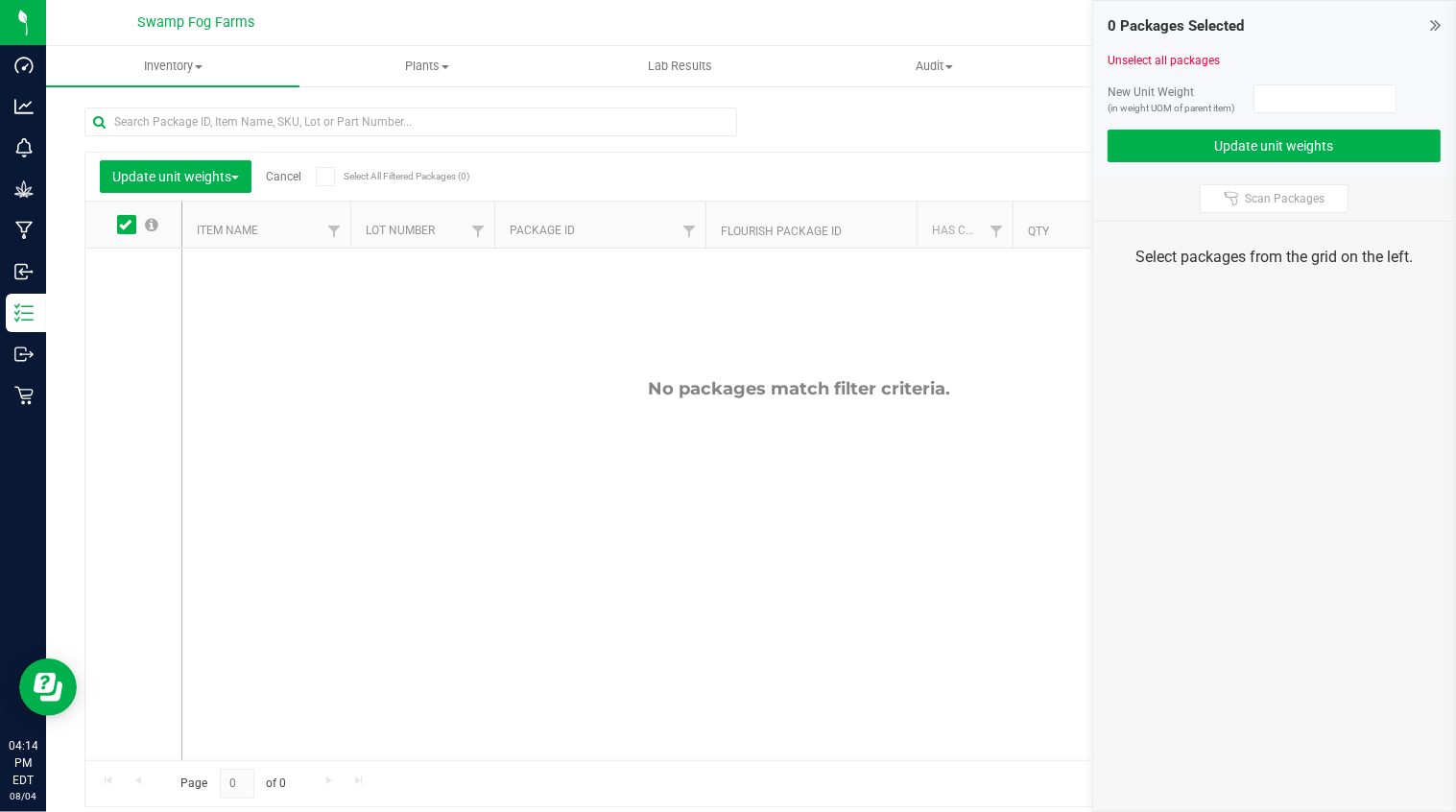 click on "Cancel" at bounding box center (283, 177) 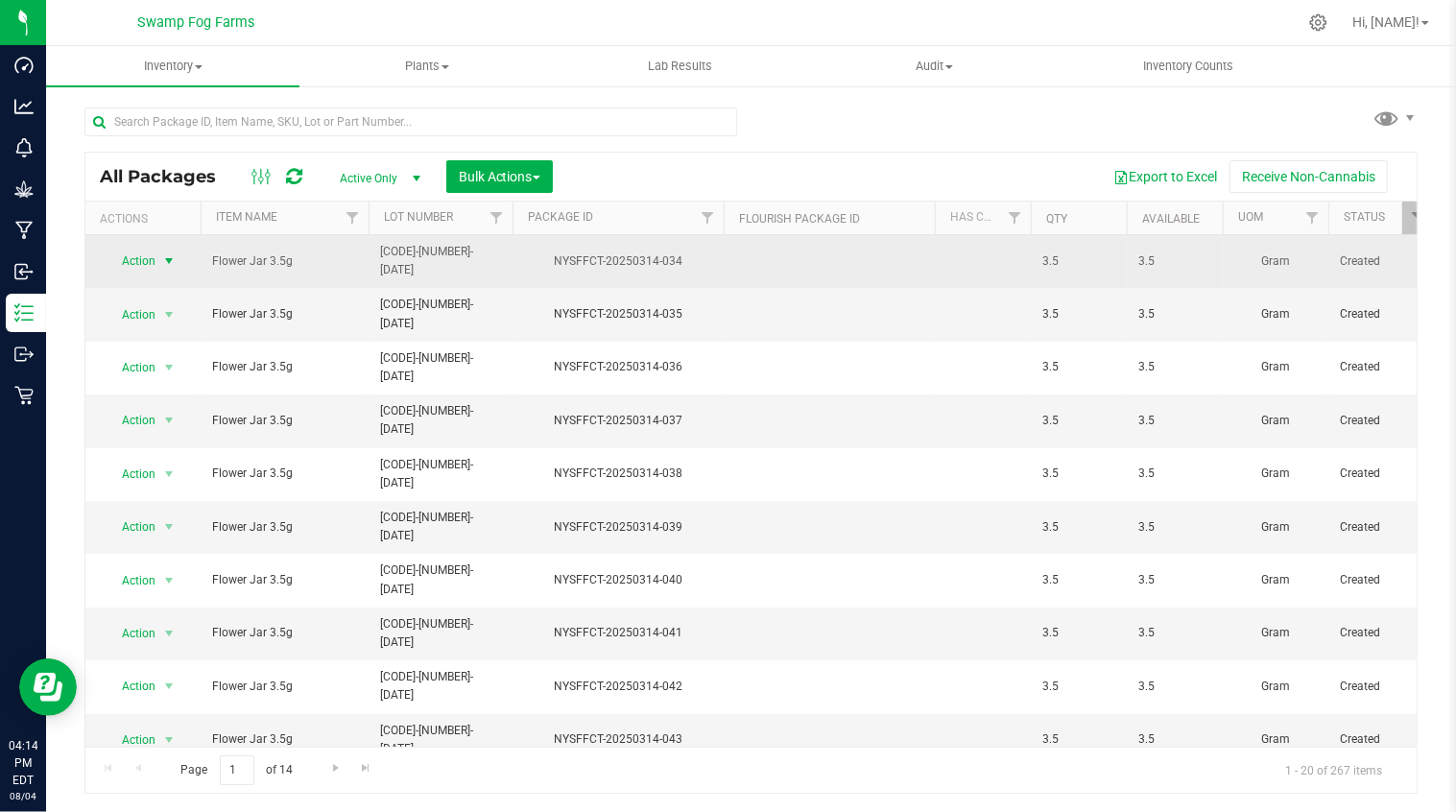 click at bounding box center (169, 261) 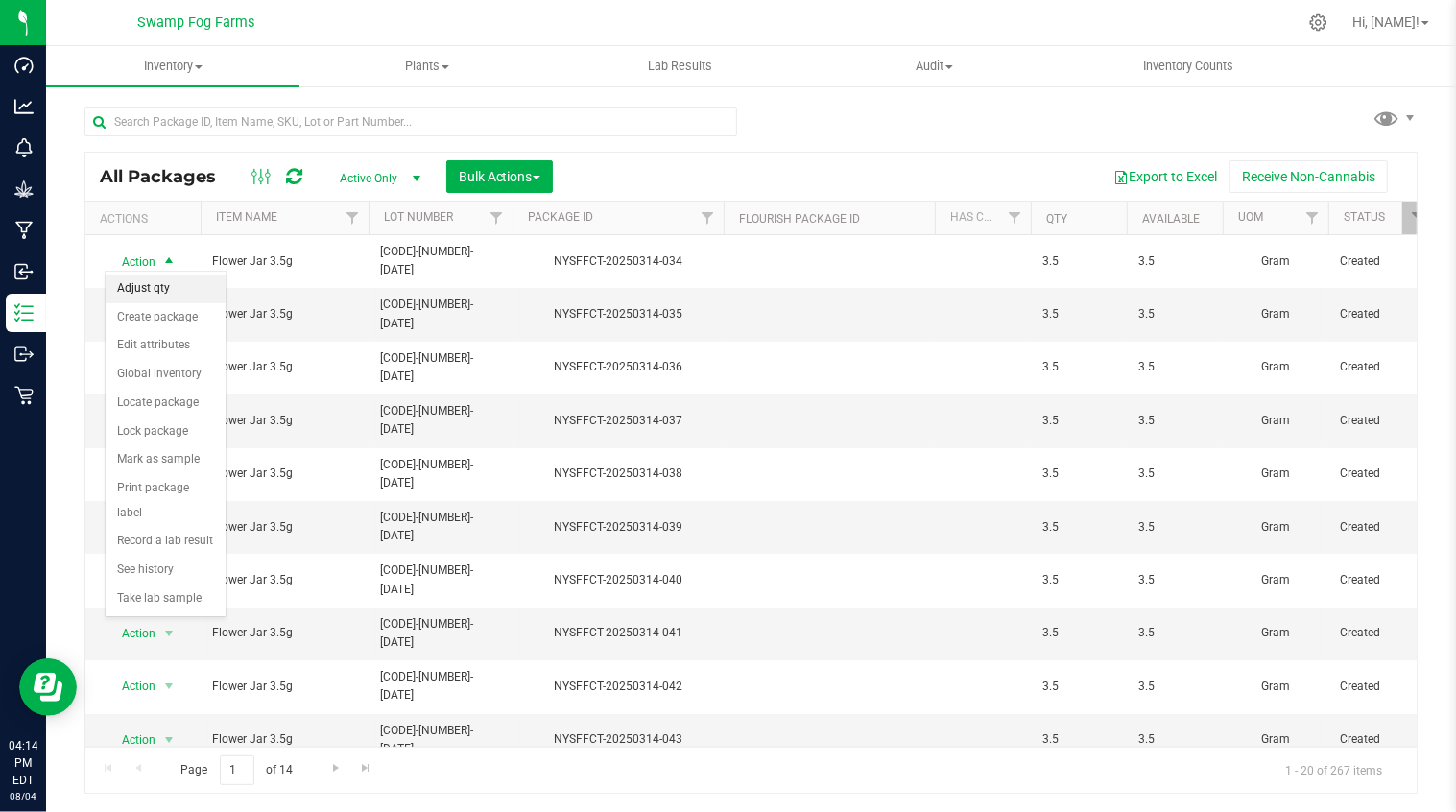 click on "Adjust qty" at bounding box center [165, 289] 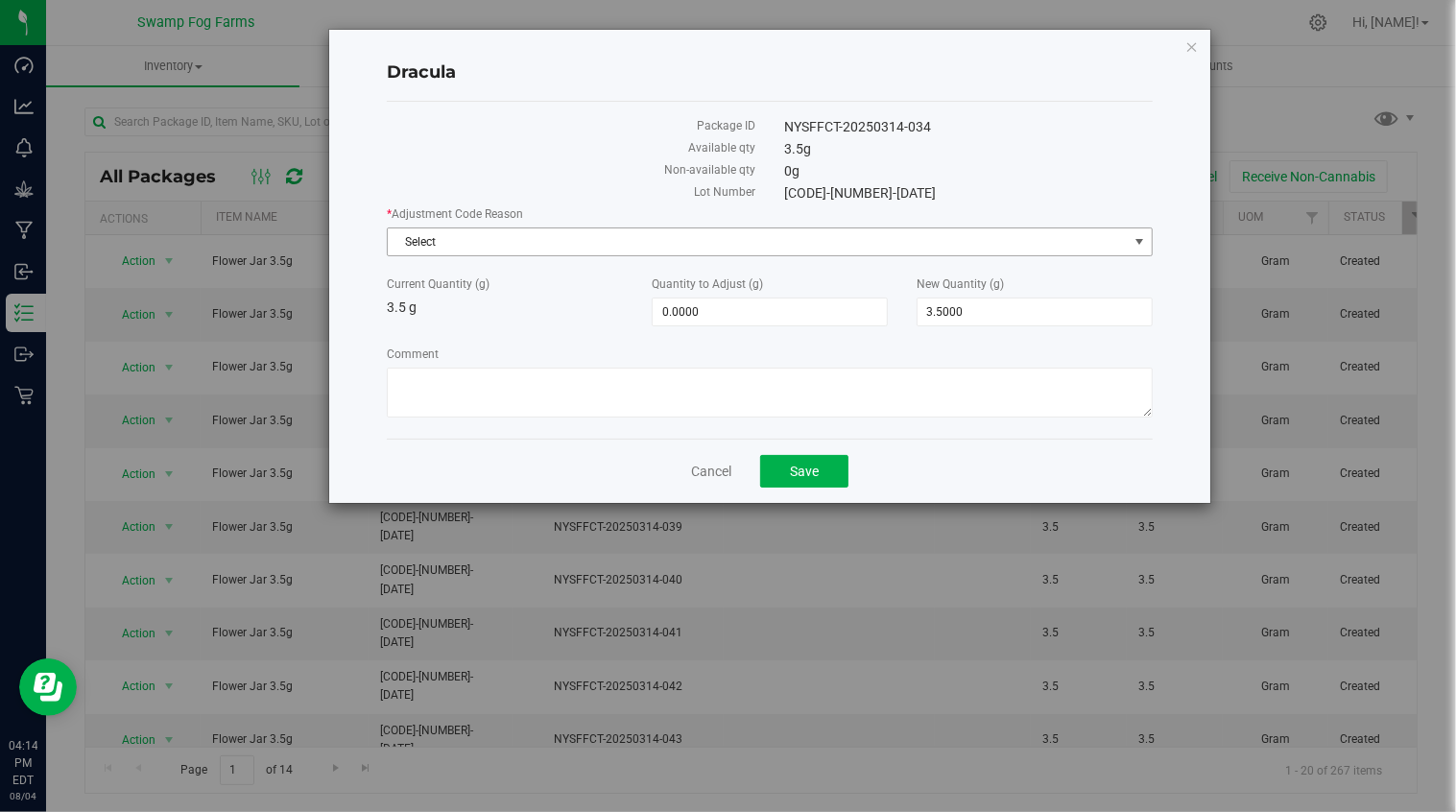 click on "Select" at bounding box center [757, 242] 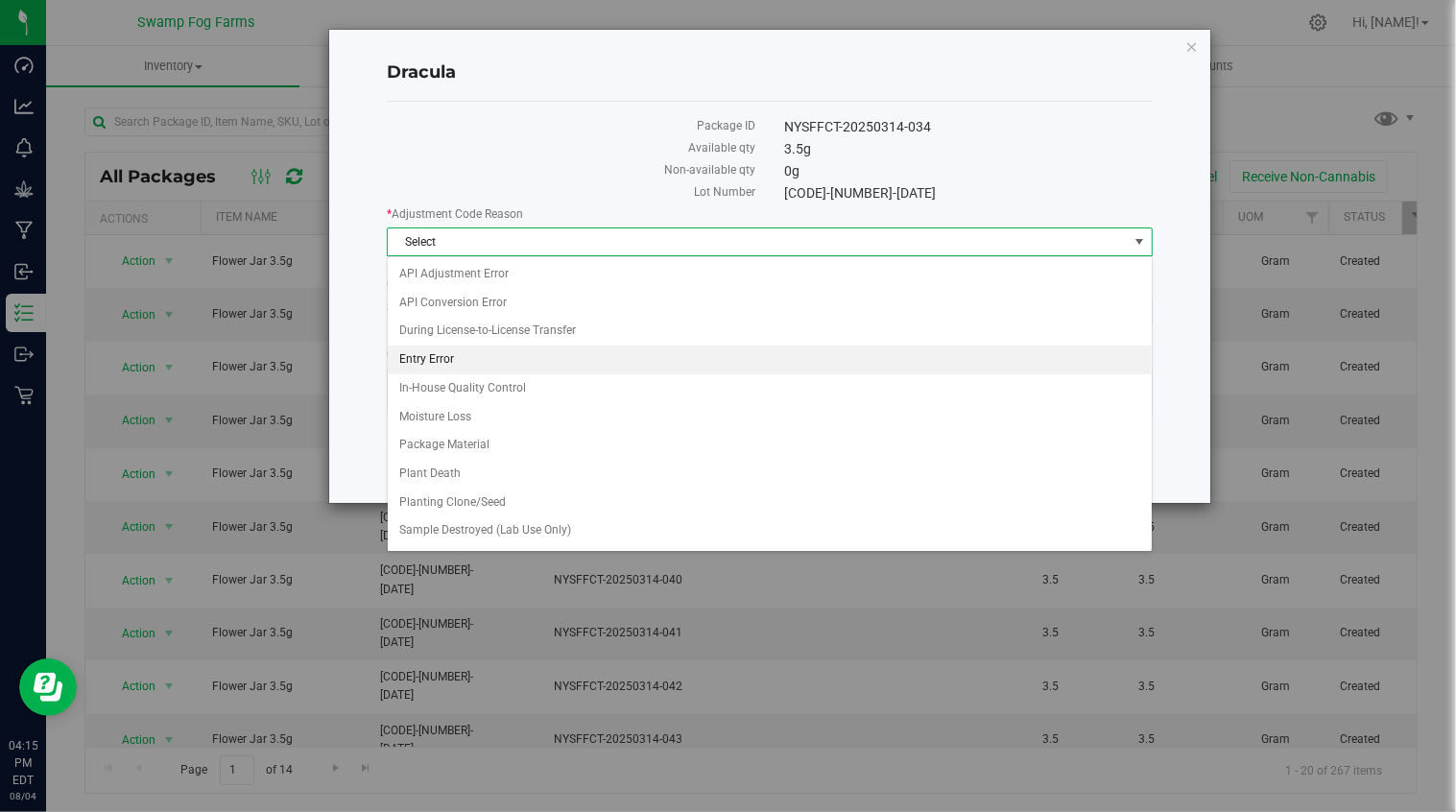 click on "Entry Error" at bounding box center (770, 360) 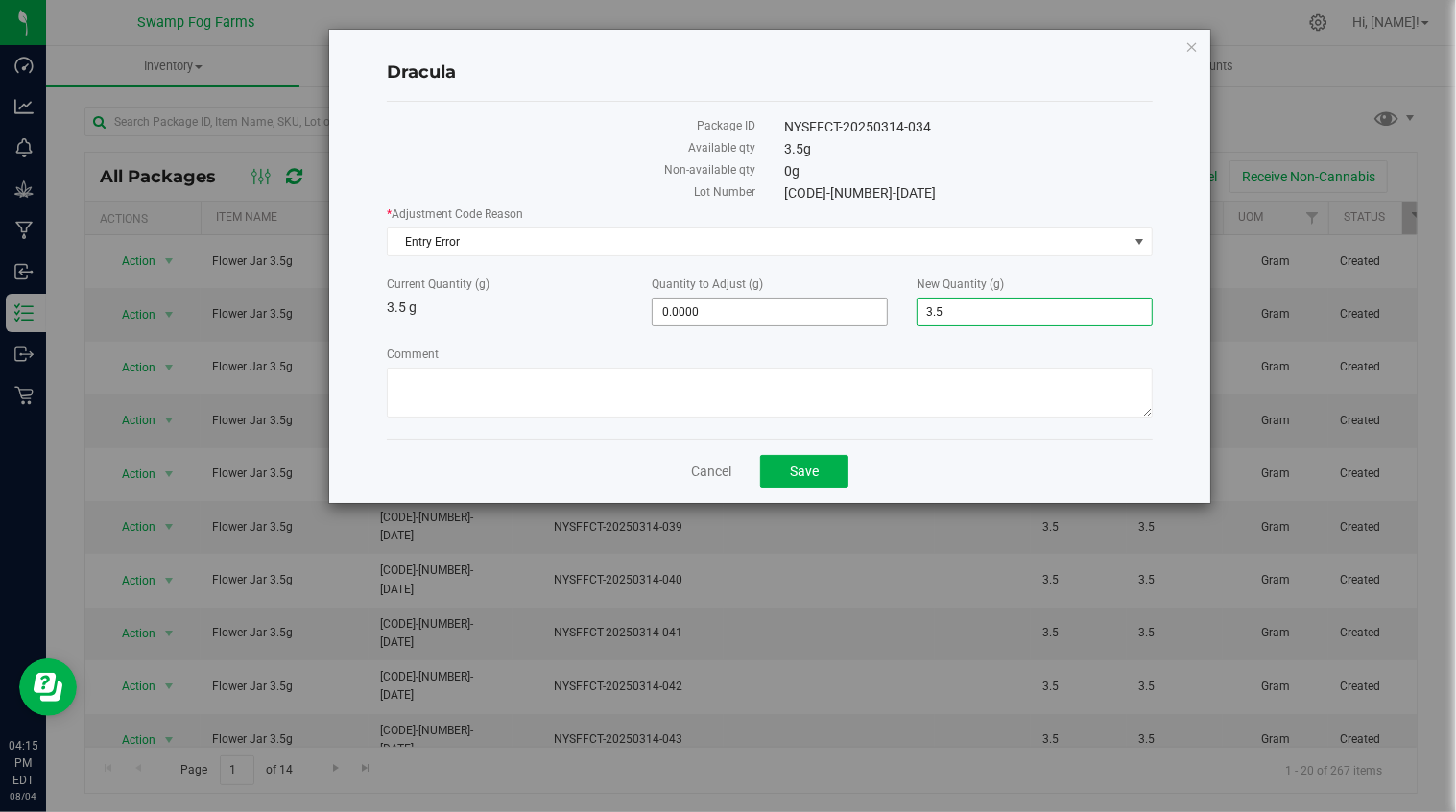 drag, startPoint x: 970, startPoint y: 316, endPoint x: 876, endPoint y: 315, distance: 94.005319 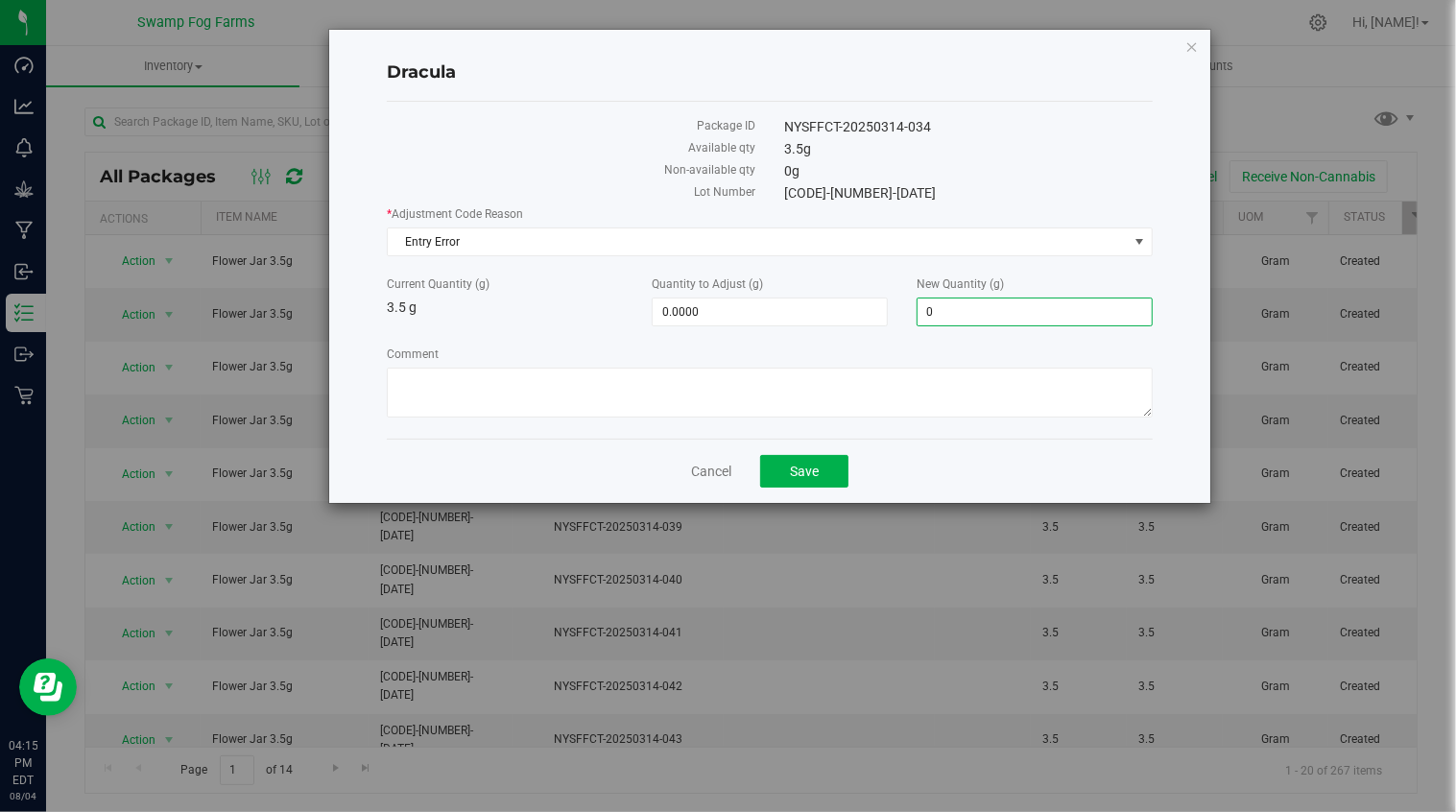 type on "0" 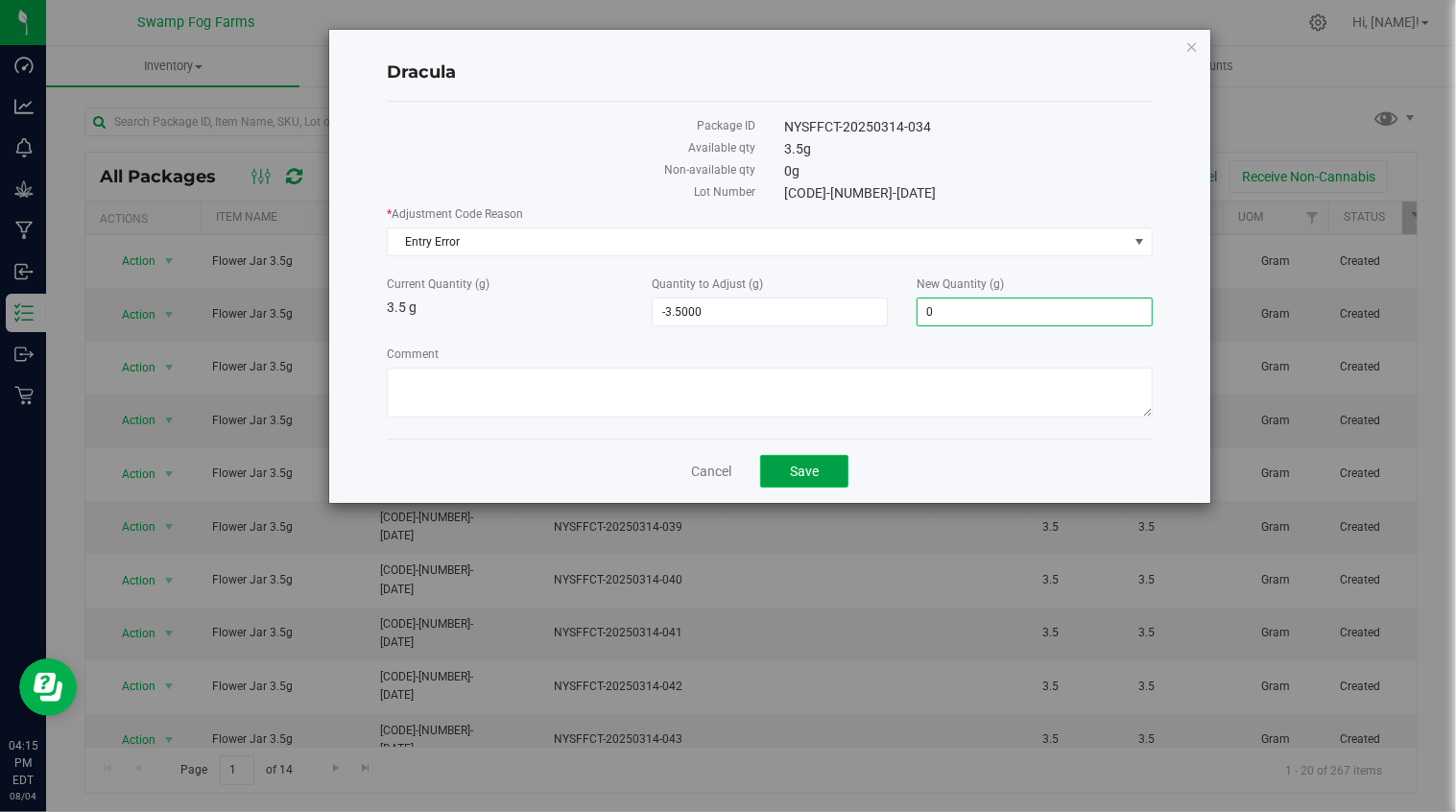 click on "Save" 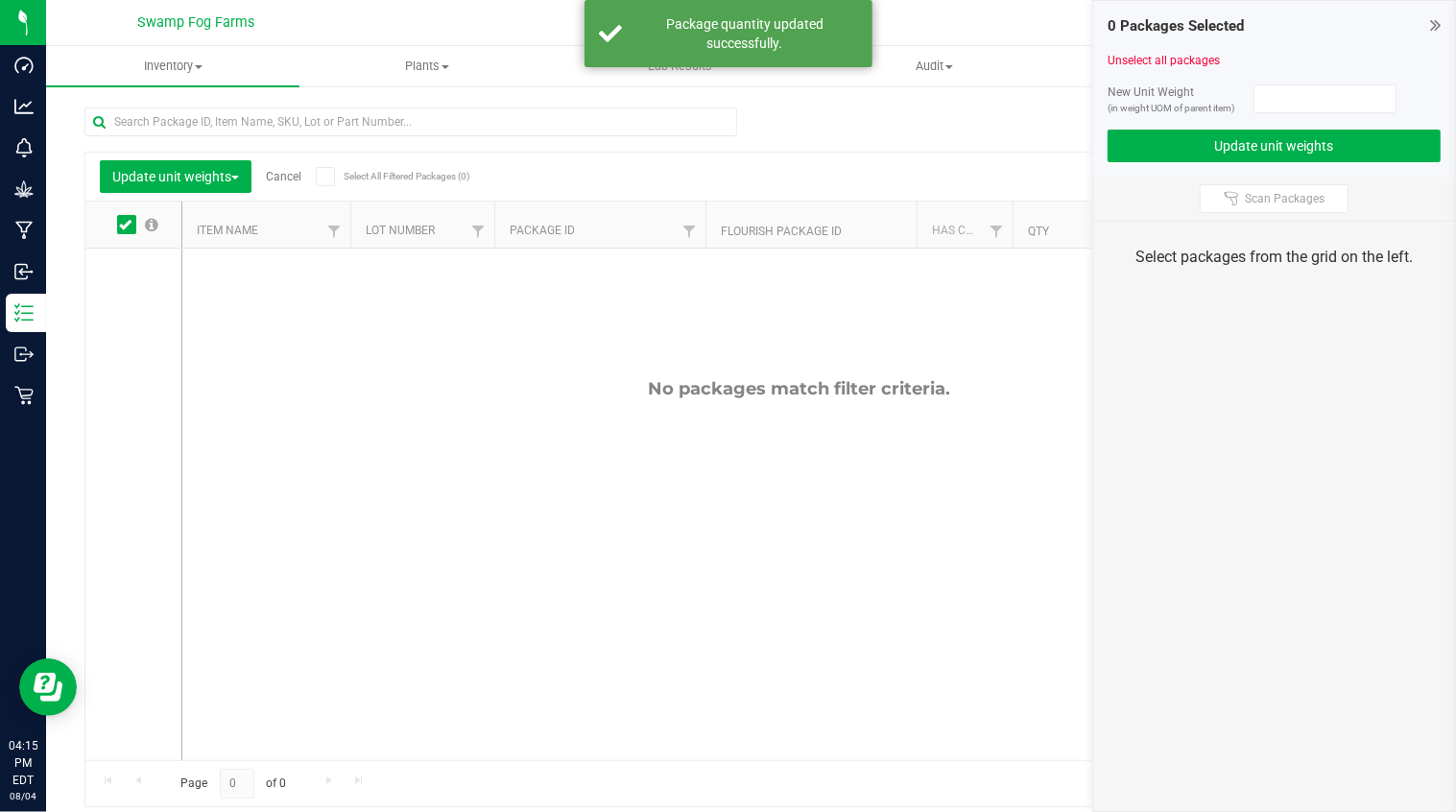 click on "Cancel" at bounding box center [283, 177] 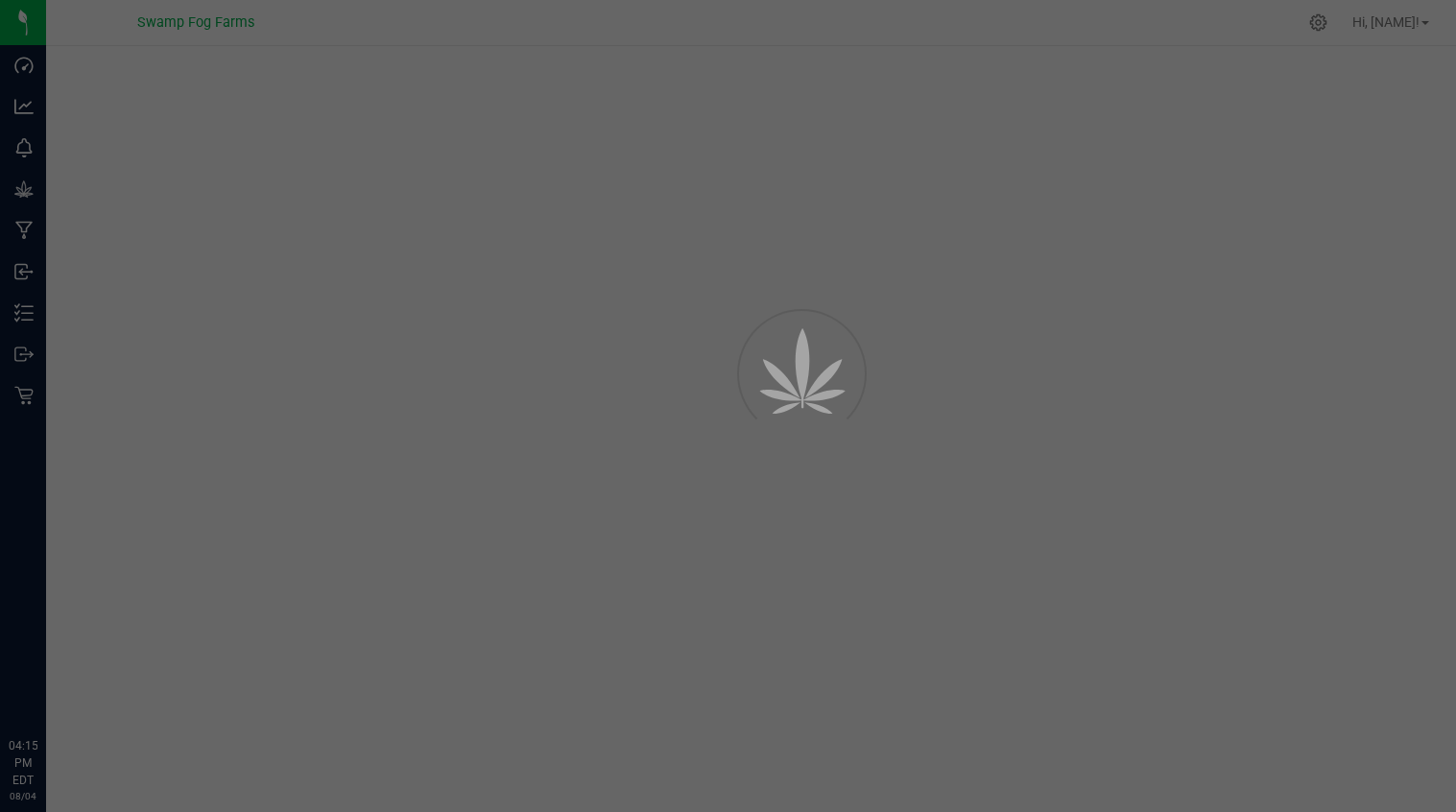 scroll, scrollTop: 0, scrollLeft: 0, axis: both 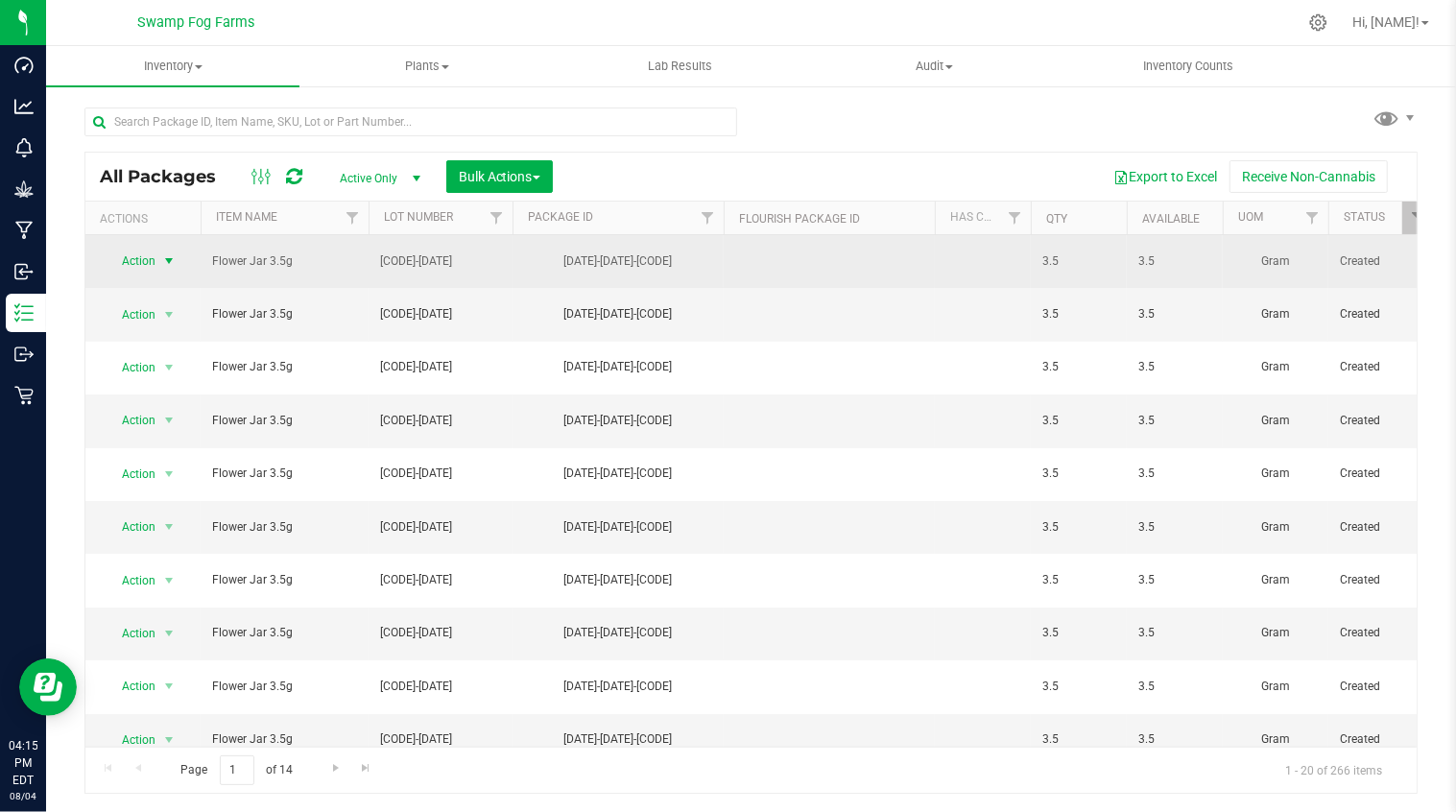 click at bounding box center [169, 261] 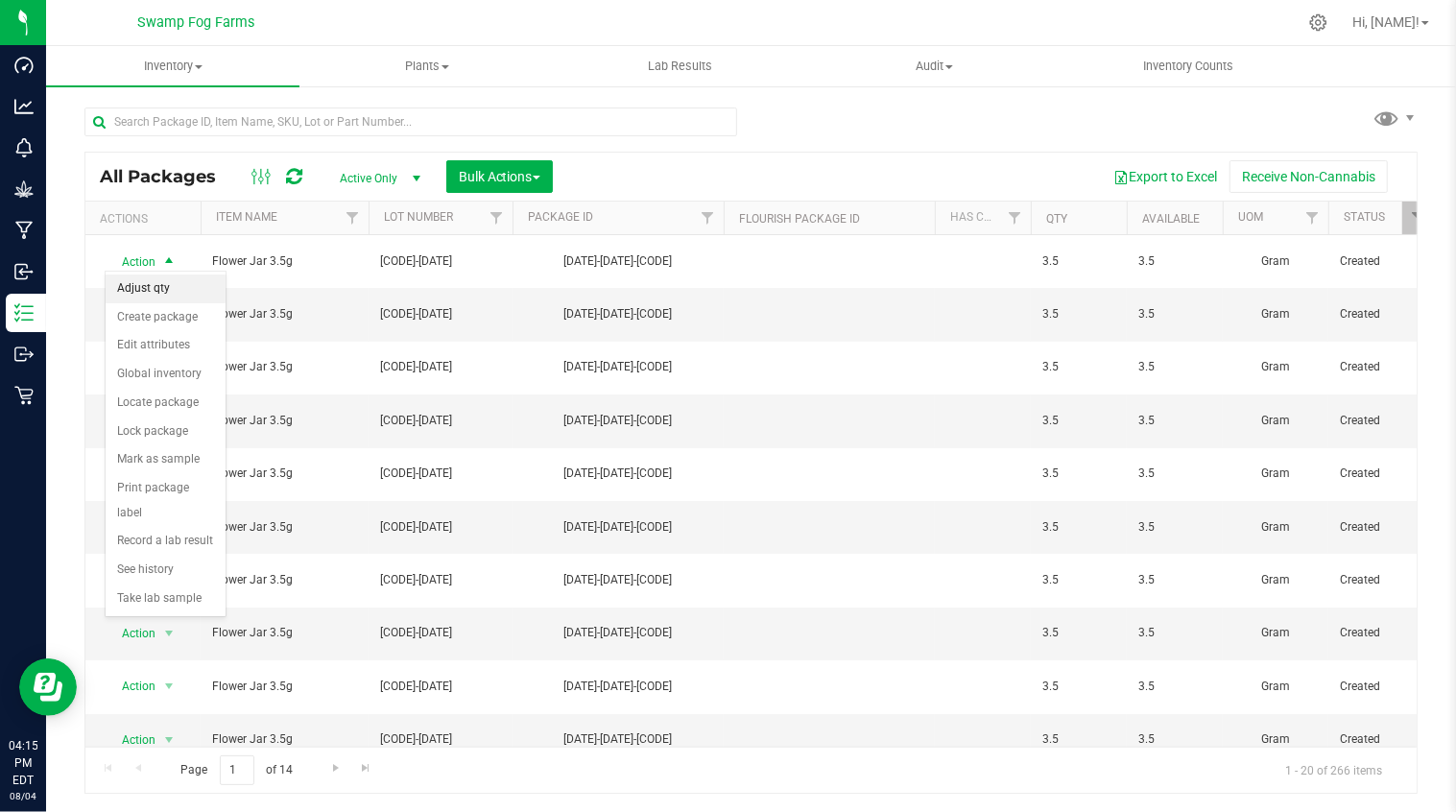 click on "Adjust qty" at bounding box center (165, 289) 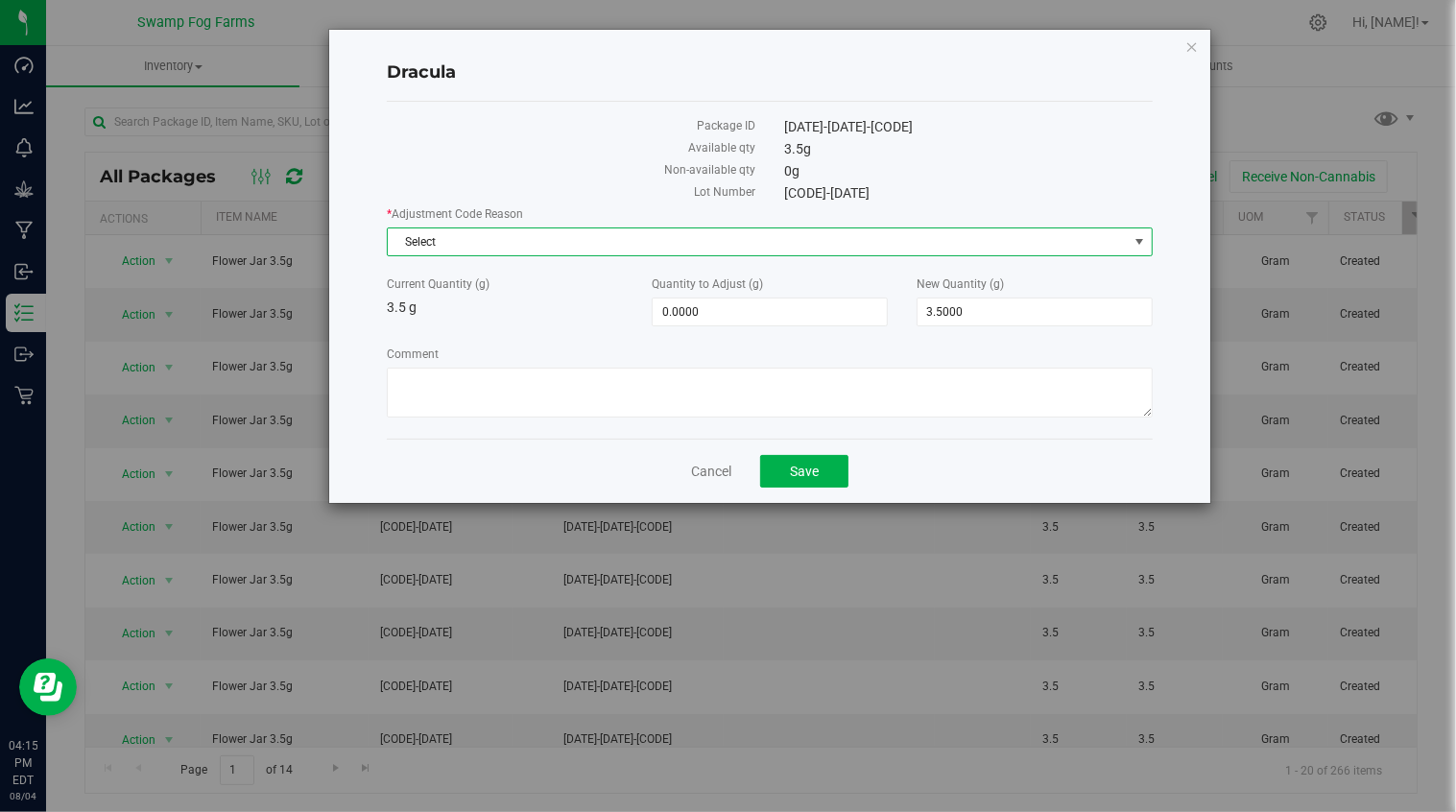 click on "Select" at bounding box center (757, 242) 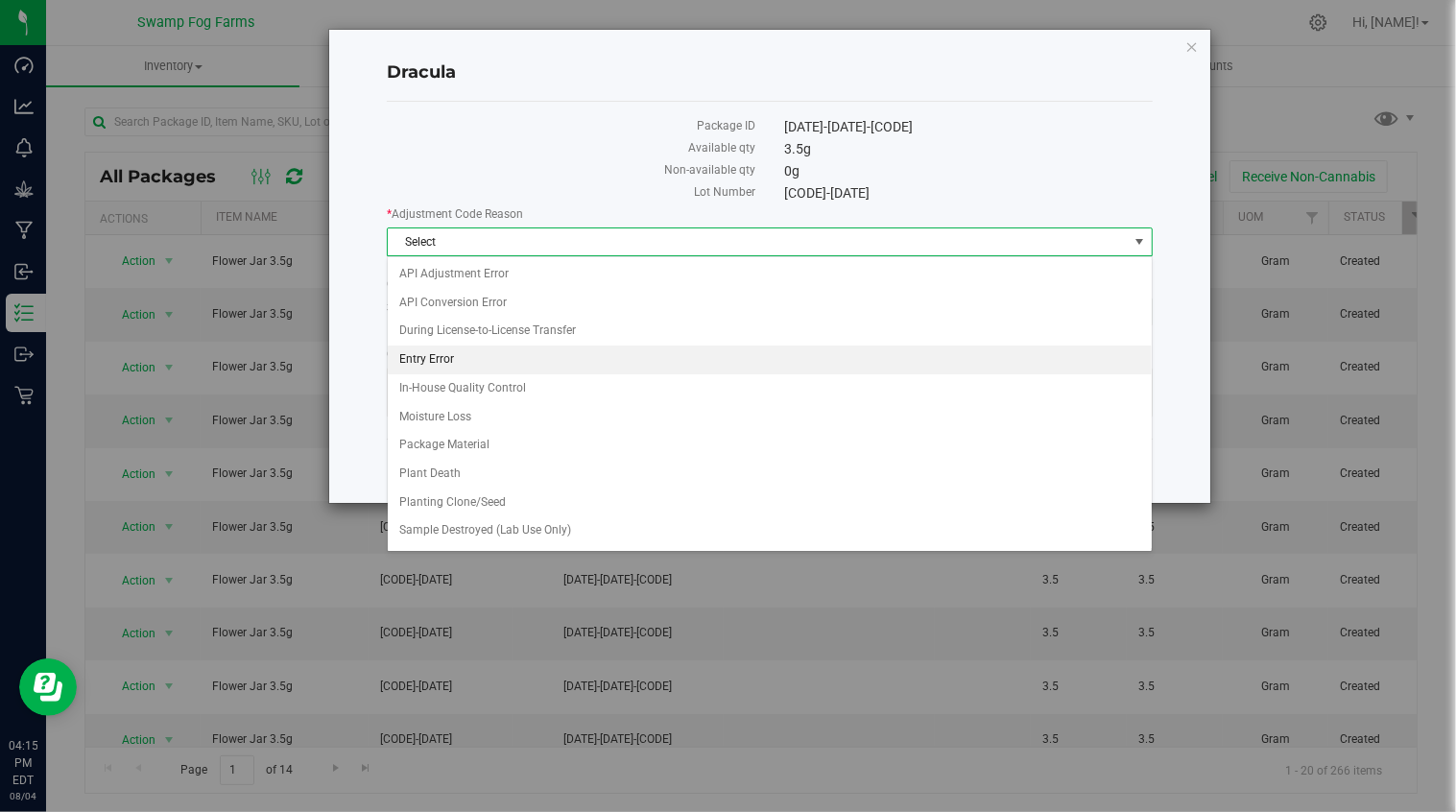 click on "Entry Error" at bounding box center [770, 360] 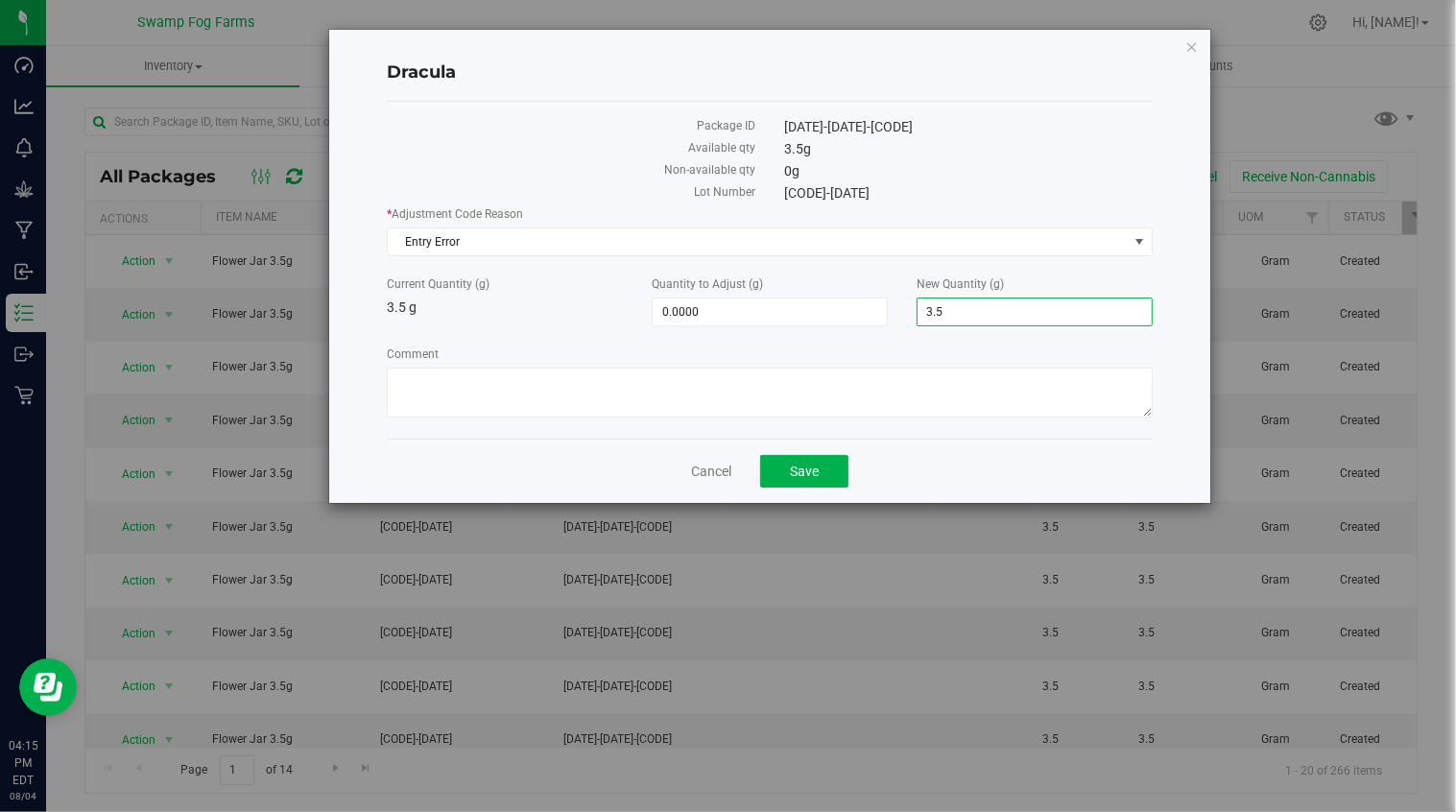 drag, startPoint x: 1003, startPoint y: 313, endPoint x: 894, endPoint y: 313, distance: 109 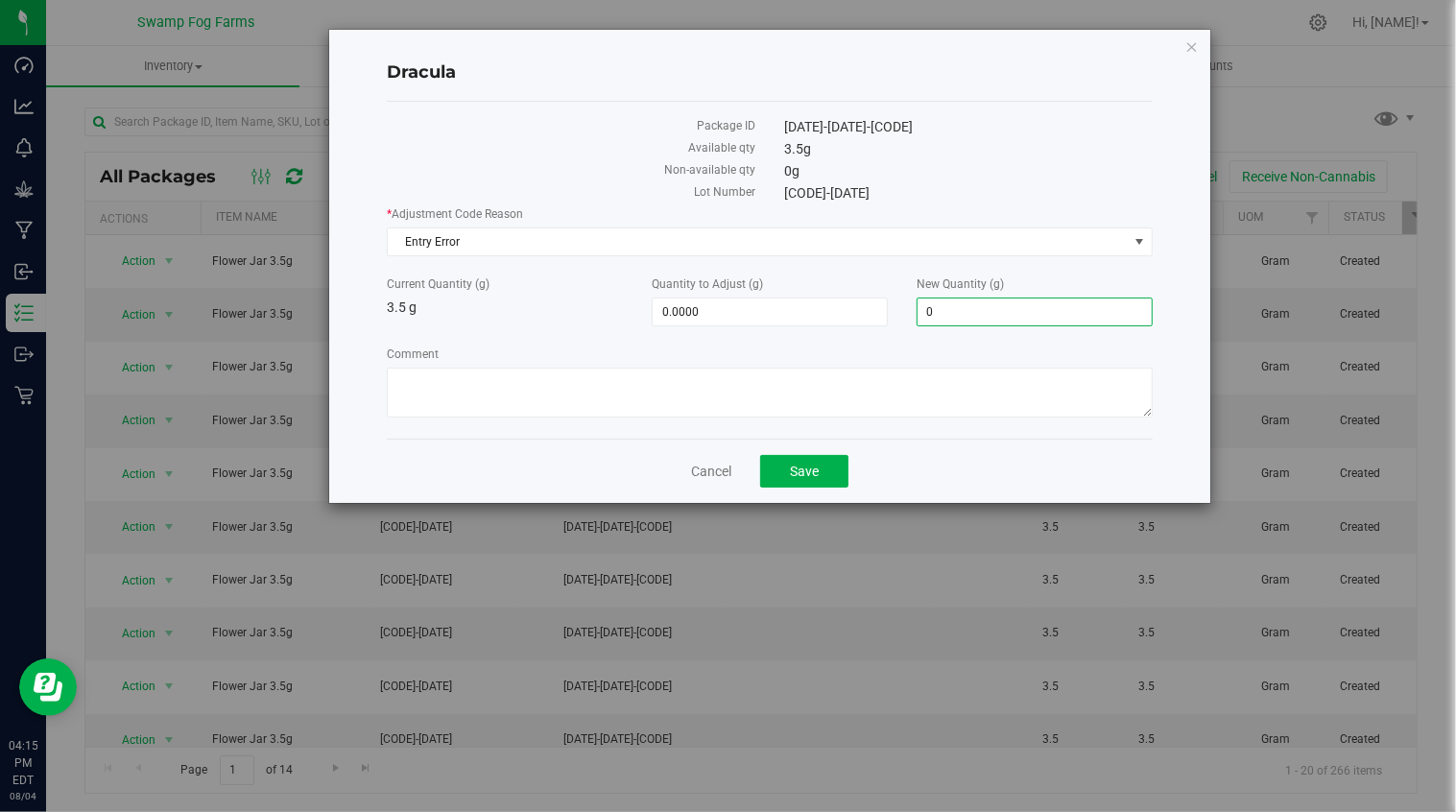 type on "0" 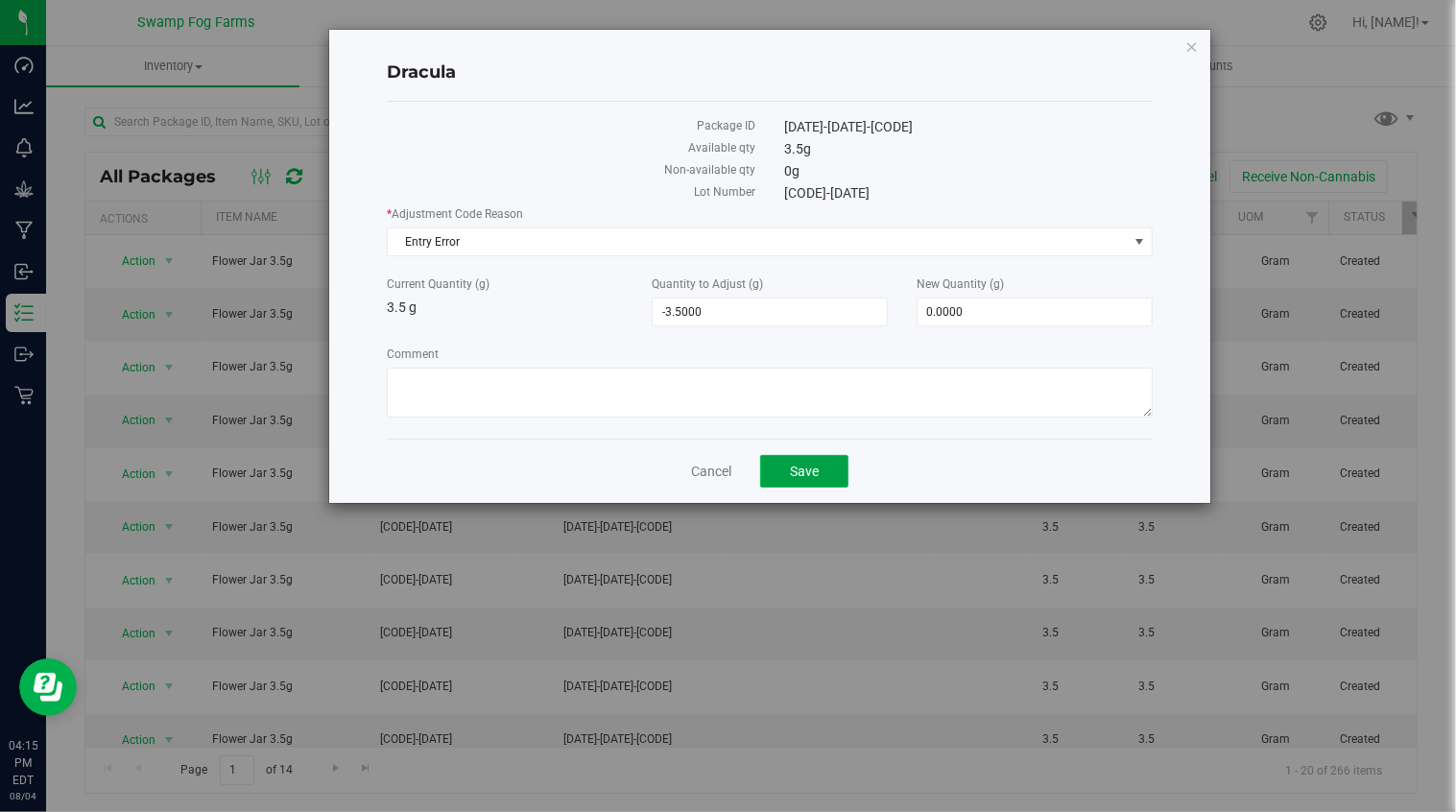 click on "Save" 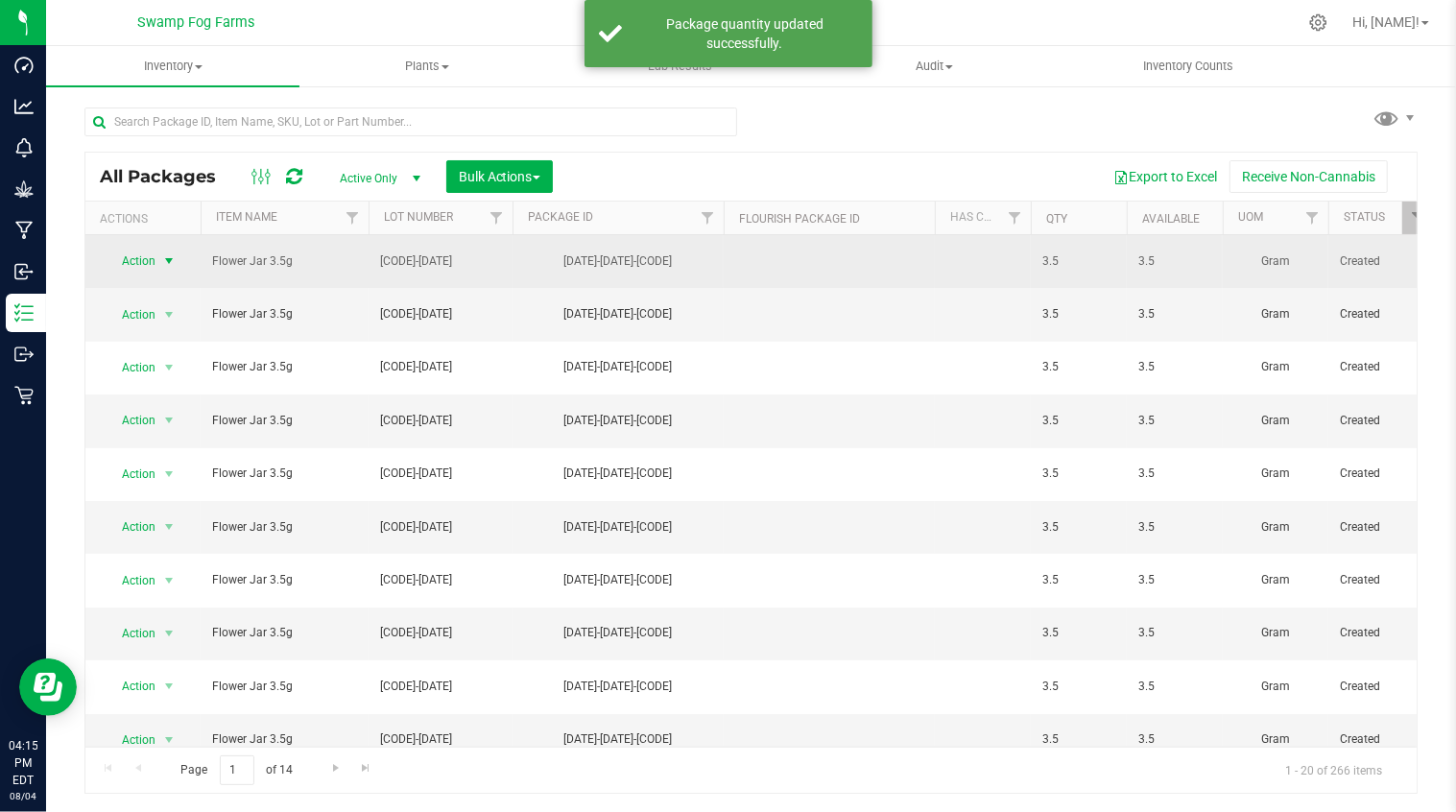 click at bounding box center (169, 261) 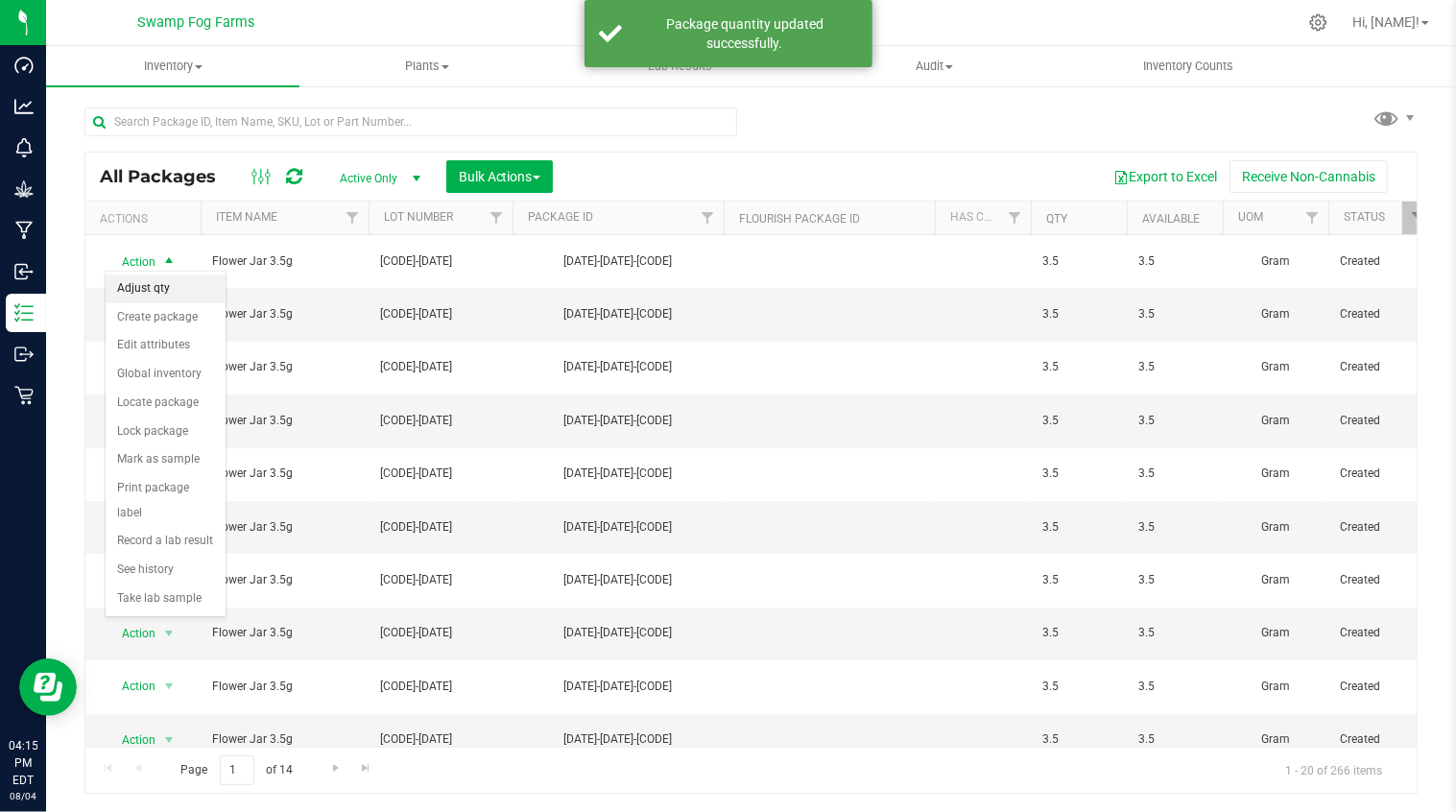 click on "Adjust qty" at bounding box center (165, 289) 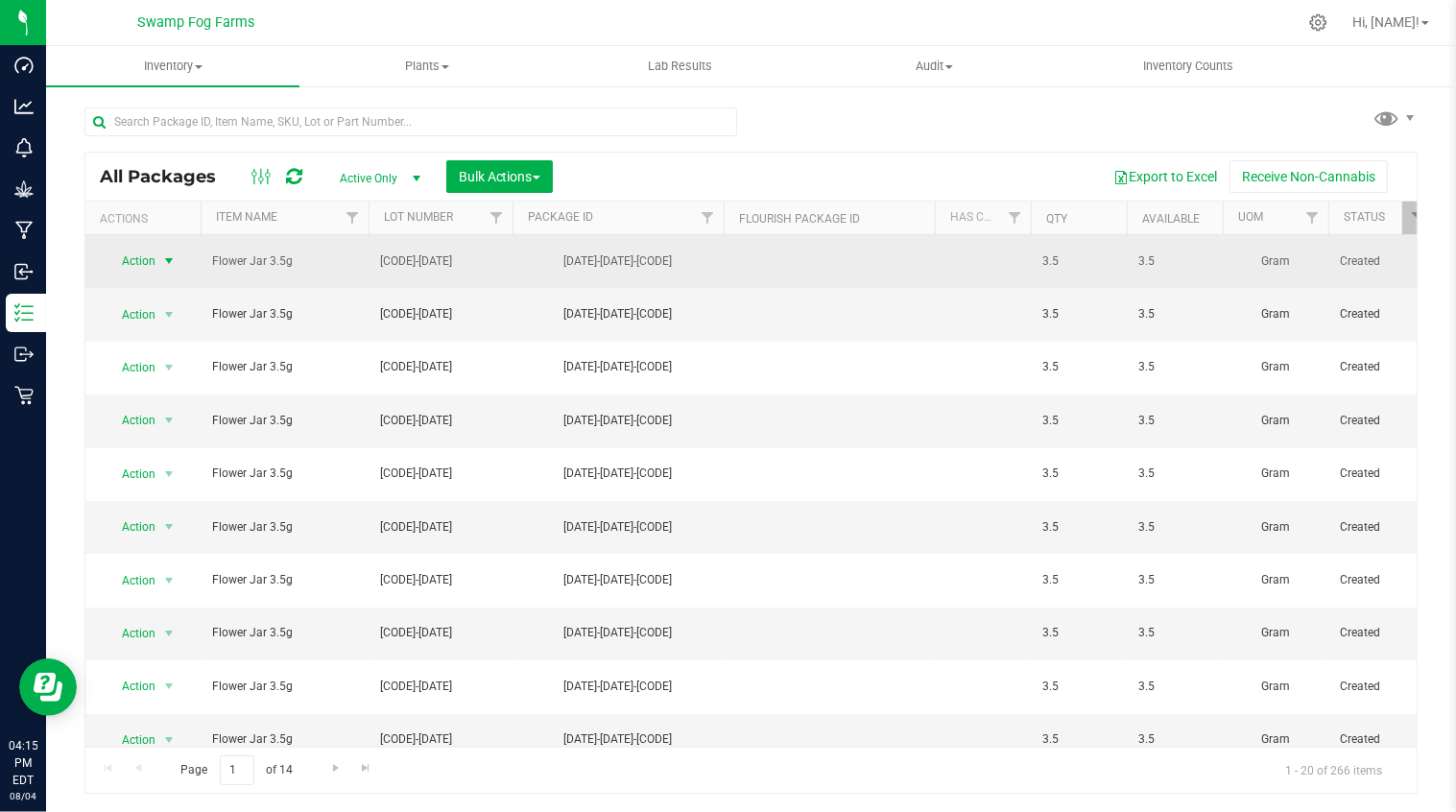 click at bounding box center [169, 261] 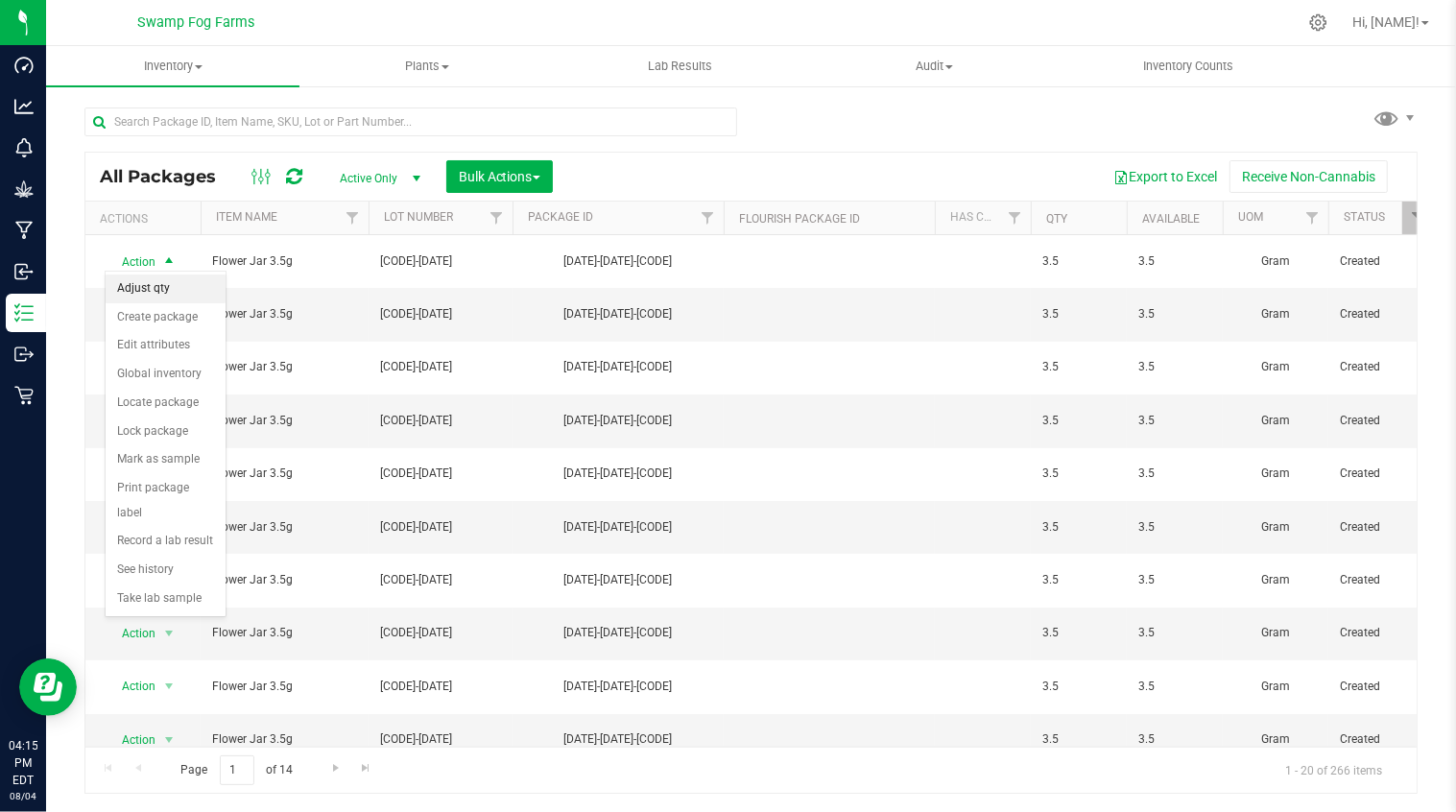 click on "Adjust qty" at bounding box center (165, 289) 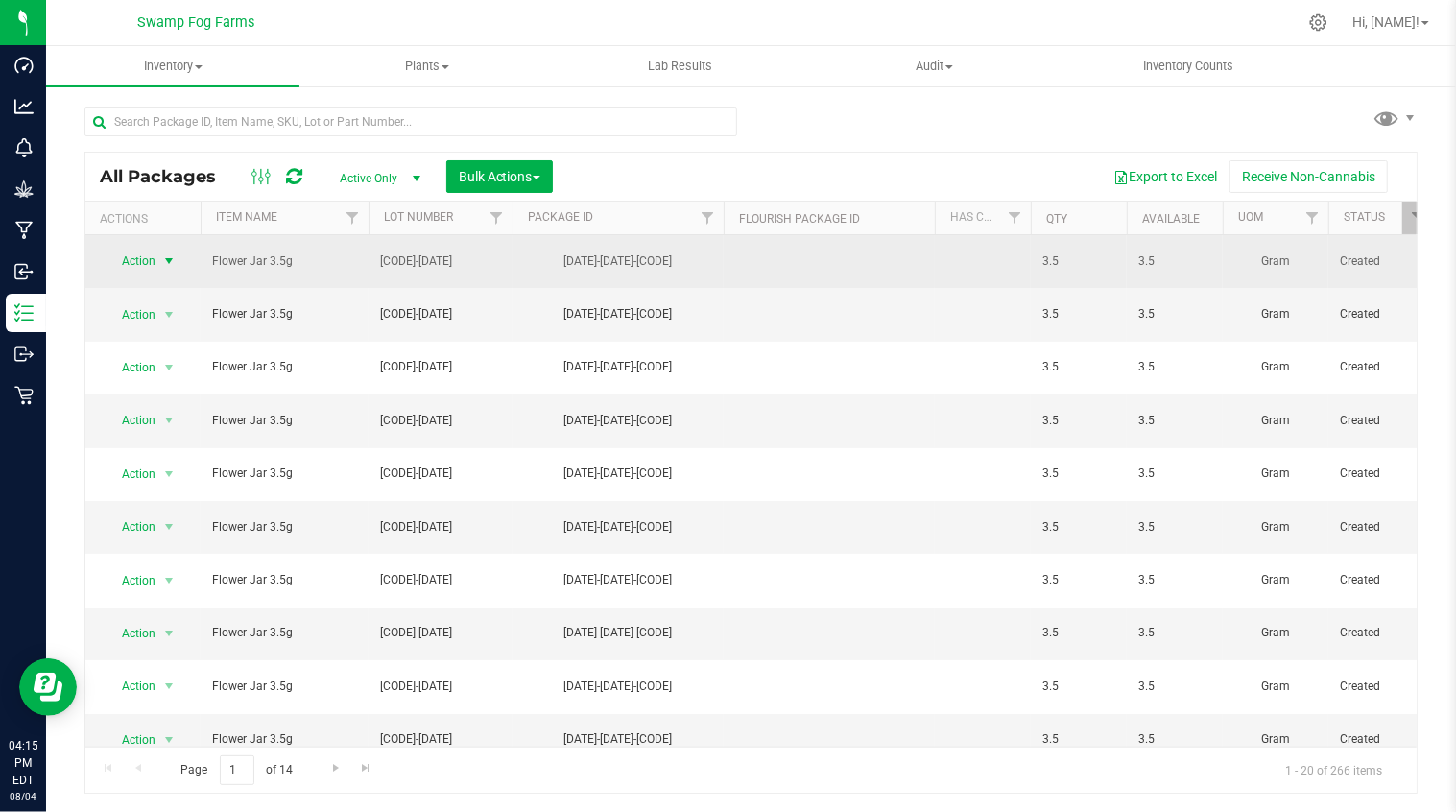 click at bounding box center [169, 261] 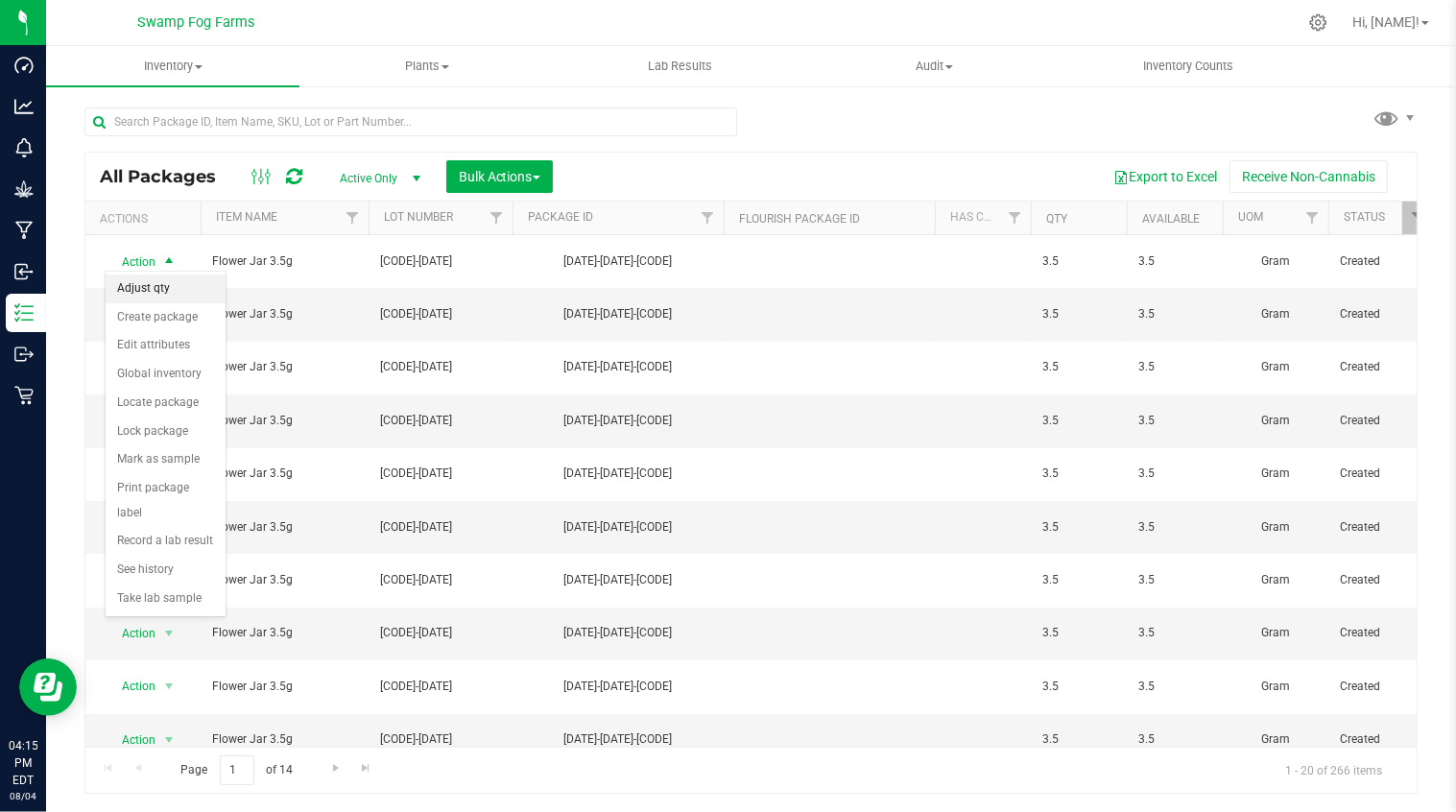 click on "Adjust qty" at bounding box center (165, 289) 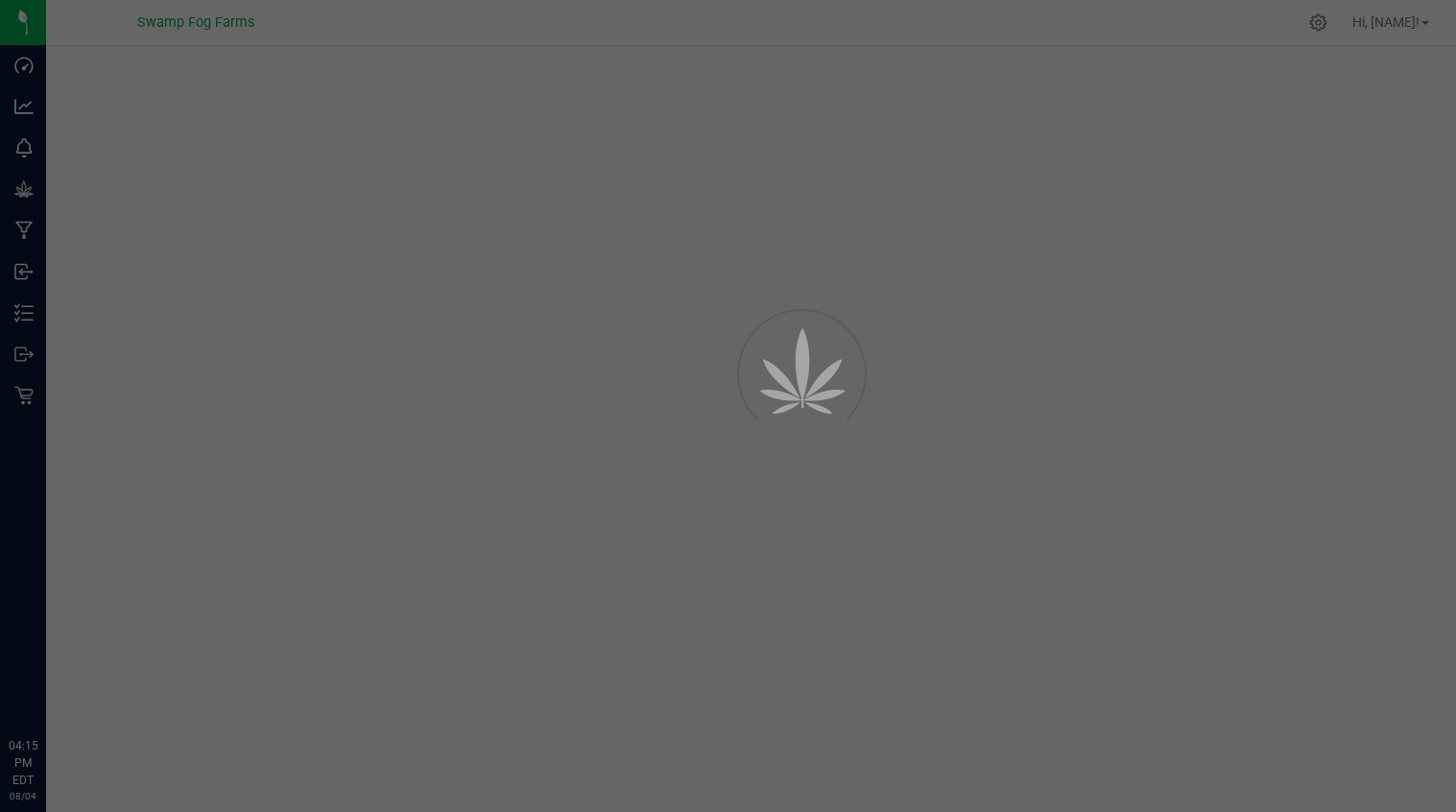 scroll, scrollTop: 0, scrollLeft: 0, axis: both 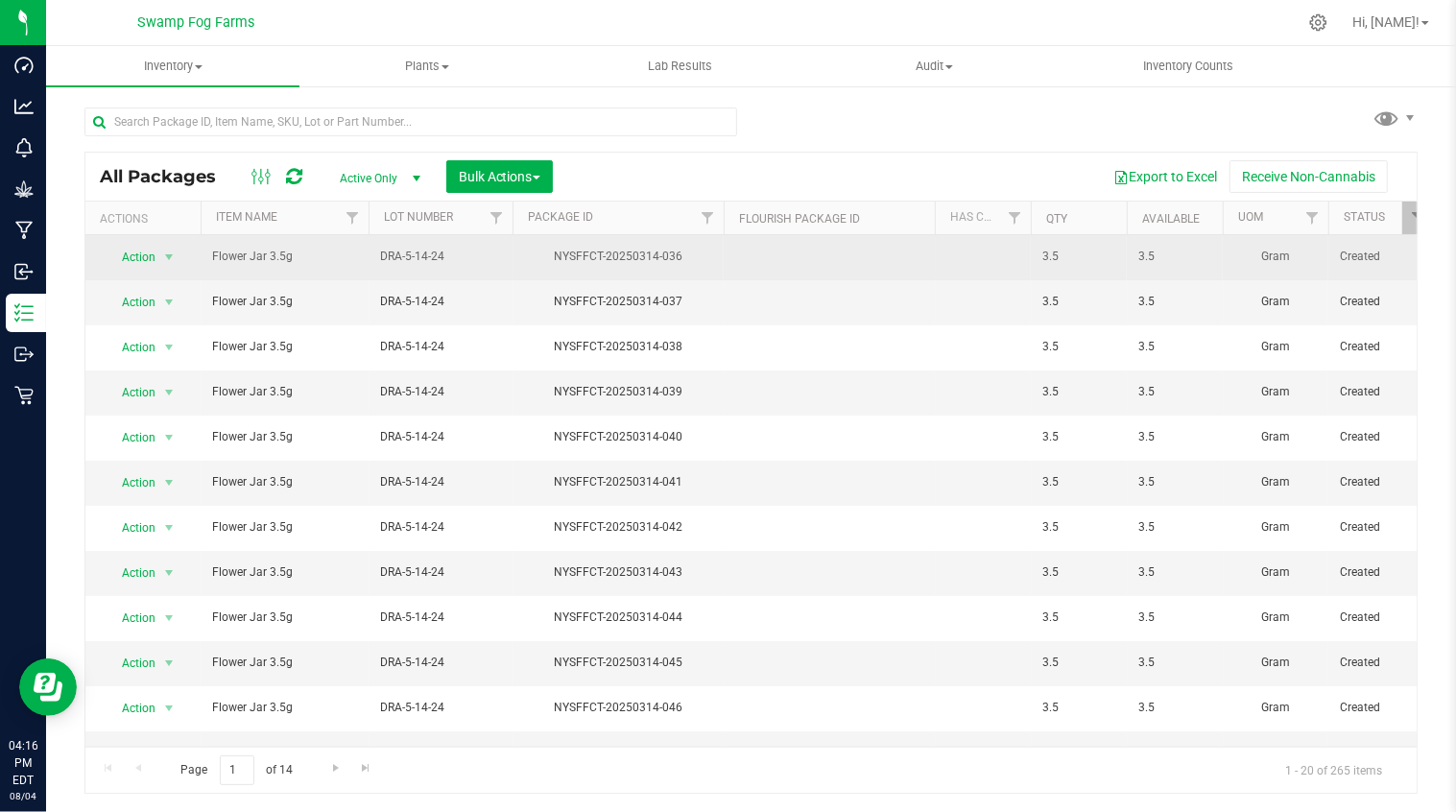 click on "Action Action Adjust qty Create package Edit attributes Global inventory Locate package Lock package Mark as sample Print package label Record a lab result See history Take lab sample" at bounding box center (143, 257) 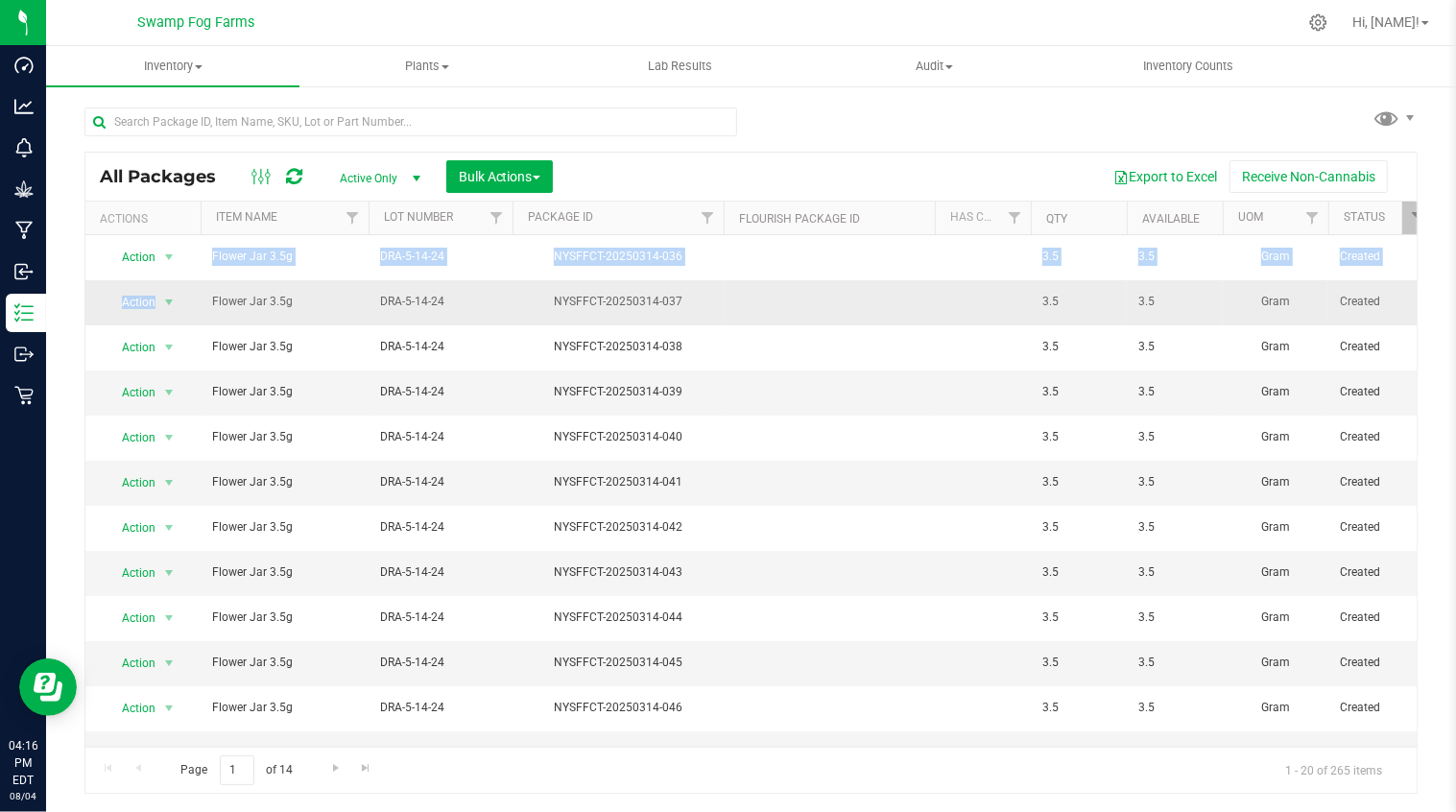 click on "Action Action Adjust qty Create package Edit attributes Global inventory Locate package Lock package Mark as sample Print package label Record a lab result See history Take lab sample" at bounding box center (143, 302) 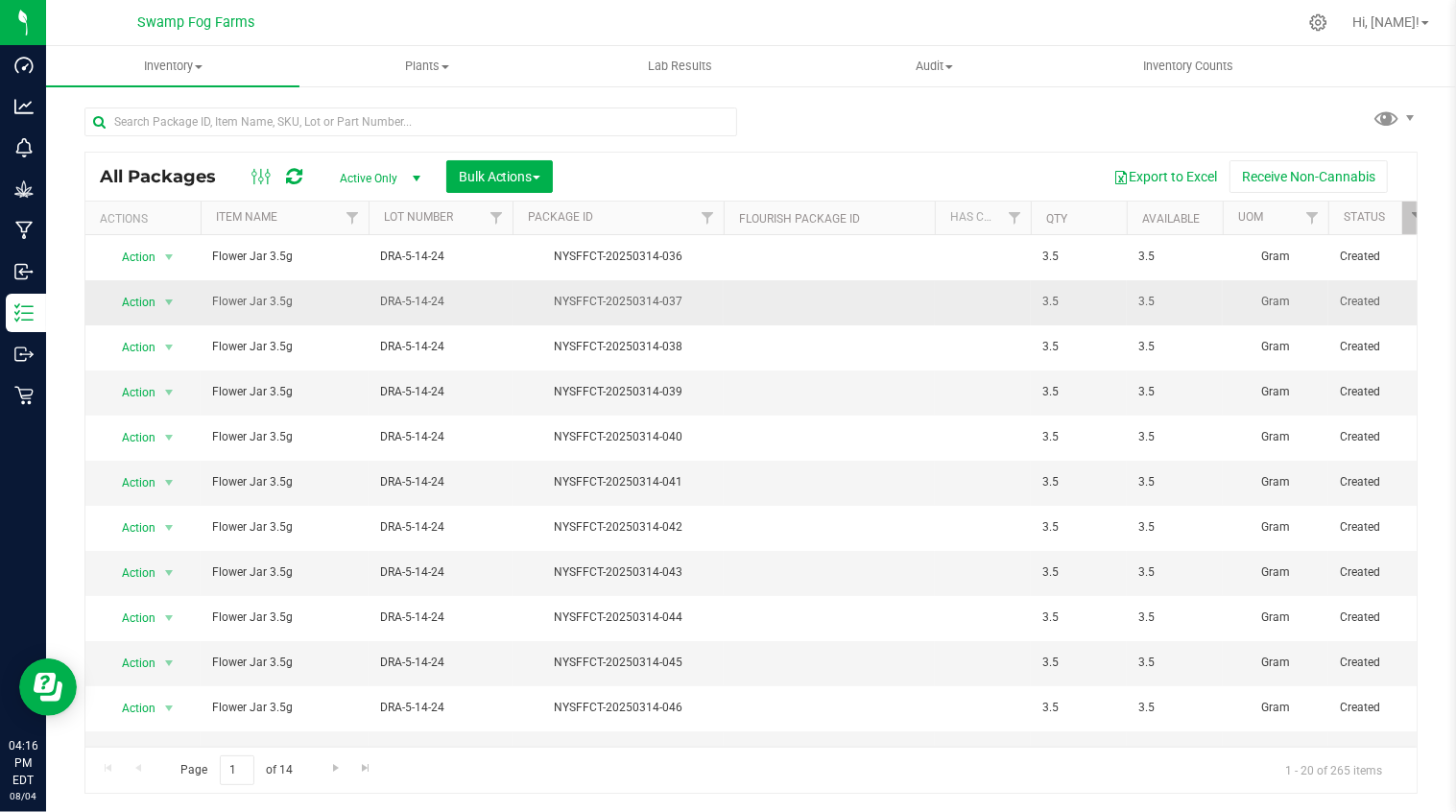 click on "Action Action Adjust qty Create package Edit attributes Global inventory Locate package Lock package Mark as sample Print package label Record a lab result See history Take lab sample" at bounding box center [143, 302] 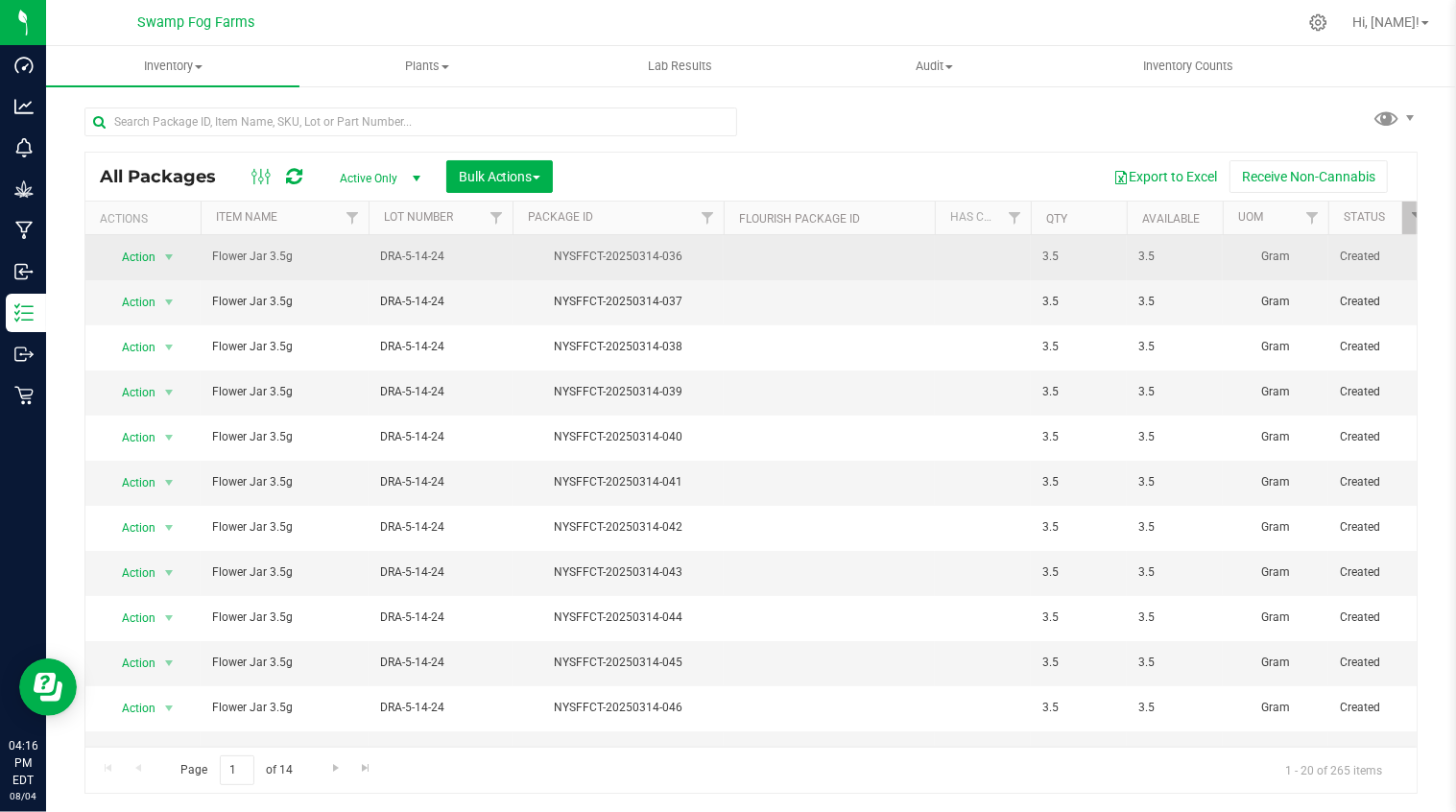 click on "Action Action Adjust qty Create package Edit attributes Global inventory Locate package Lock package Mark as sample Print package label Record a lab result See history Take lab sample" at bounding box center [143, 257] 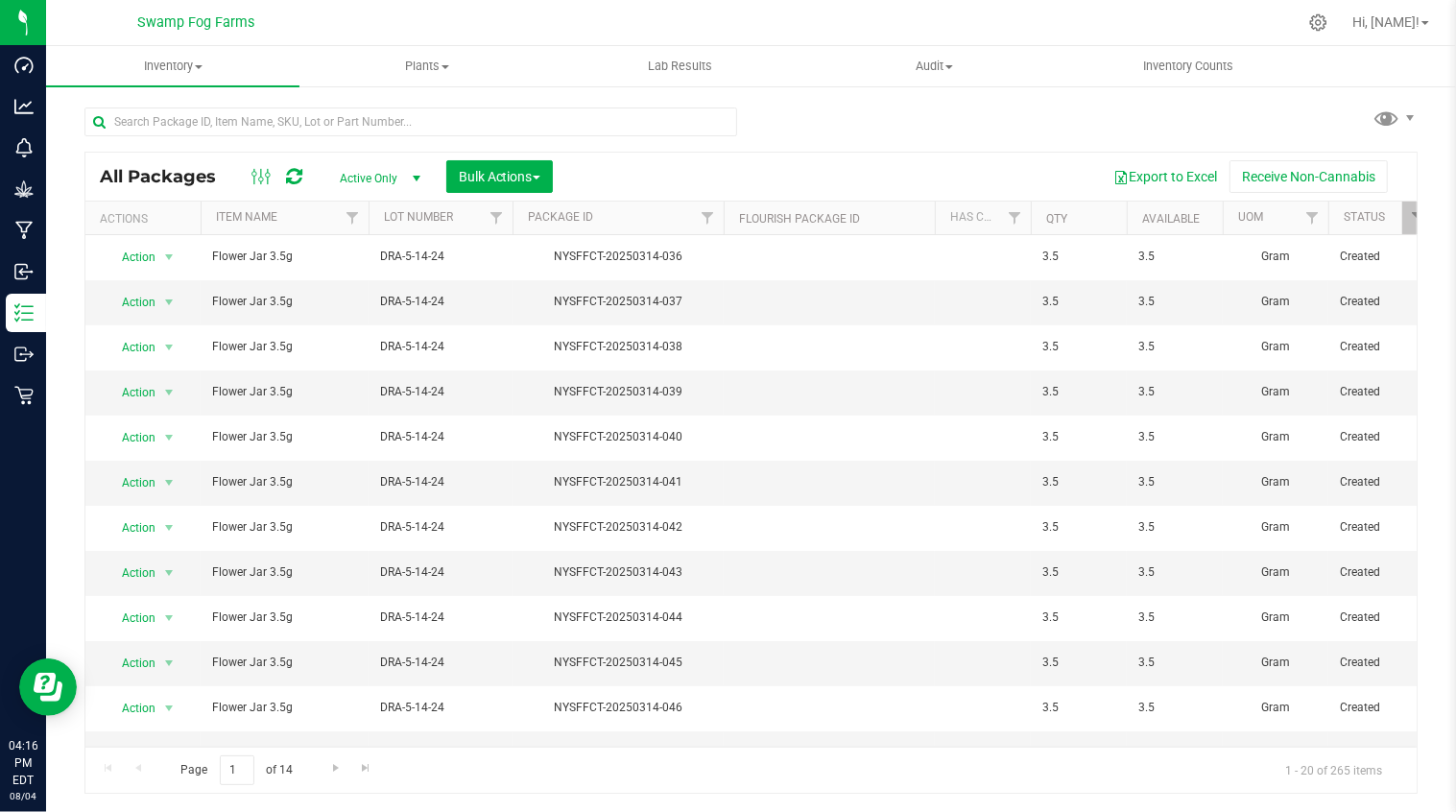 click at bounding box center [417, 179] 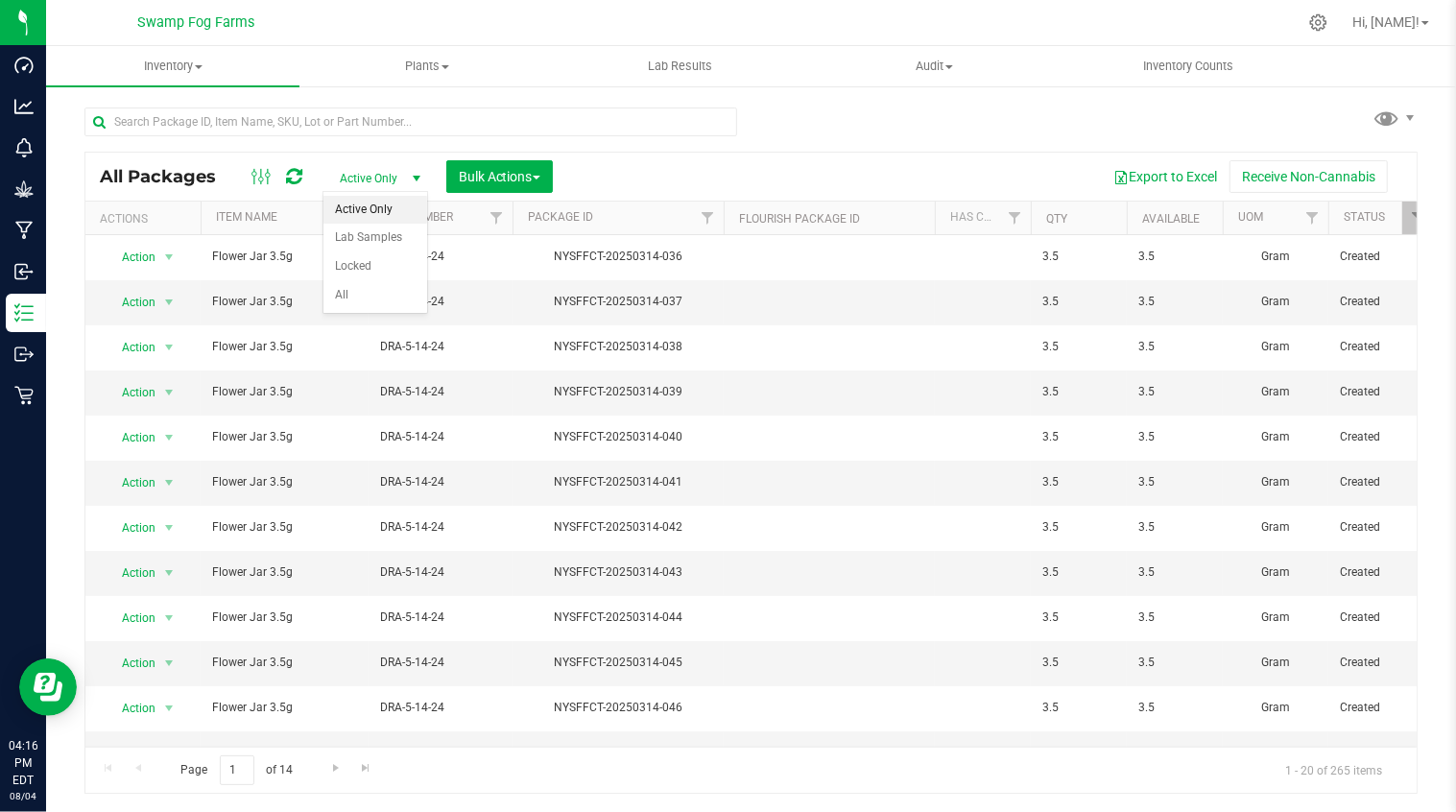click at bounding box center (417, 179) 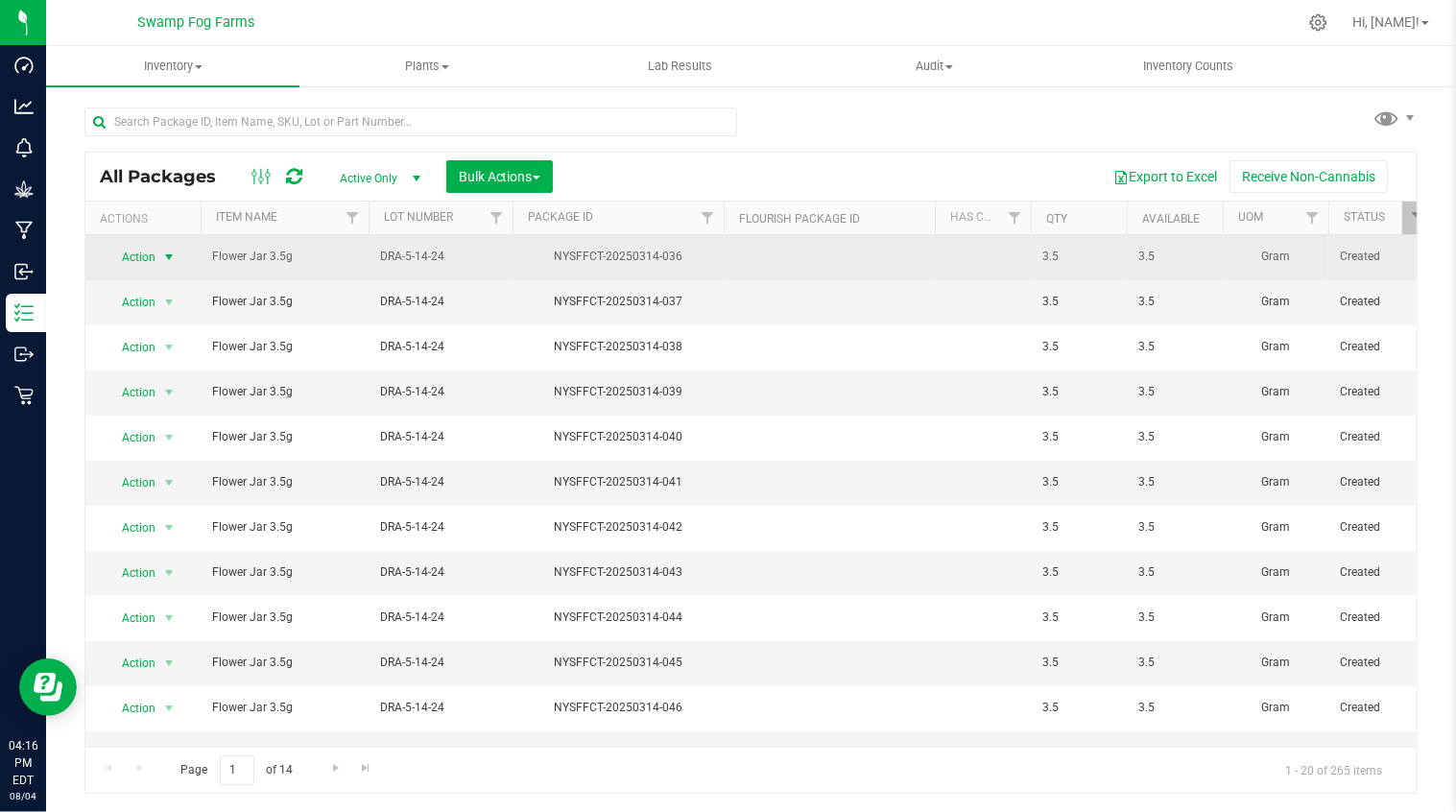 click at bounding box center (169, 257) 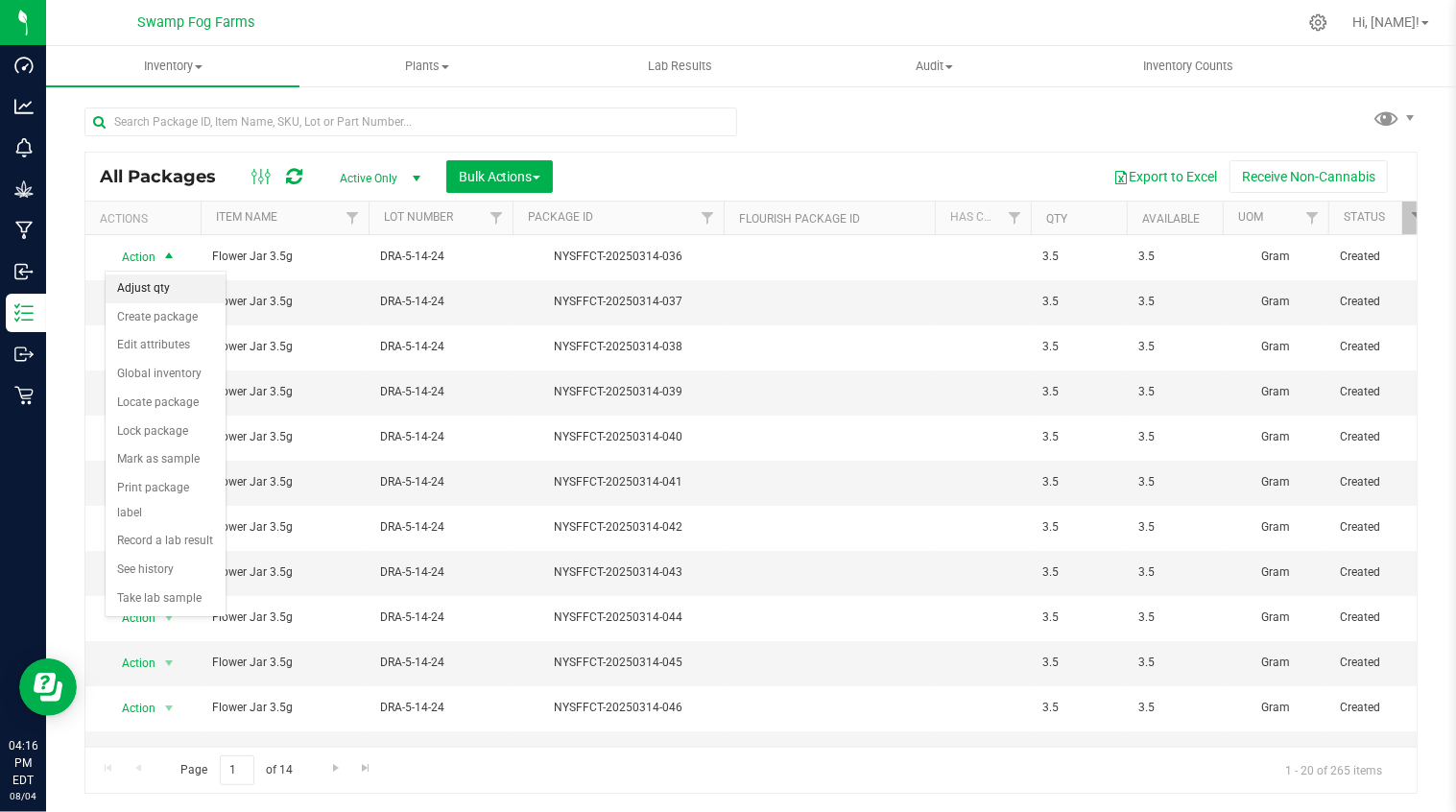 click on "Adjust qty" at bounding box center [165, 289] 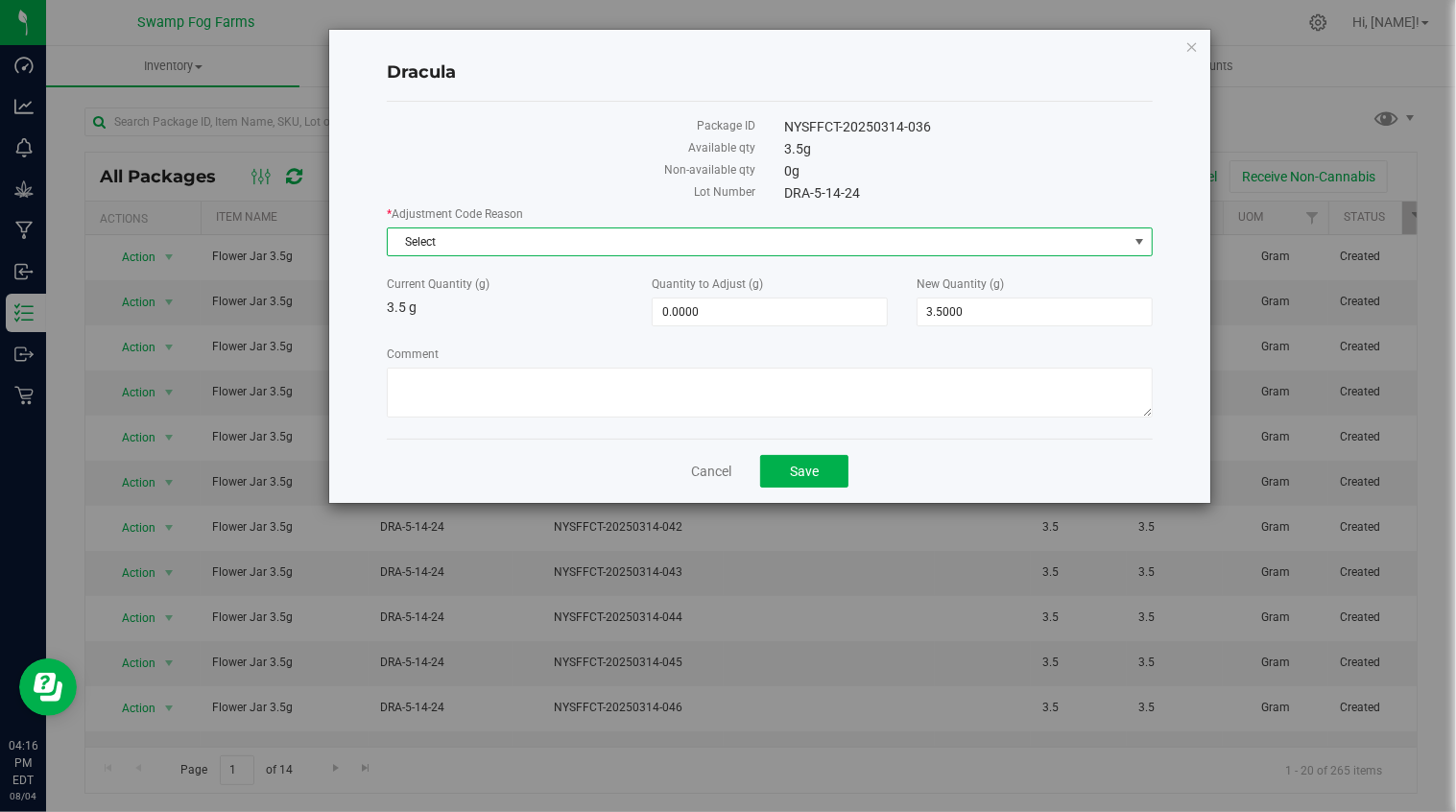 click on "Select" at bounding box center (757, 242) 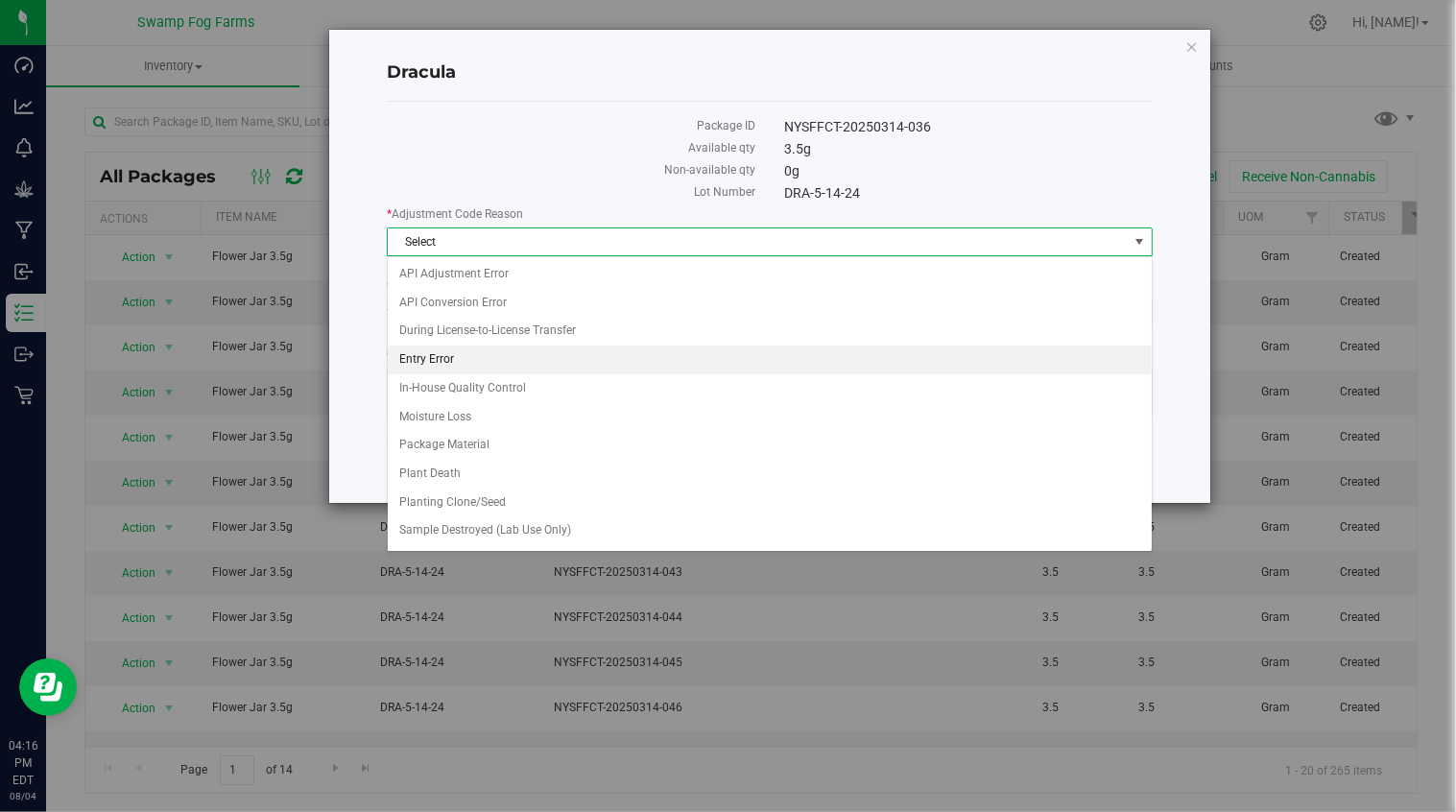 click on "Entry Error" at bounding box center [770, 360] 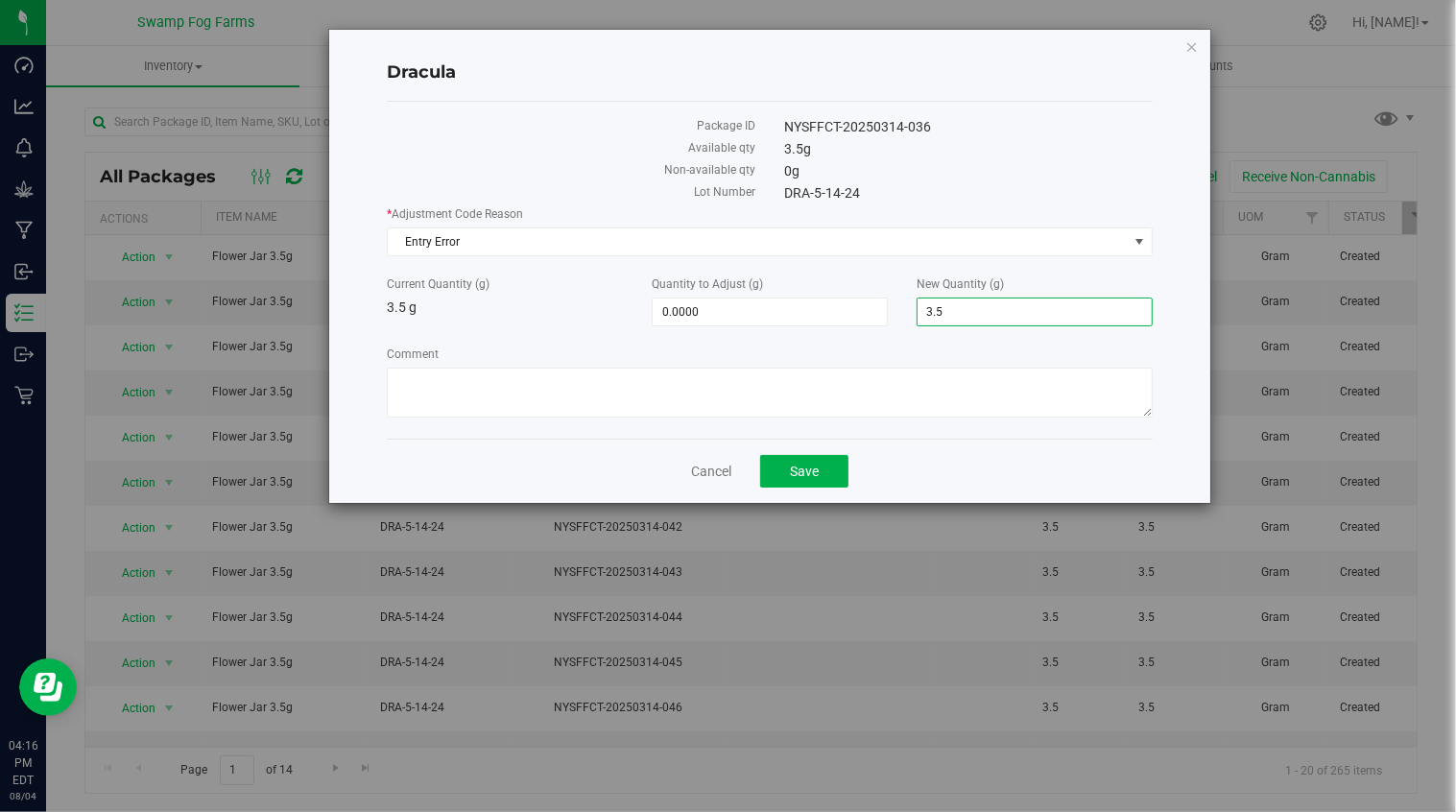 drag, startPoint x: 964, startPoint y: 310, endPoint x: 903, endPoint y: 313, distance: 61.07373 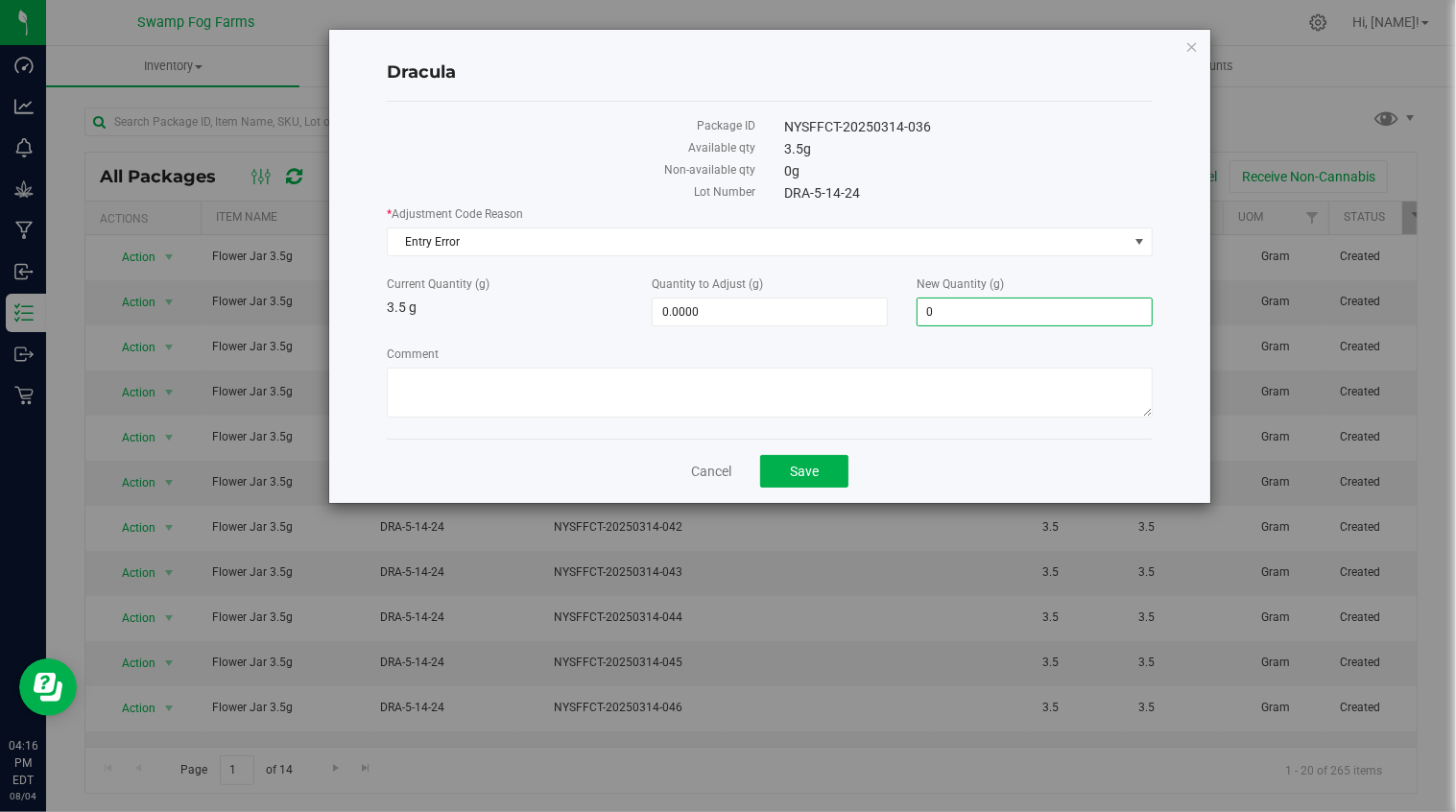 type on "0" 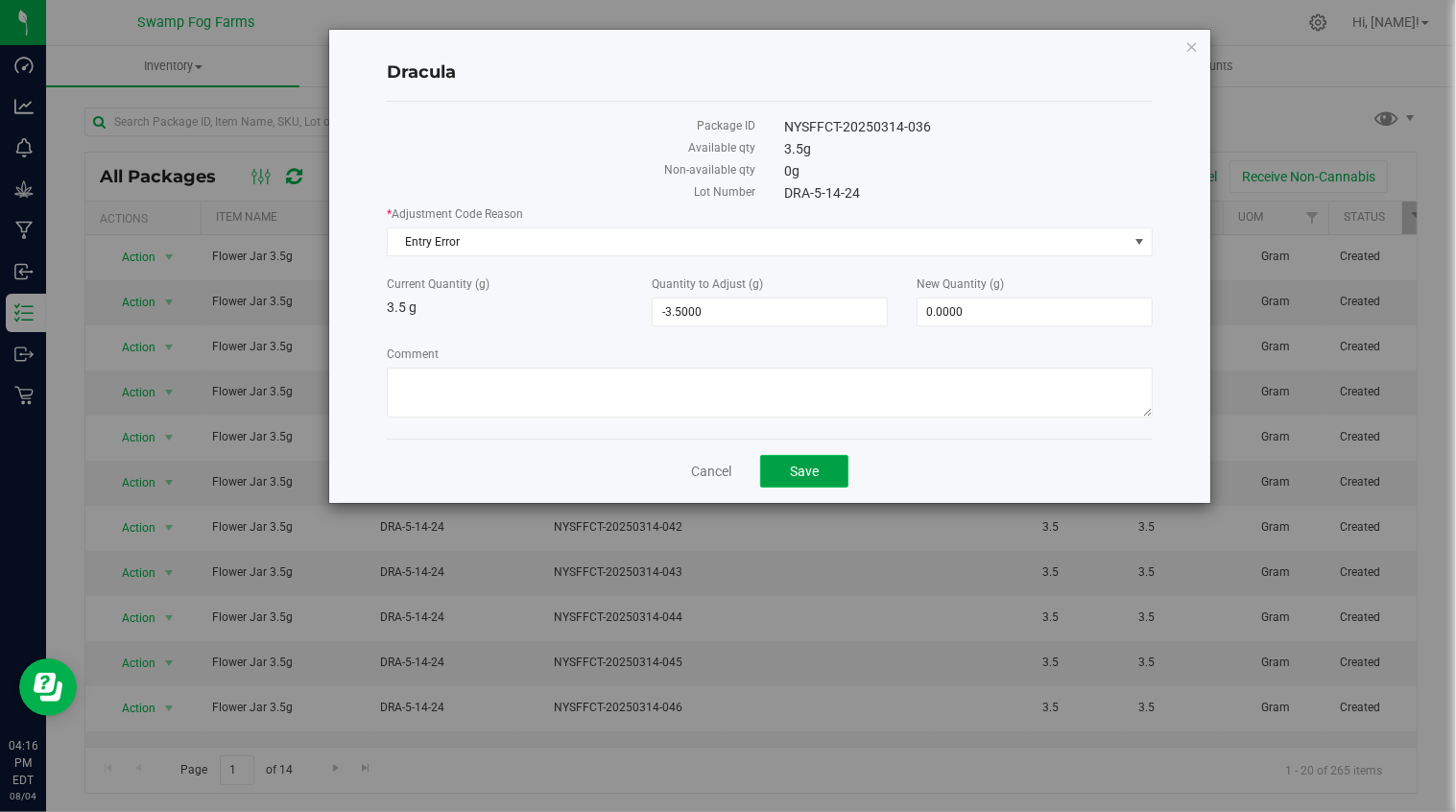 click on "Save" 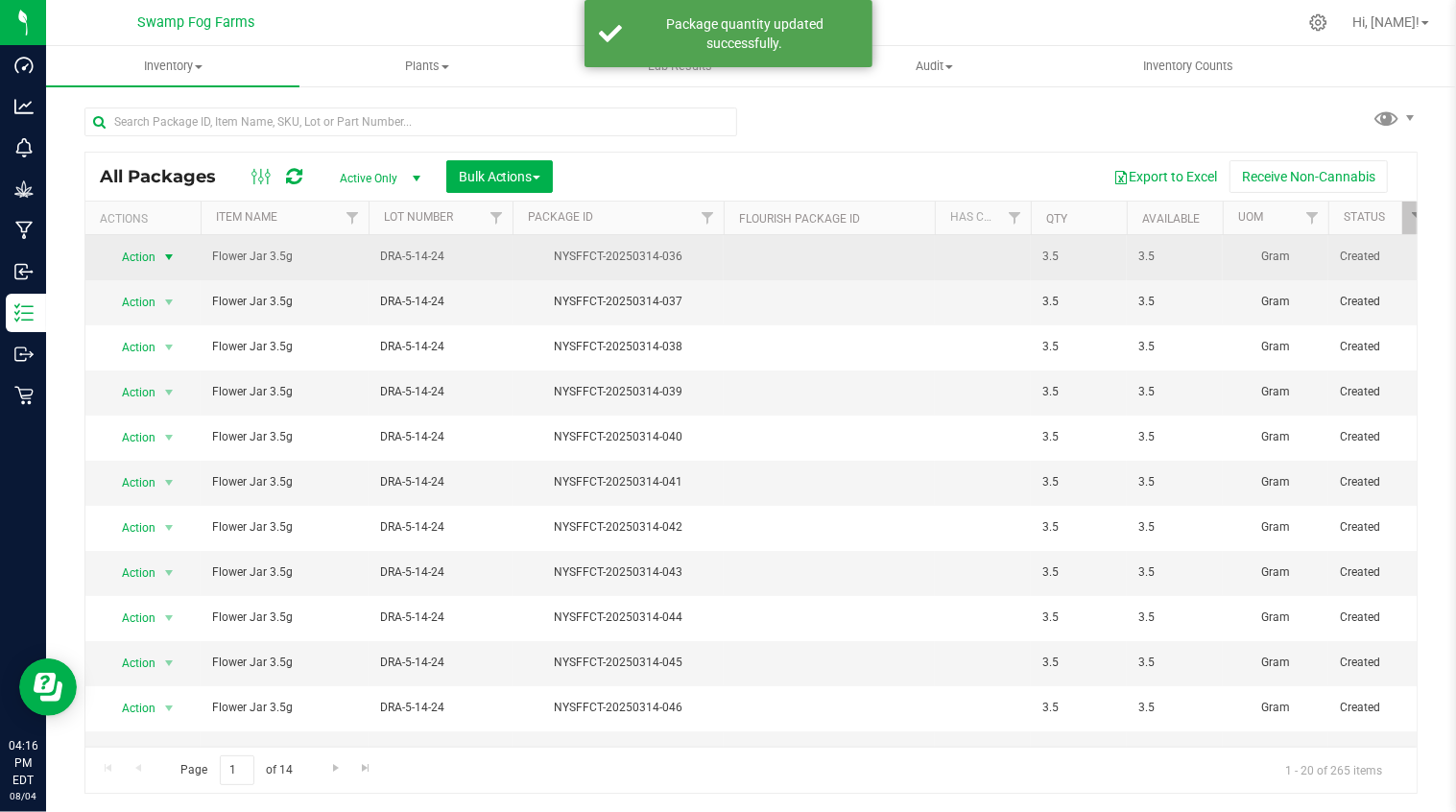 click at bounding box center [169, 257] 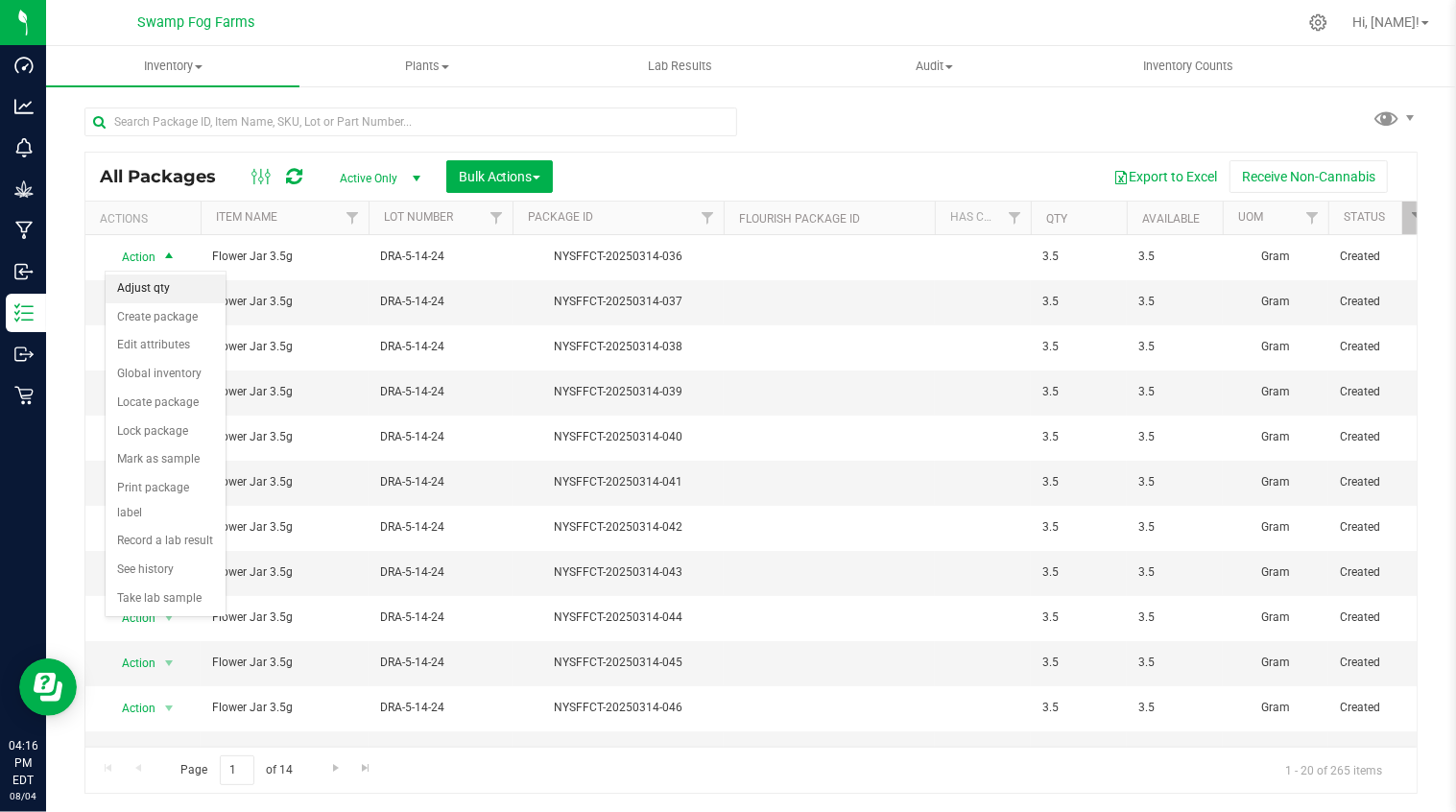 click on "Adjust qty" at bounding box center (165, 289) 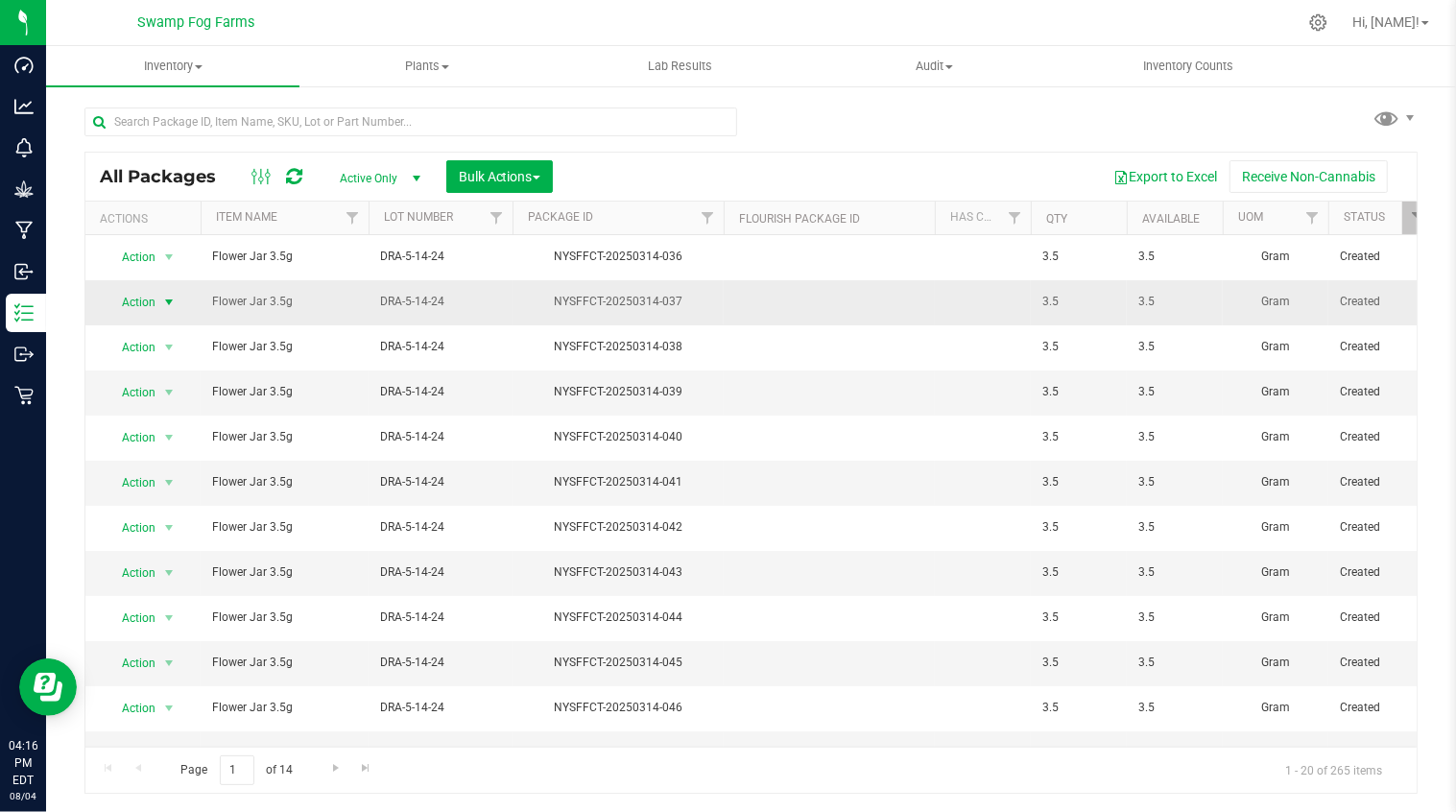 click at bounding box center (169, 302) 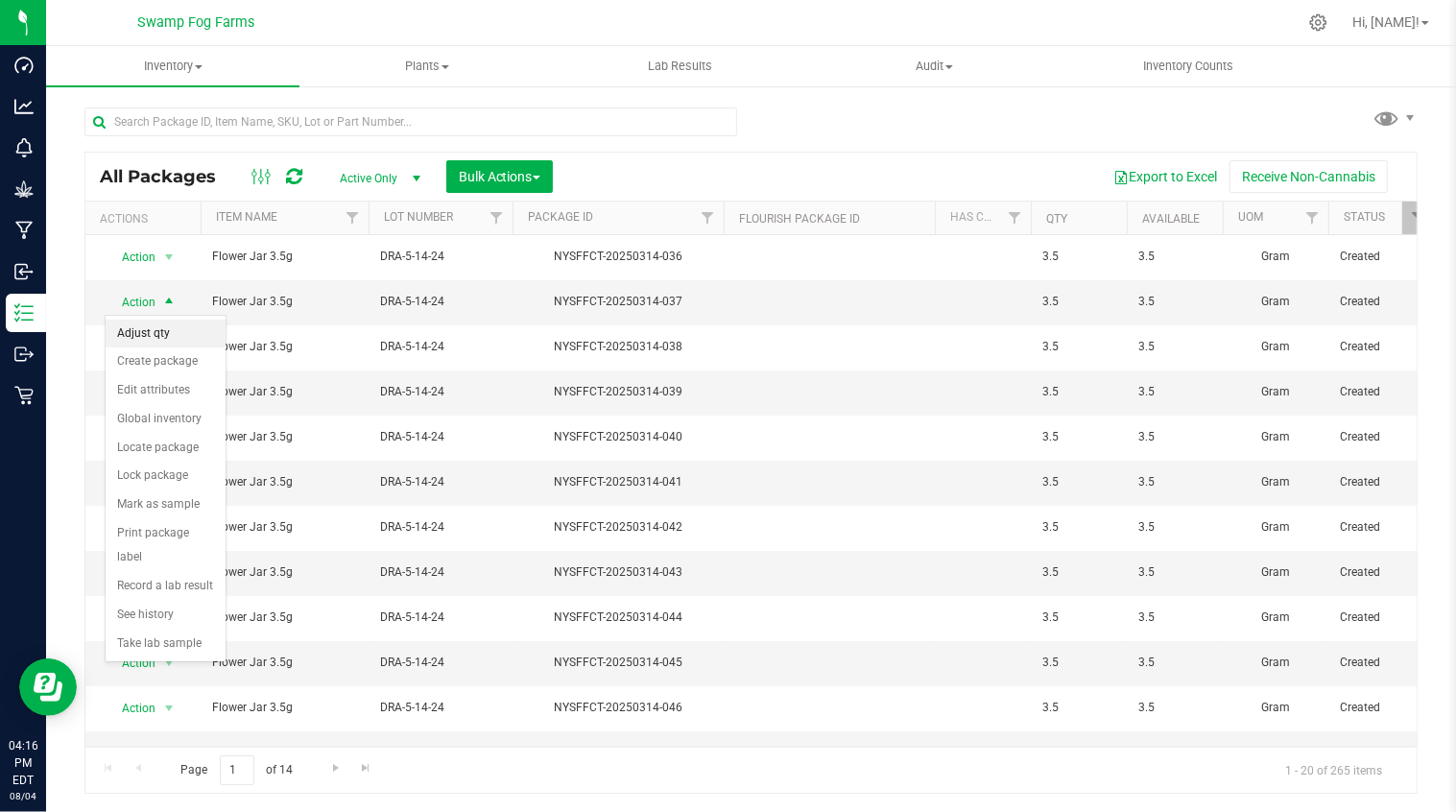 click on "Adjust qty" at bounding box center (165, 334) 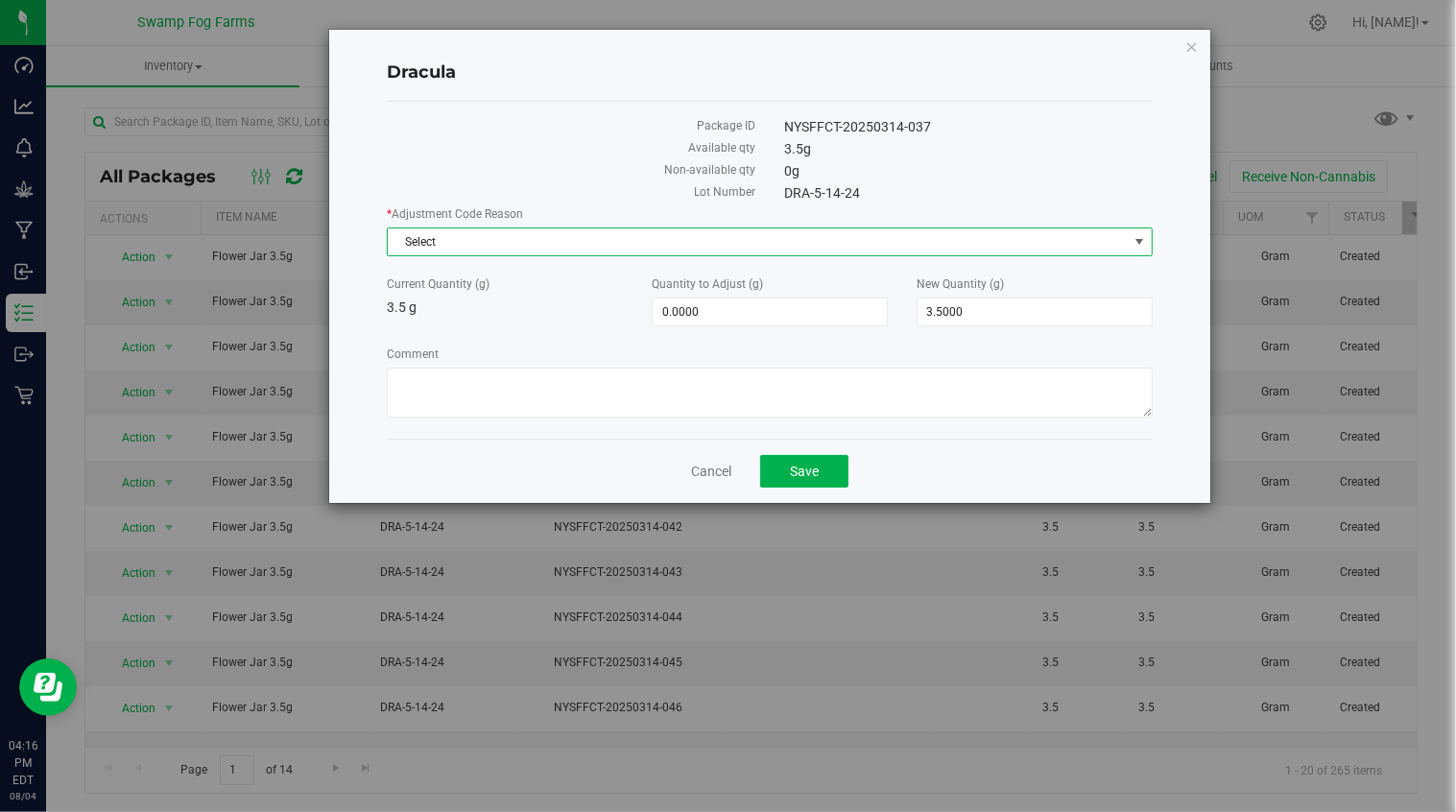 click on "Select" at bounding box center (757, 242) 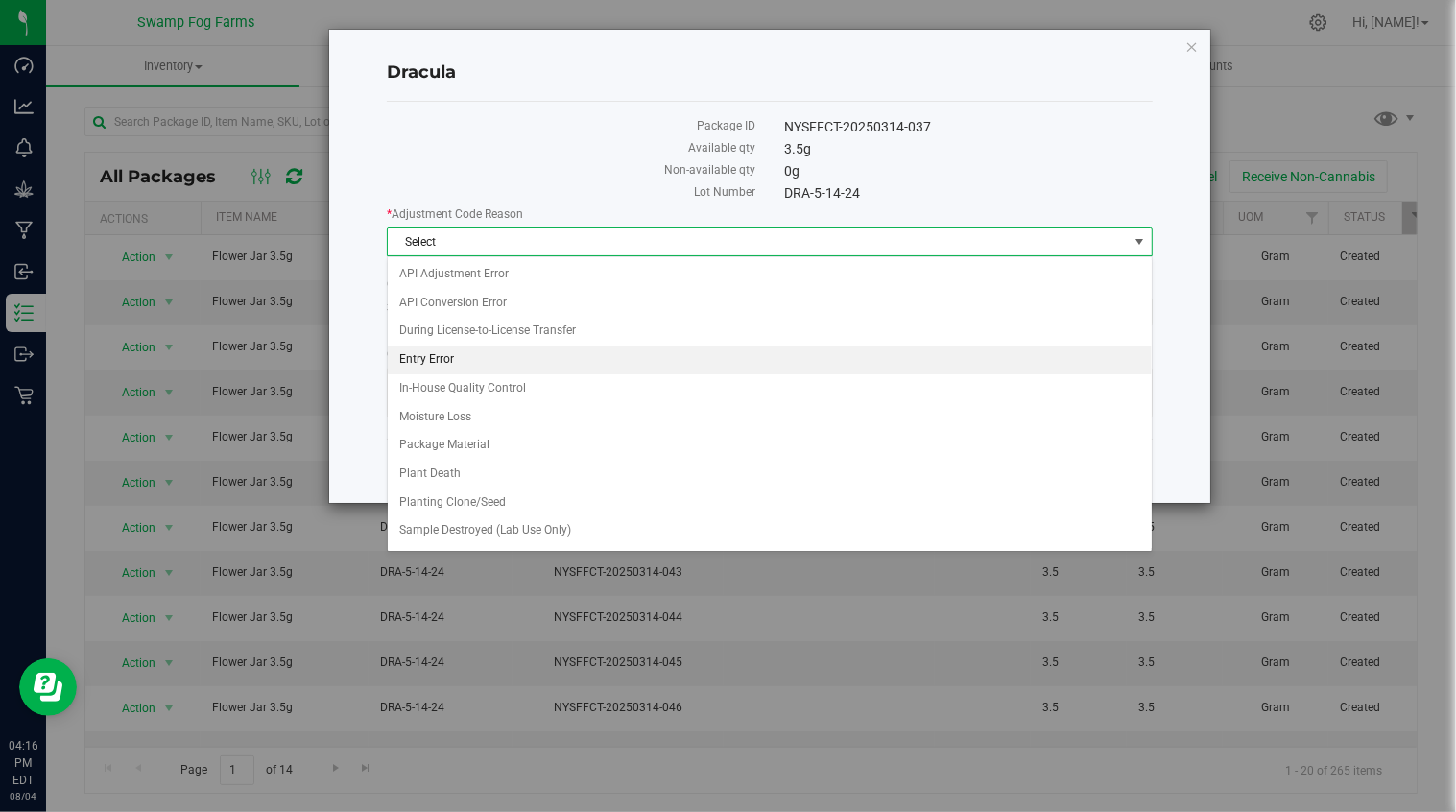 click on "Entry Error" at bounding box center [770, 360] 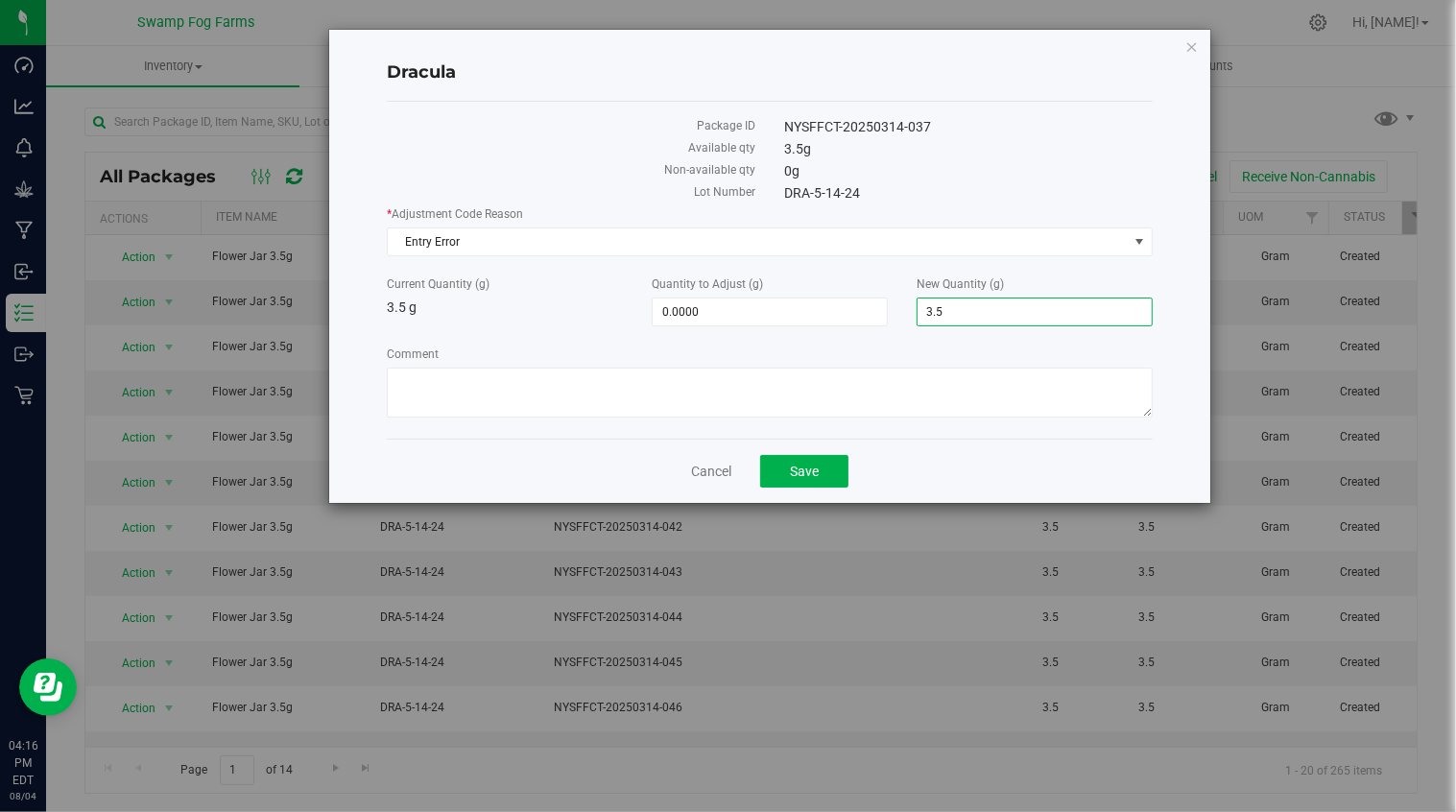 drag, startPoint x: 980, startPoint y: 316, endPoint x: 910, endPoint y: 316, distance: 70 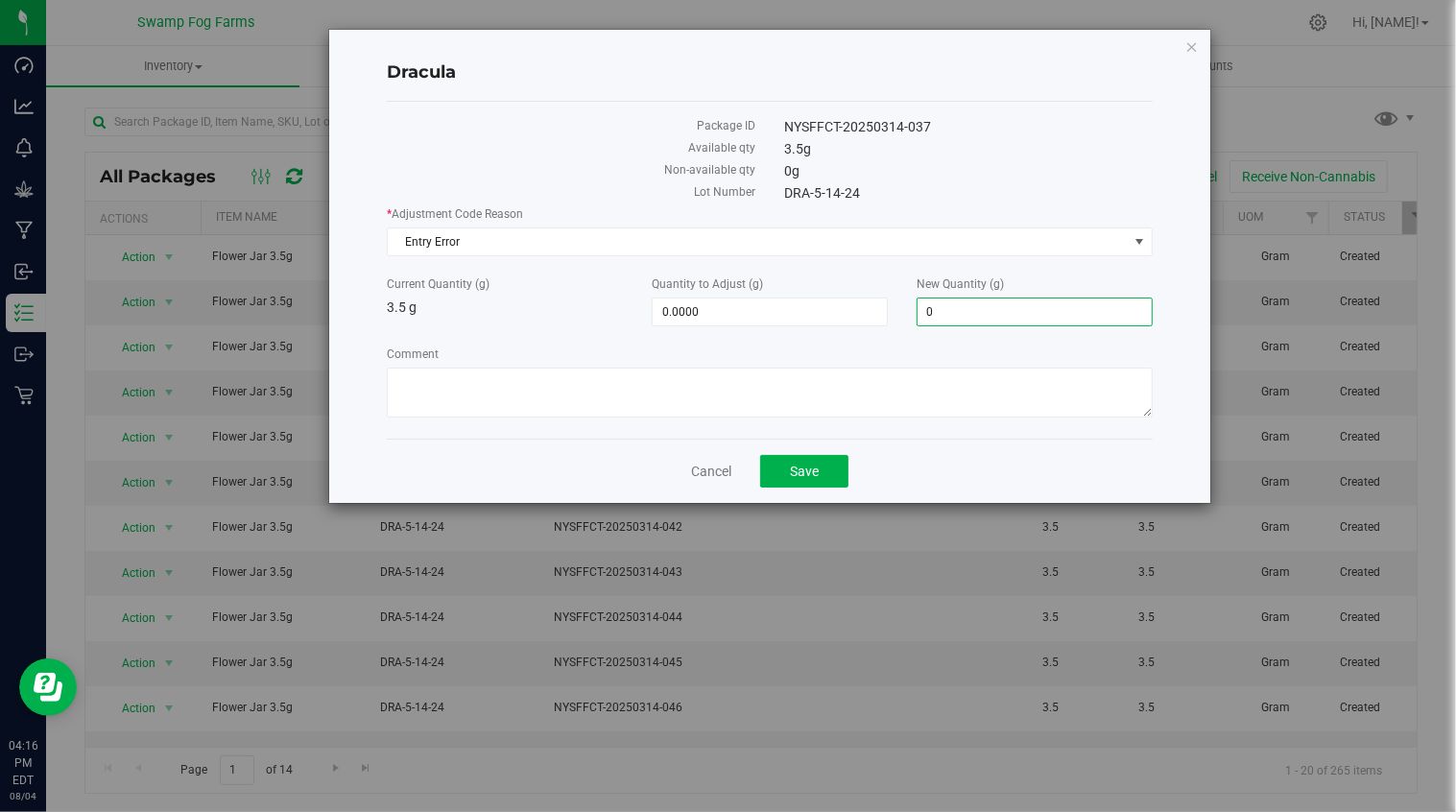 type on "0" 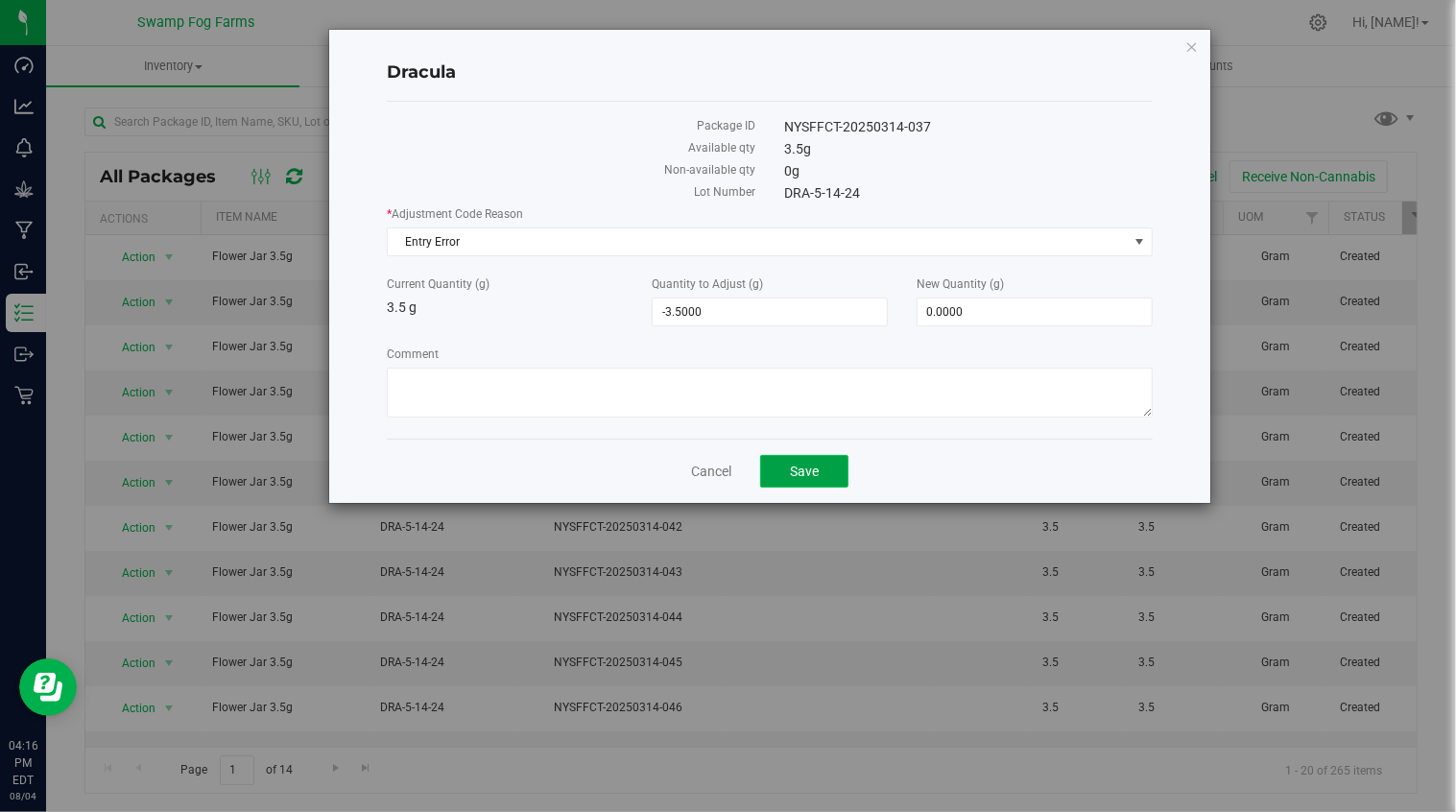 click on "Save" 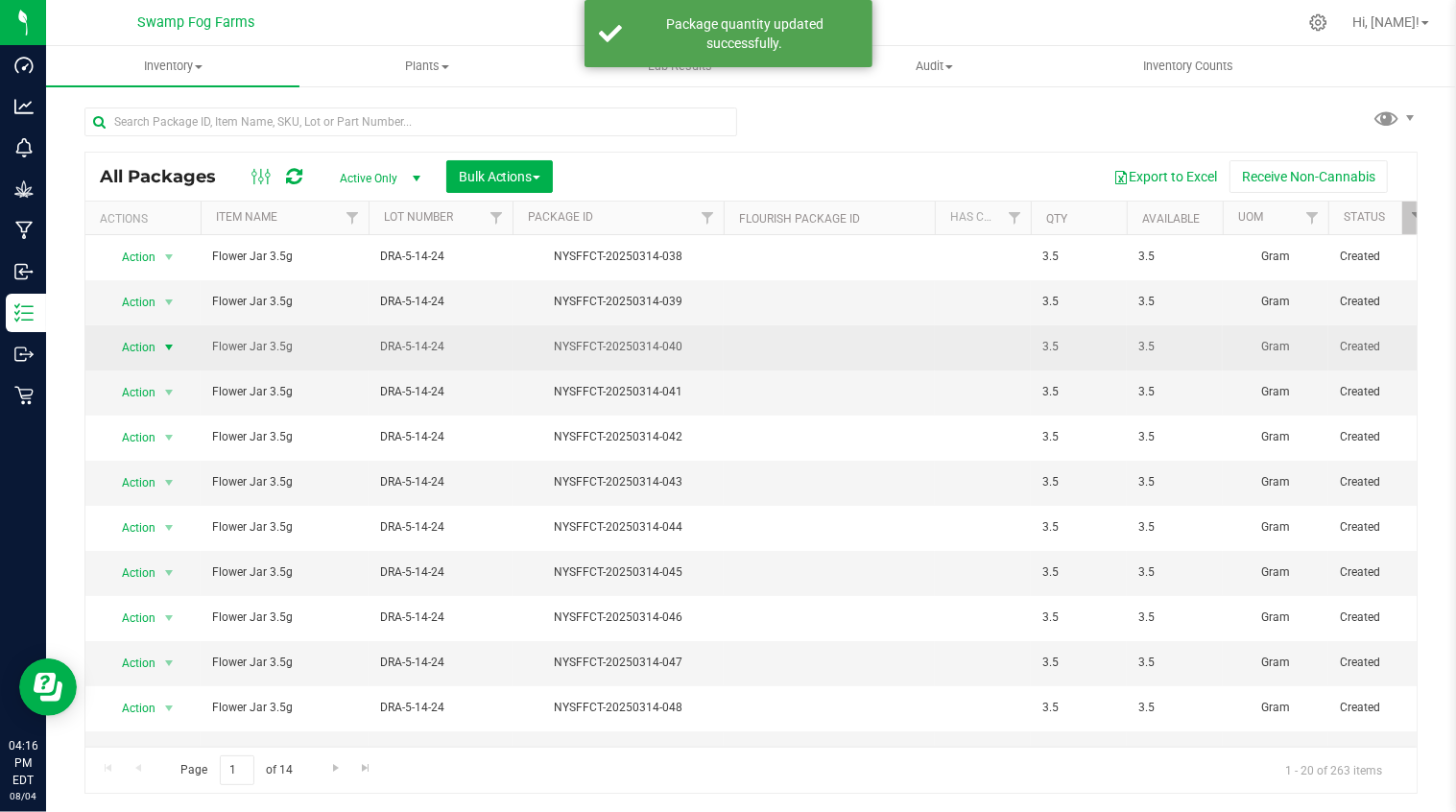 click at bounding box center (169, 347) 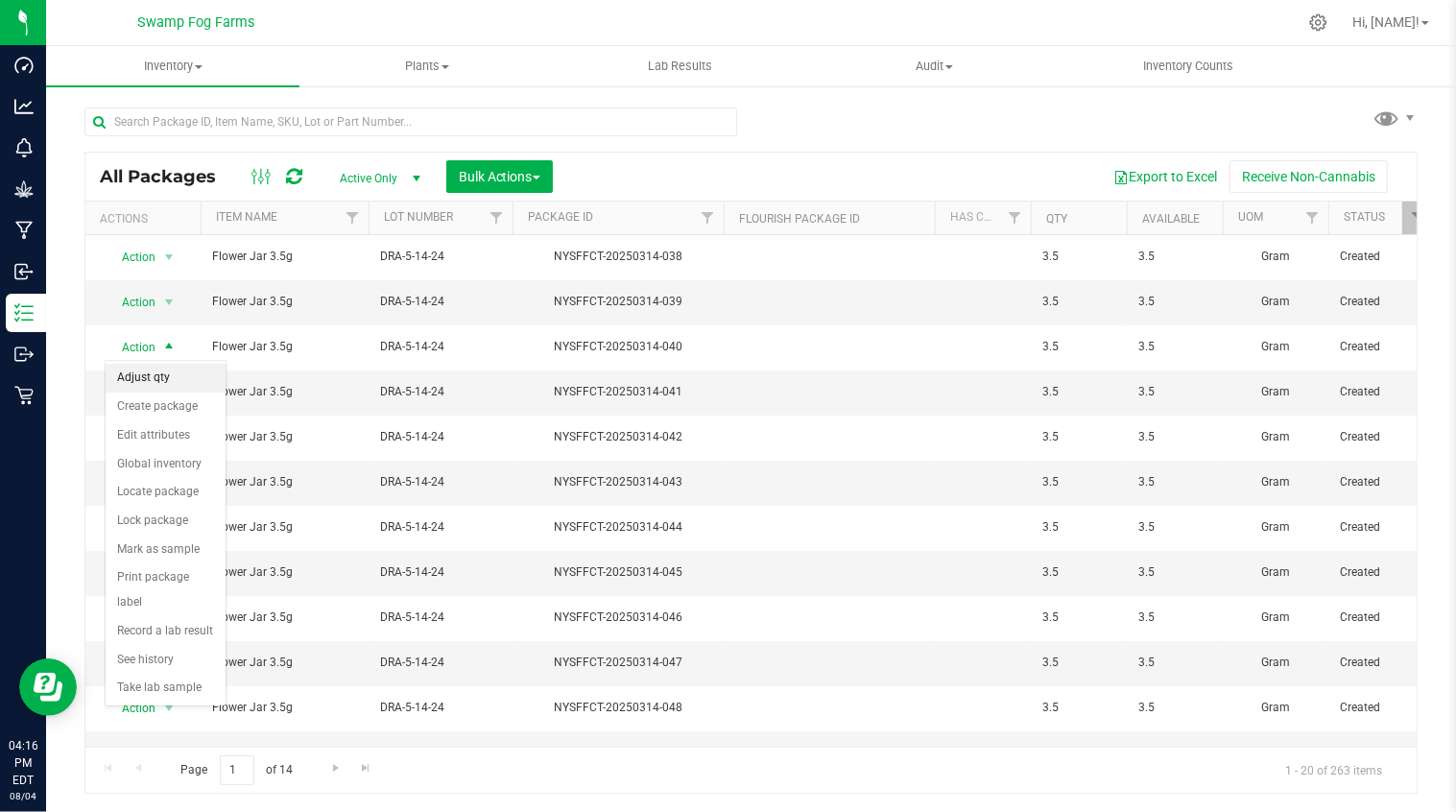 click on "Adjust qty" at bounding box center [165, 378] 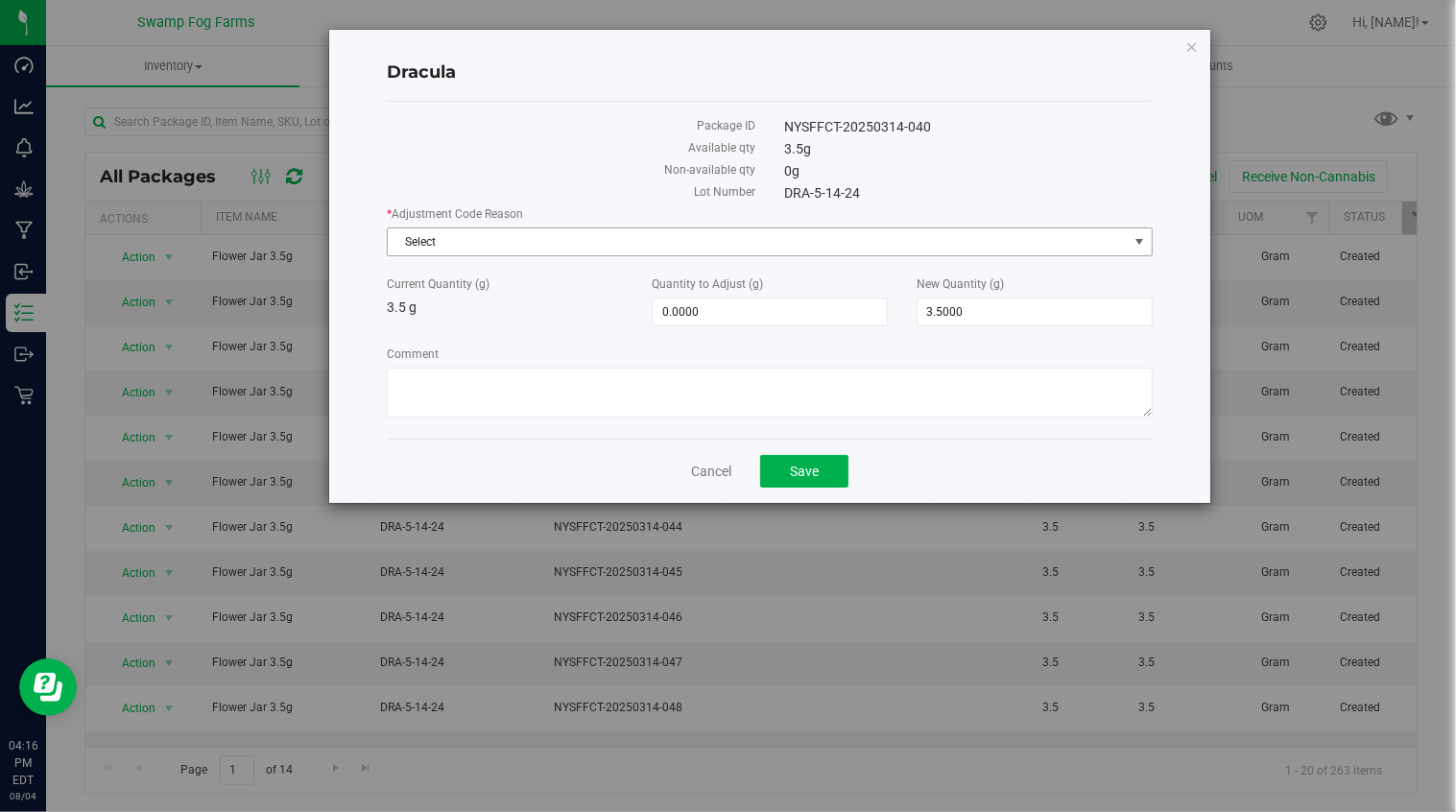 click on "Select" at bounding box center (757, 242) 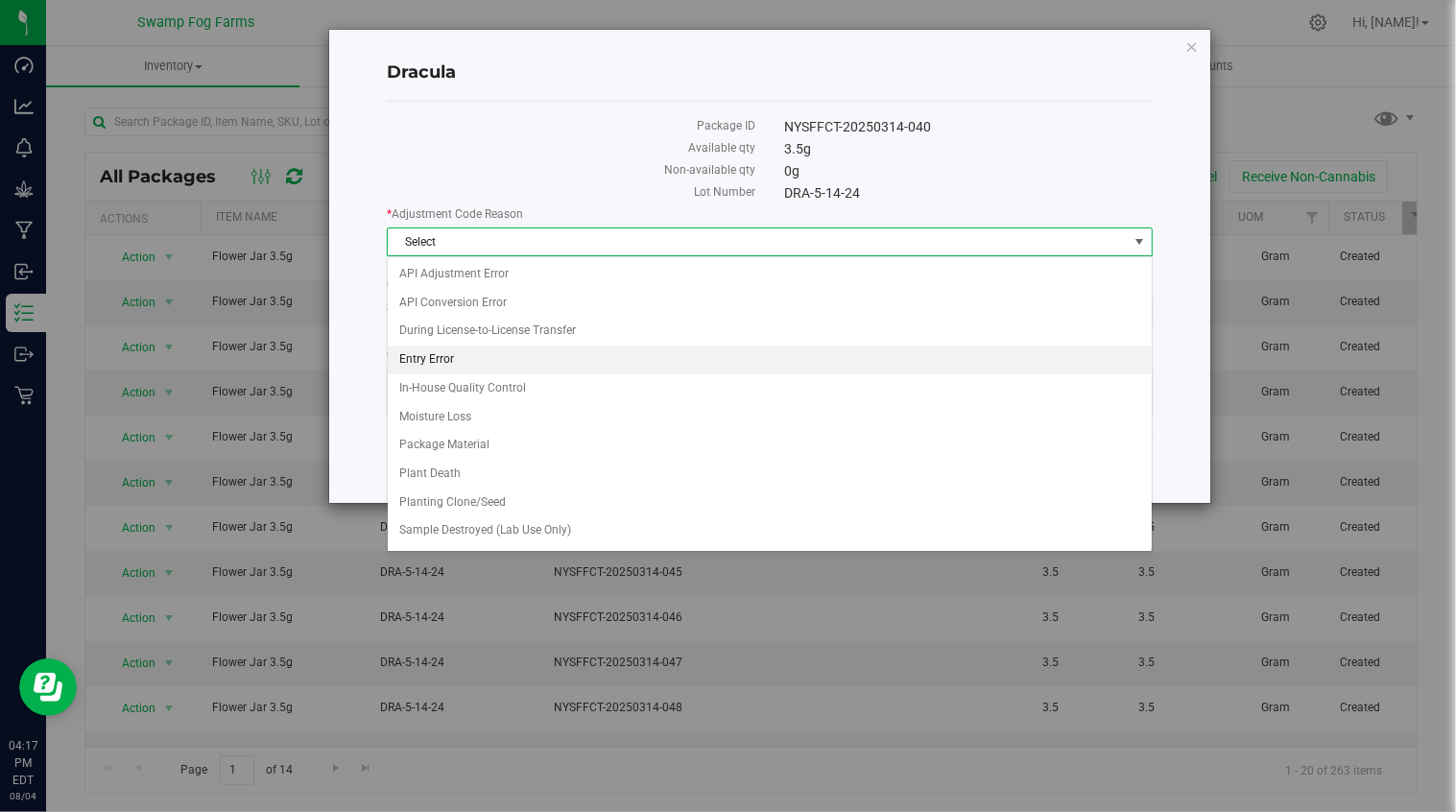 click on "Entry Error" at bounding box center (770, 360) 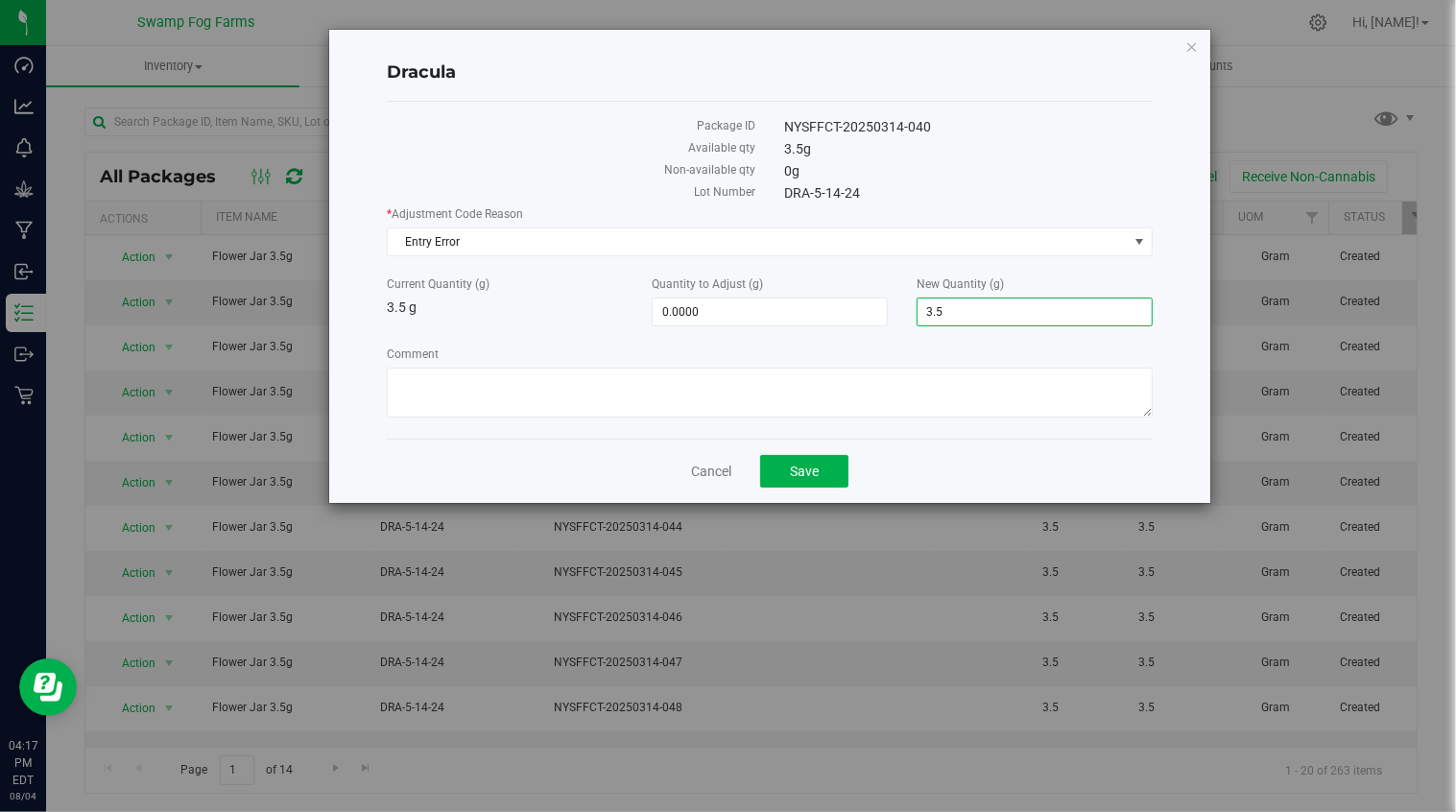 drag, startPoint x: 967, startPoint y: 312, endPoint x: 910, endPoint y: 315, distance: 57.07889 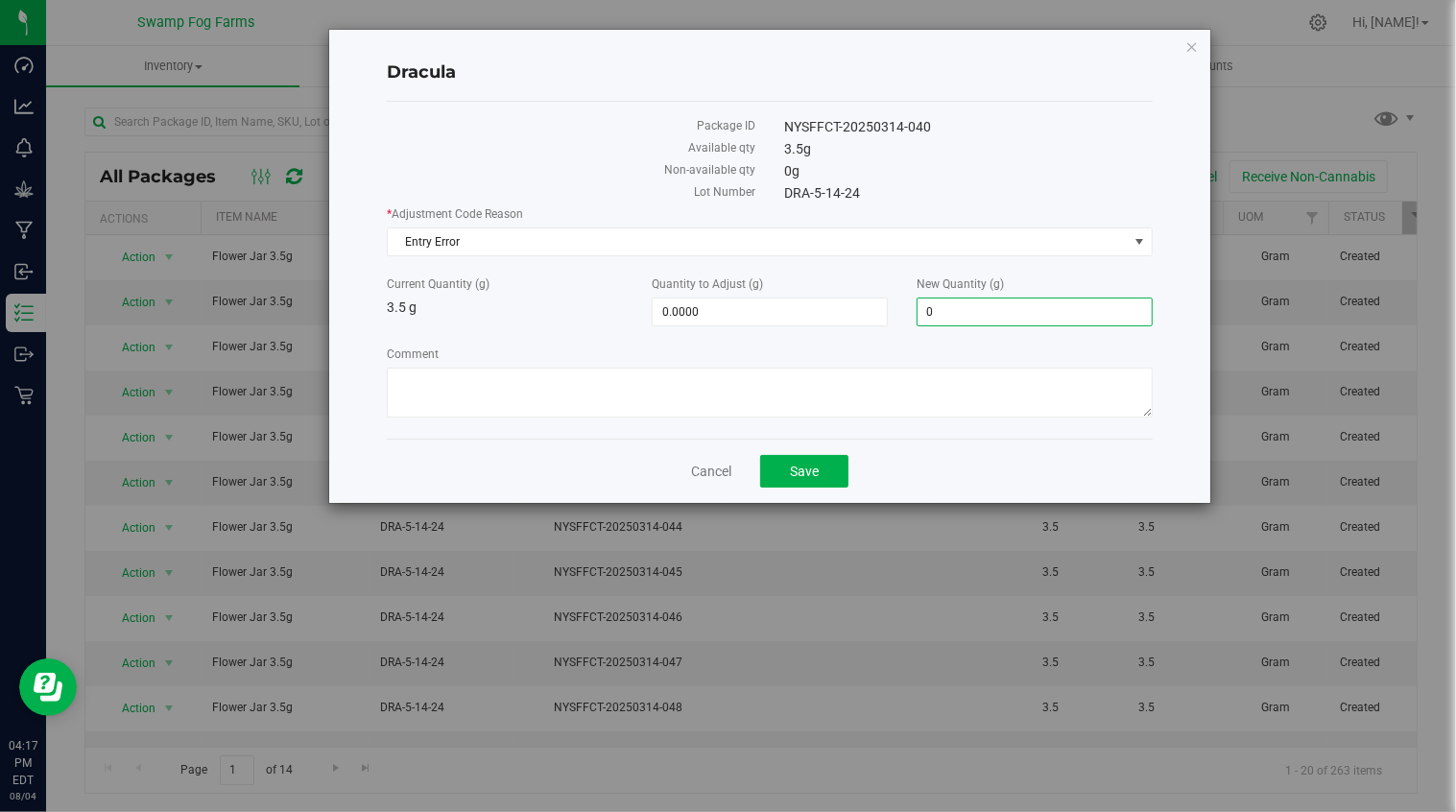 type on "0" 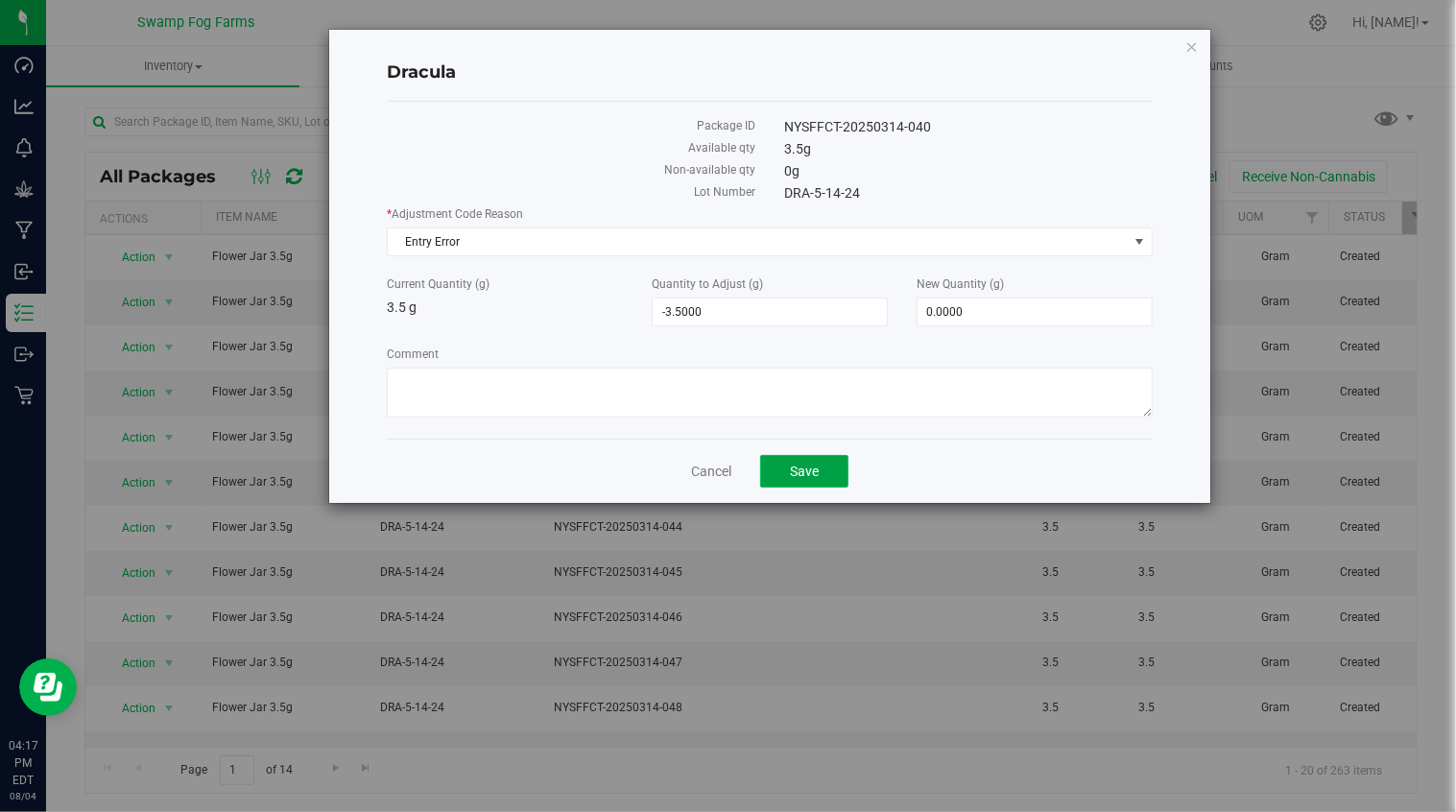 click on "Save" 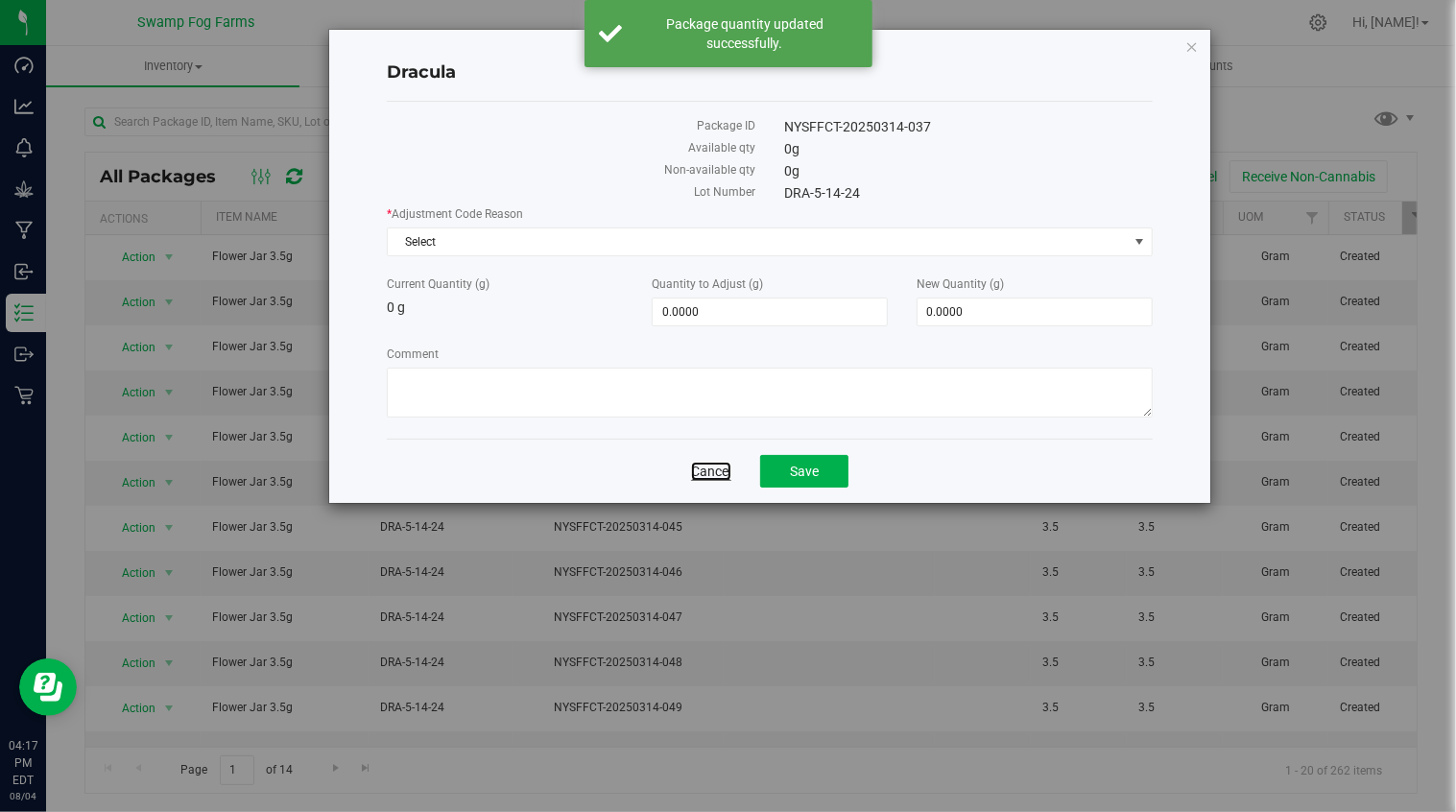 click on "Cancel" at bounding box center (711, 471) 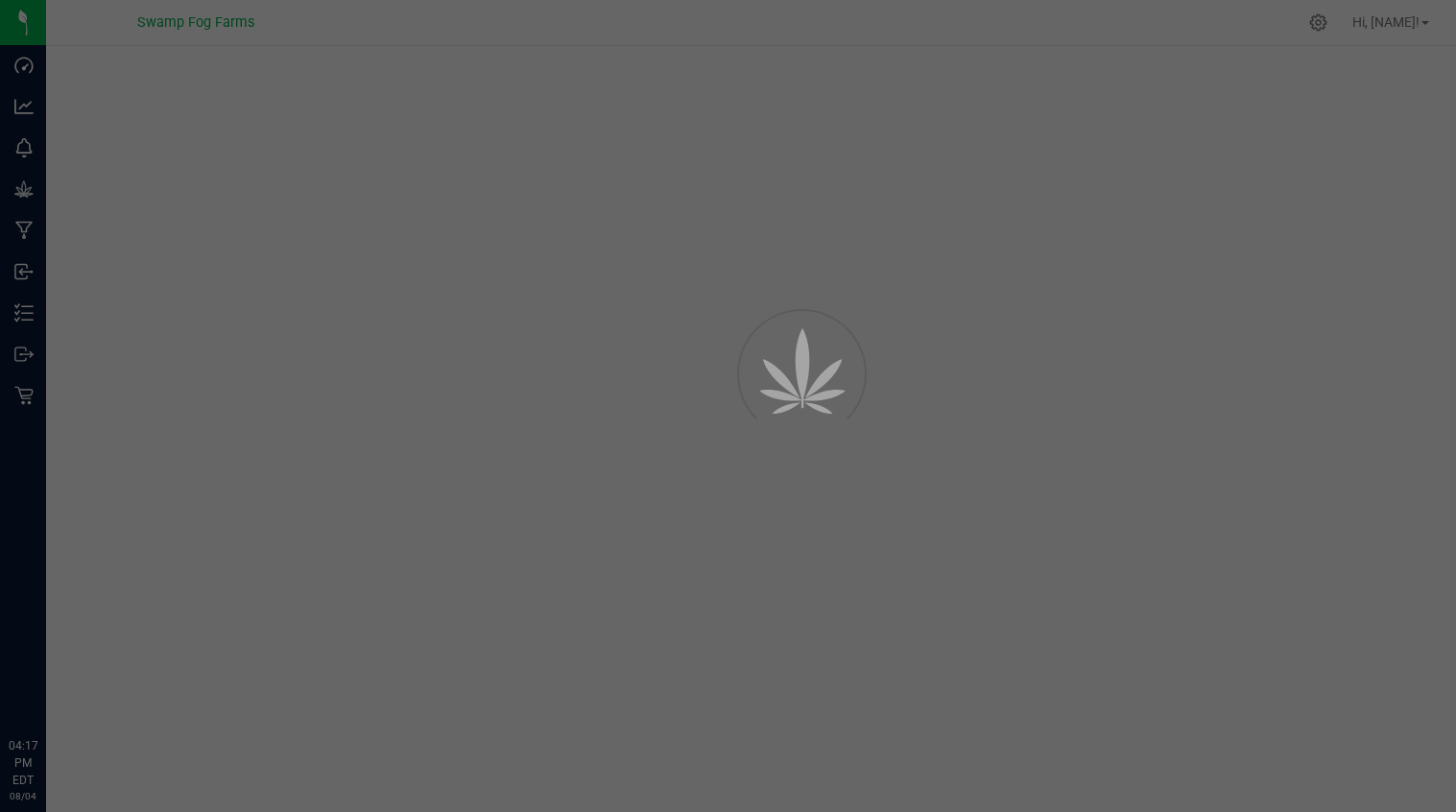 scroll, scrollTop: 0, scrollLeft: 0, axis: both 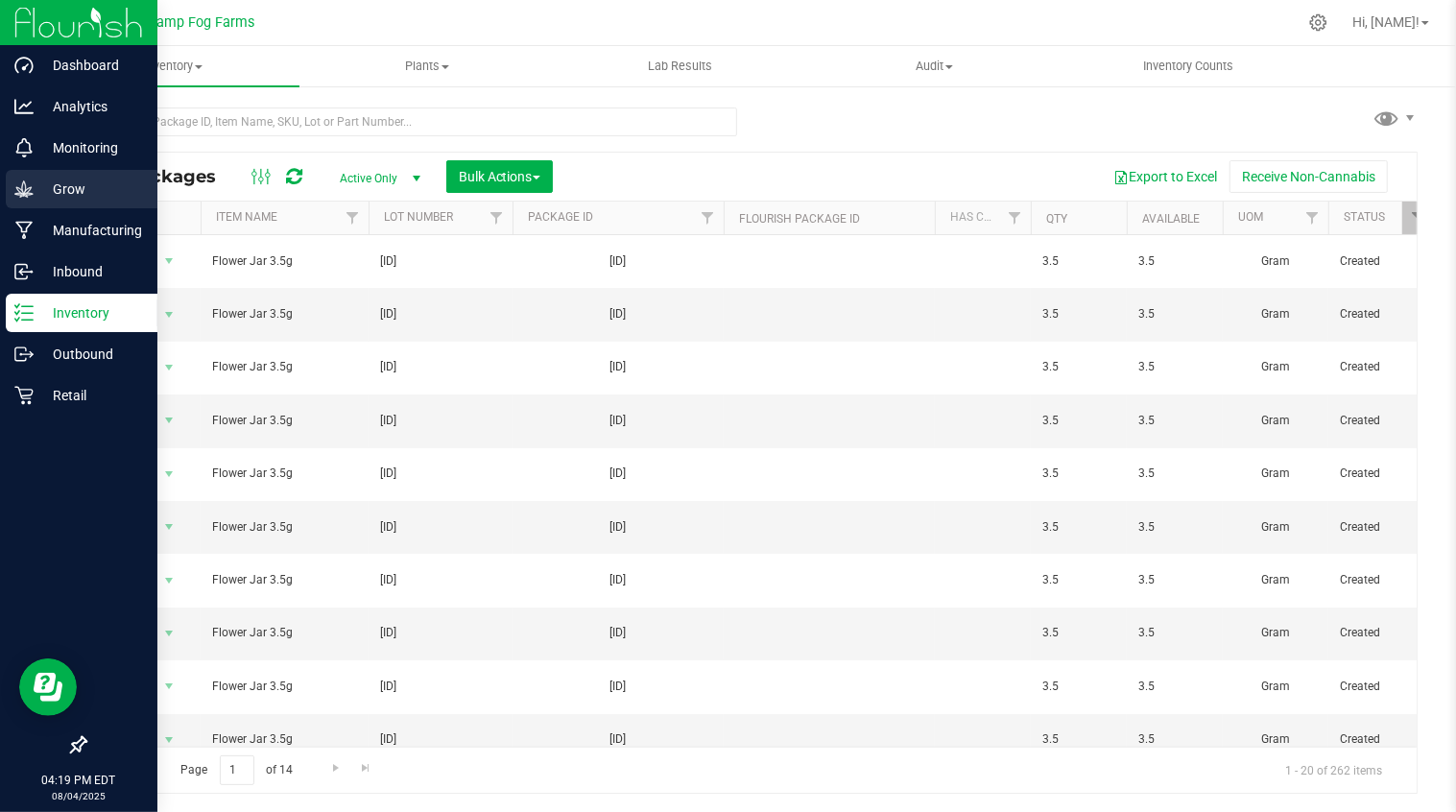 click on "Grow" at bounding box center [91, 189] 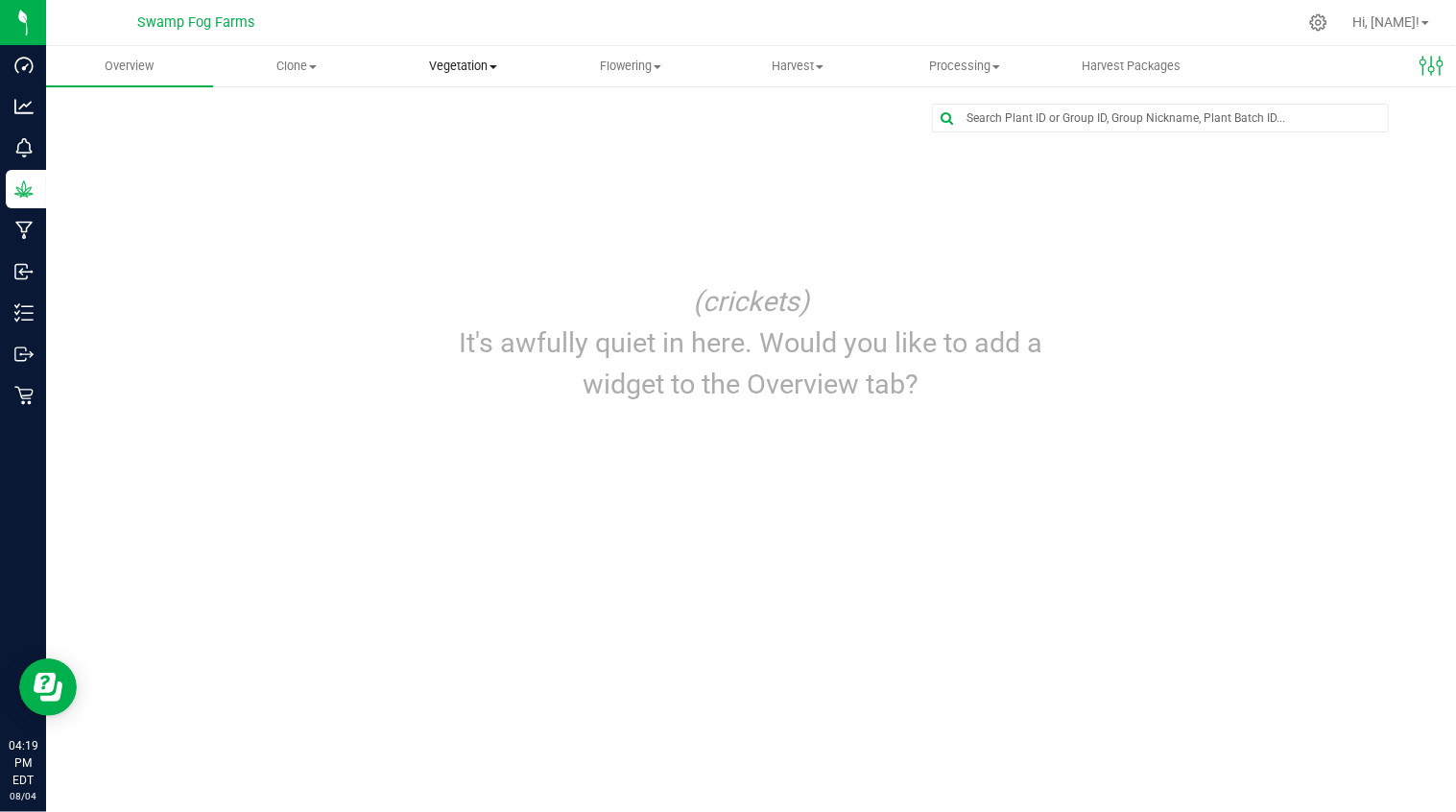 click on "Vegetation" at bounding box center [464, 66] 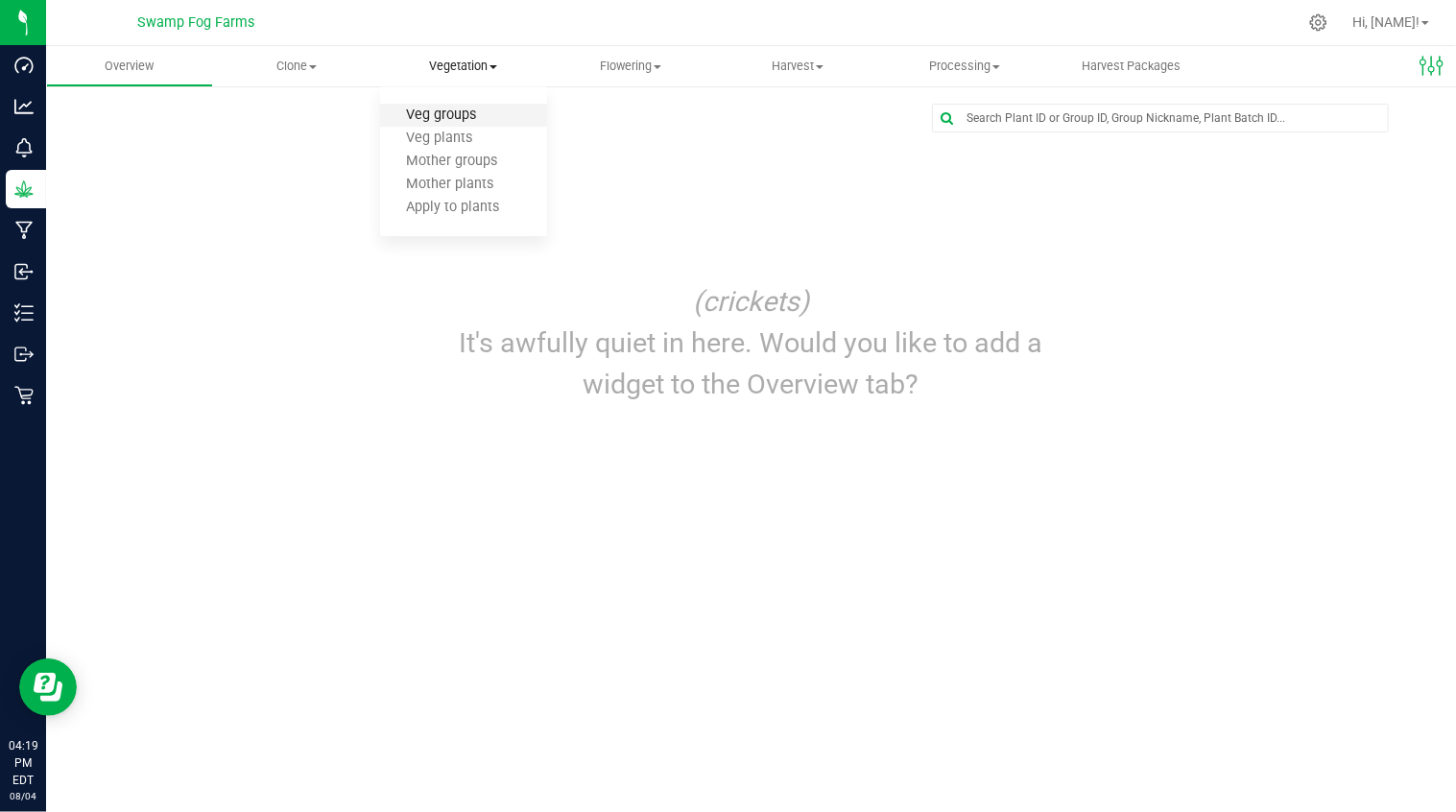 click on "Veg groups" at bounding box center (441, 115) 